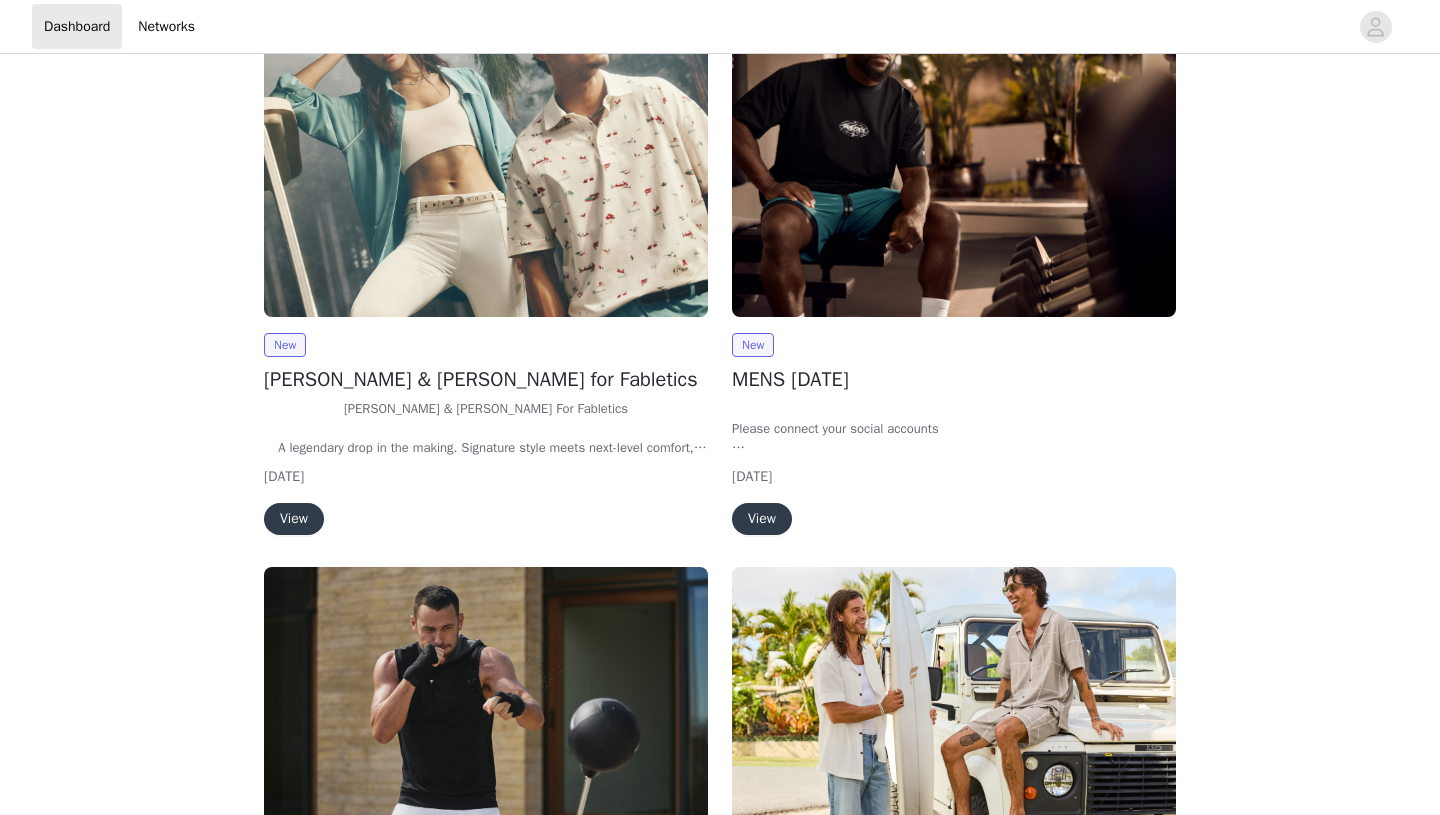 scroll, scrollTop: 332, scrollLeft: 0, axis: vertical 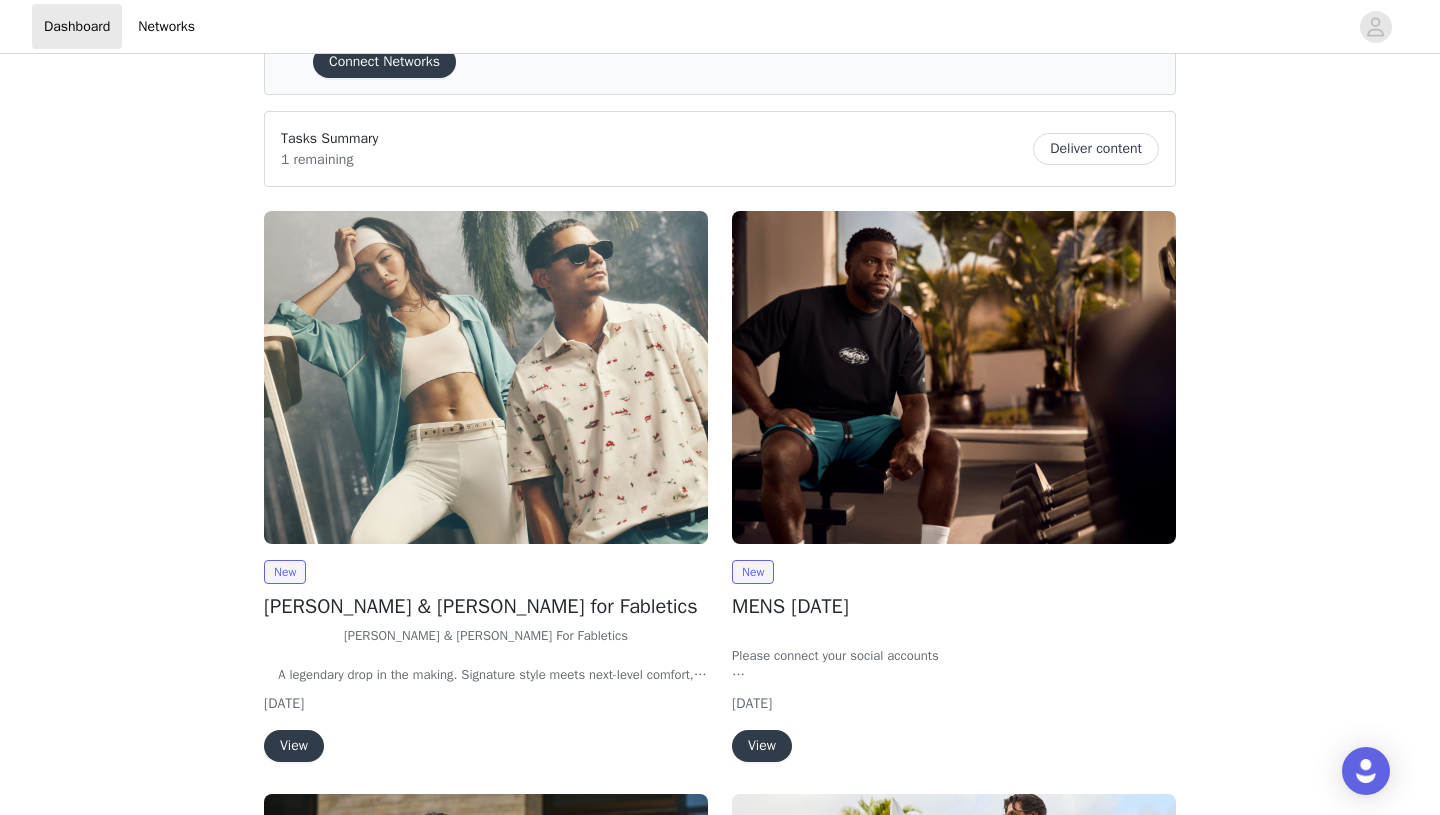 click on "View" at bounding box center [762, 746] 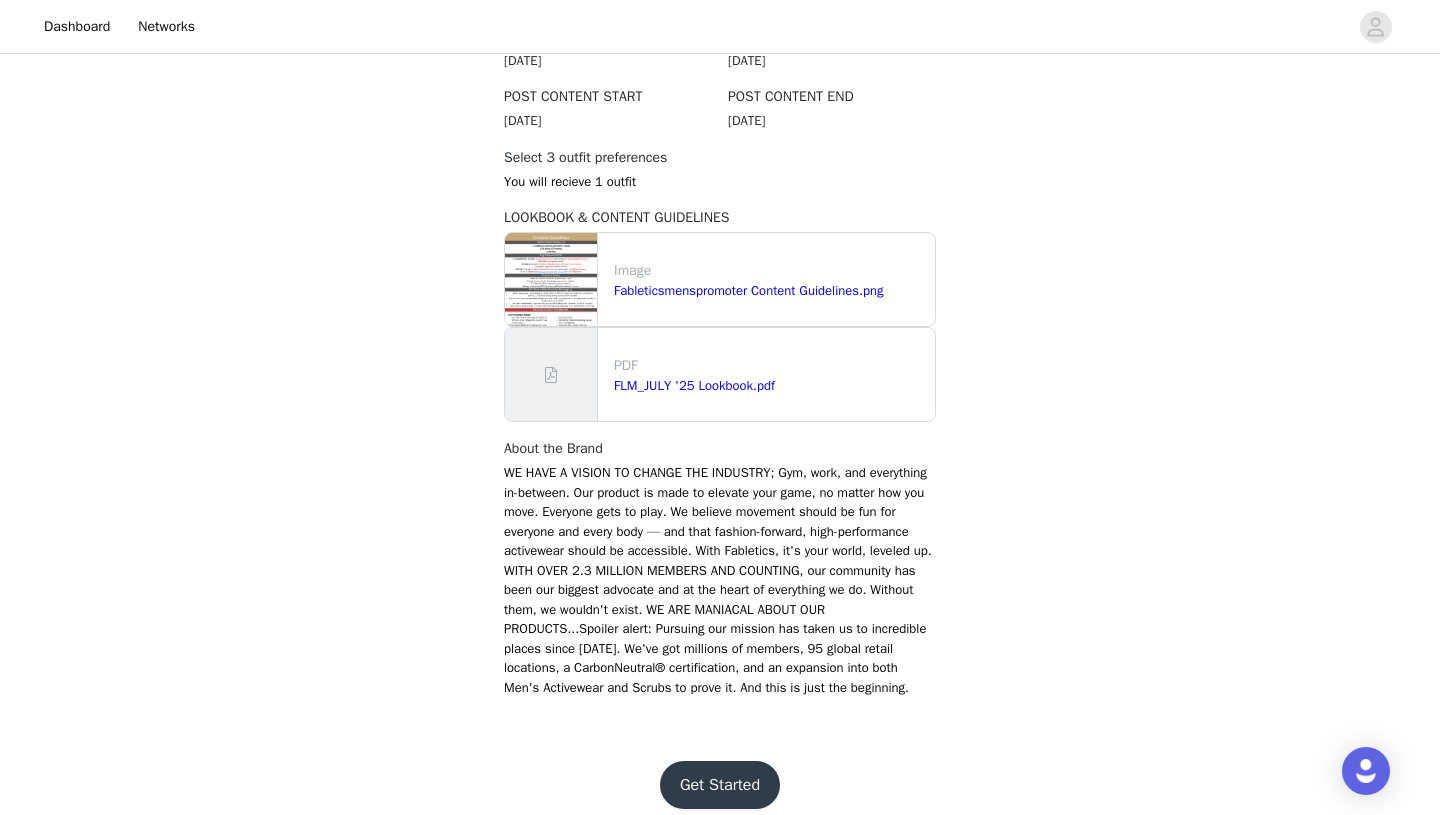 scroll, scrollTop: 633, scrollLeft: 0, axis: vertical 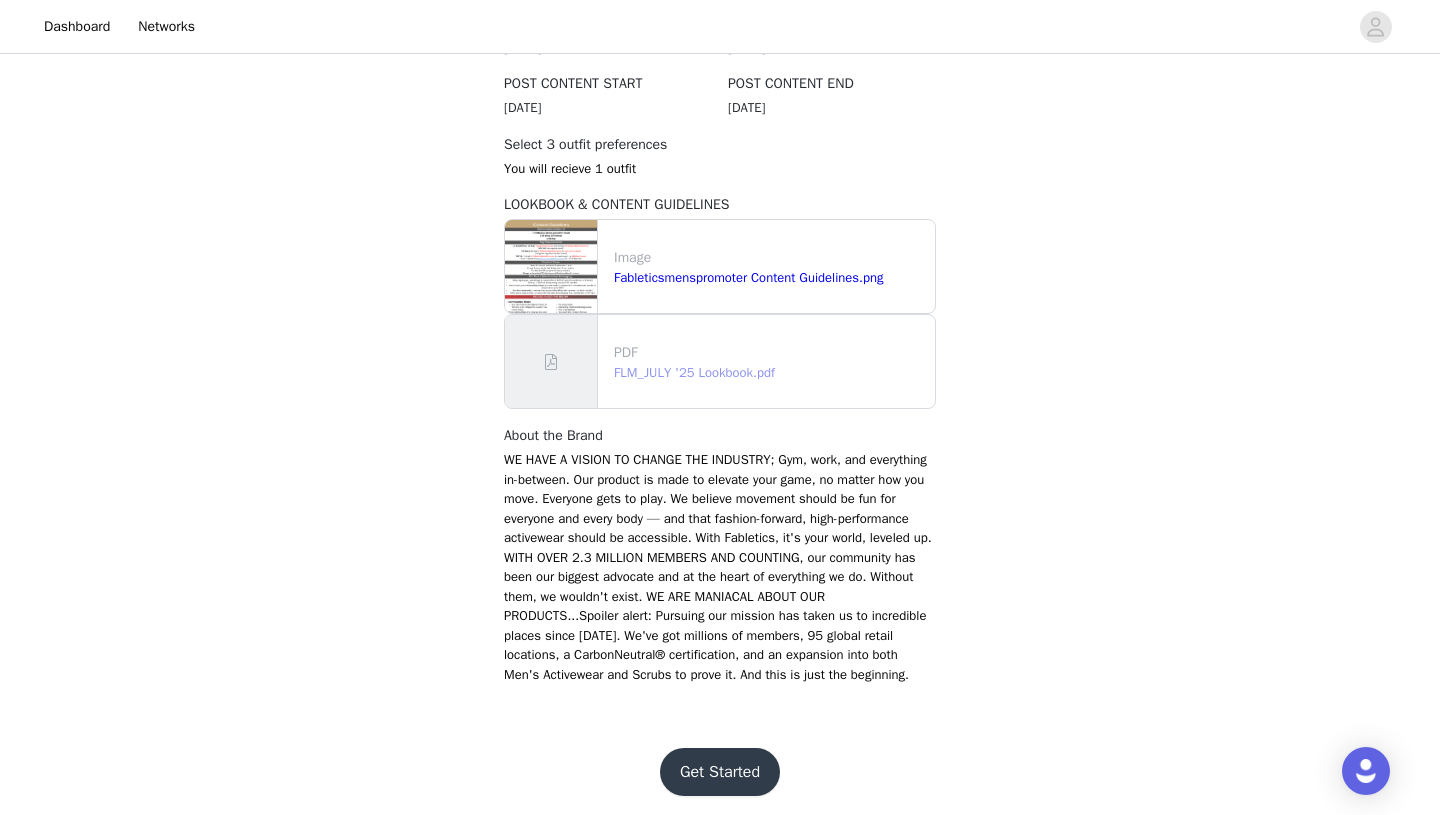 click on "FLM_JULY '25 Lookbook.pdf" at bounding box center (694, 372) 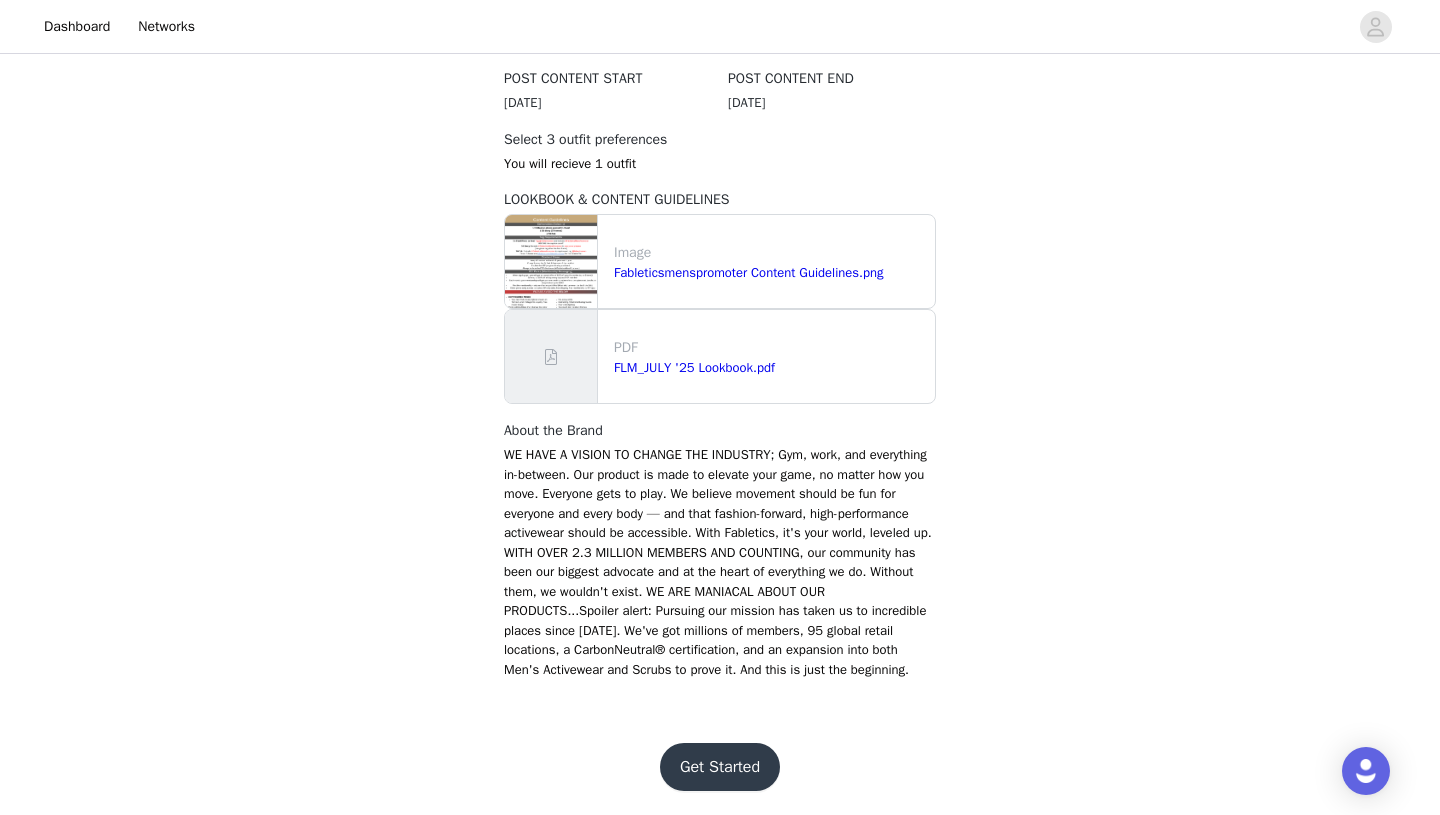 click on "Get Started" at bounding box center (720, 767) 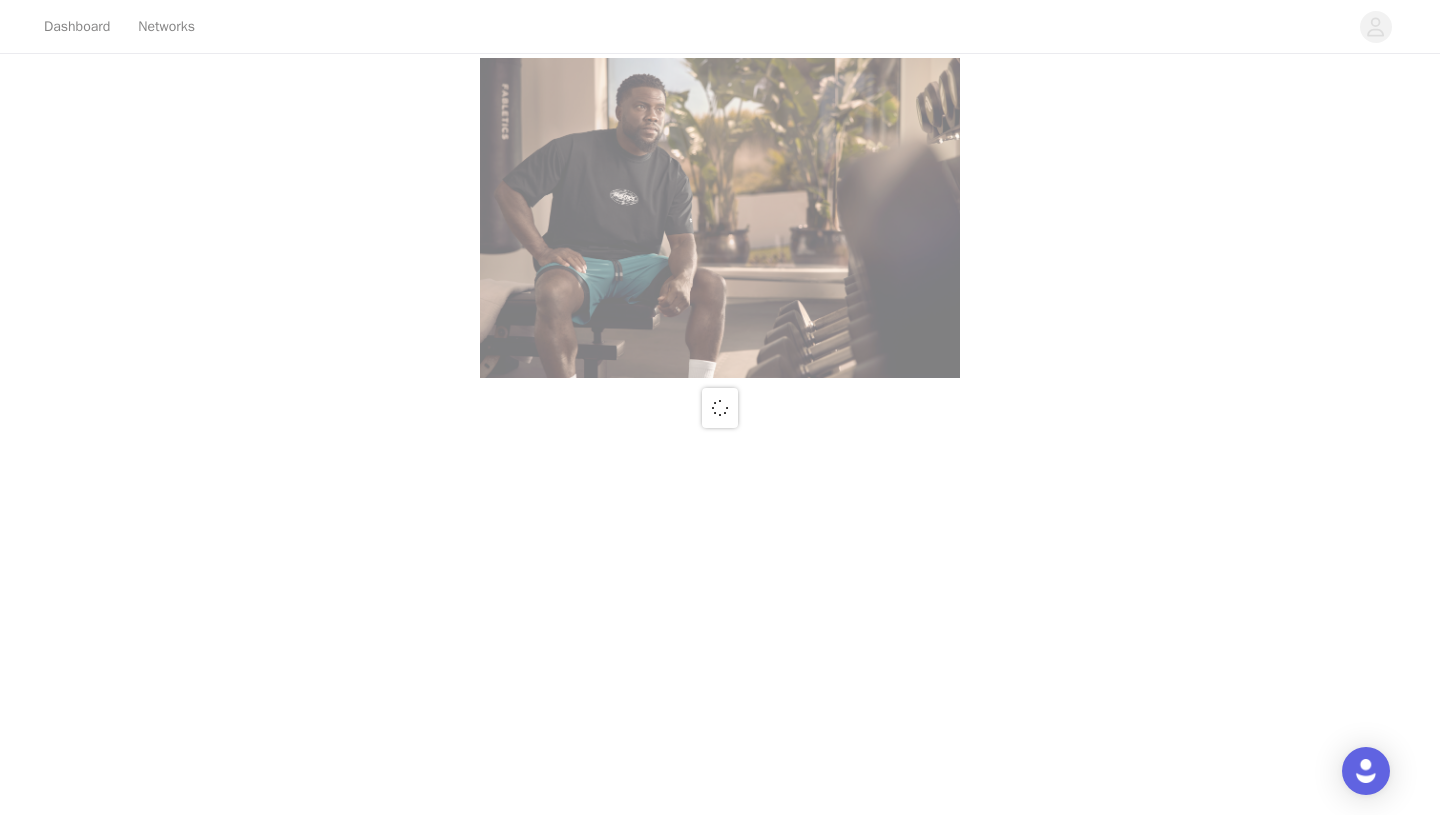 scroll, scrollTop: 0, scrollLeft: 0, axis: both 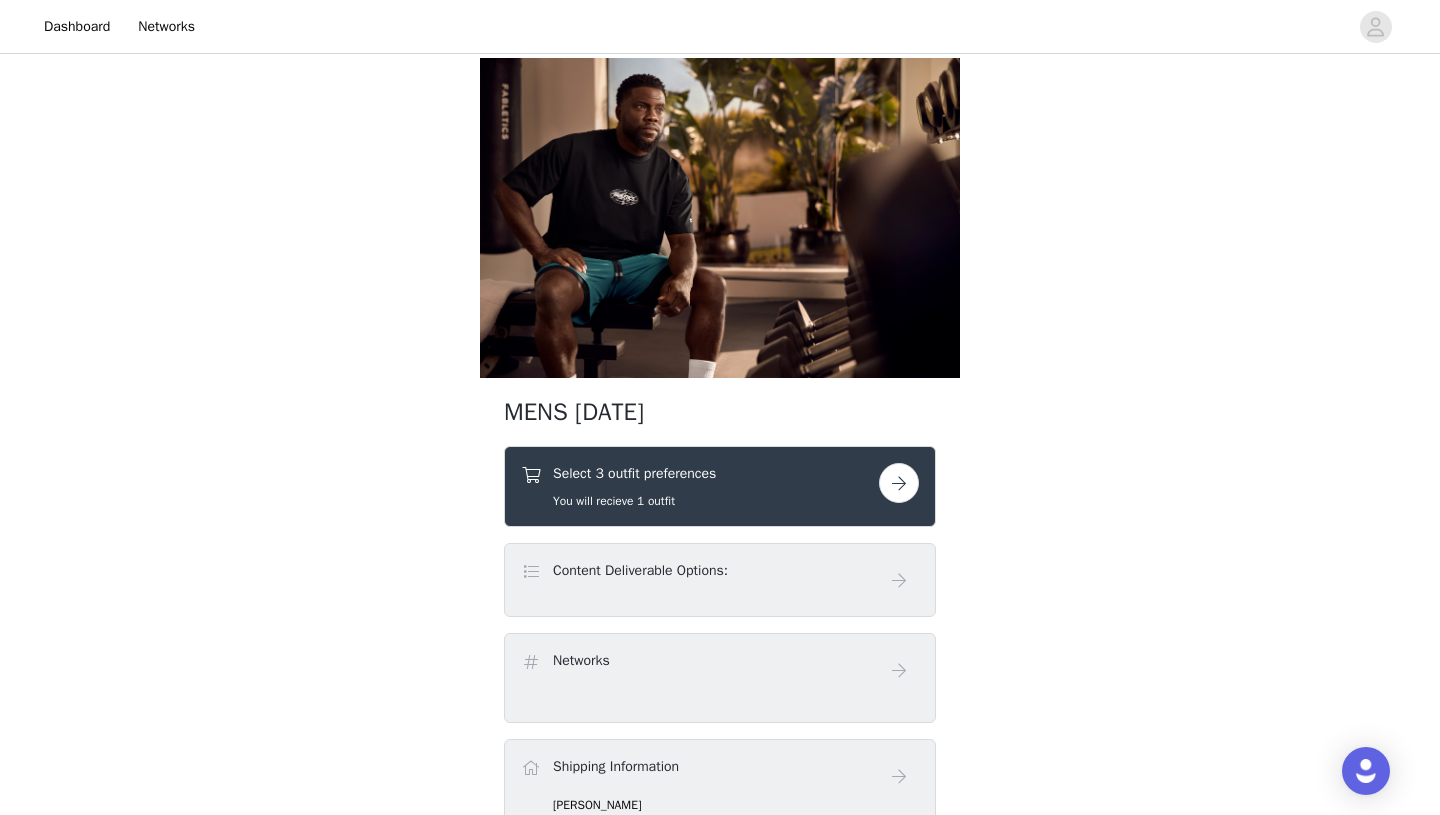 click at bounding box center (899, 483) 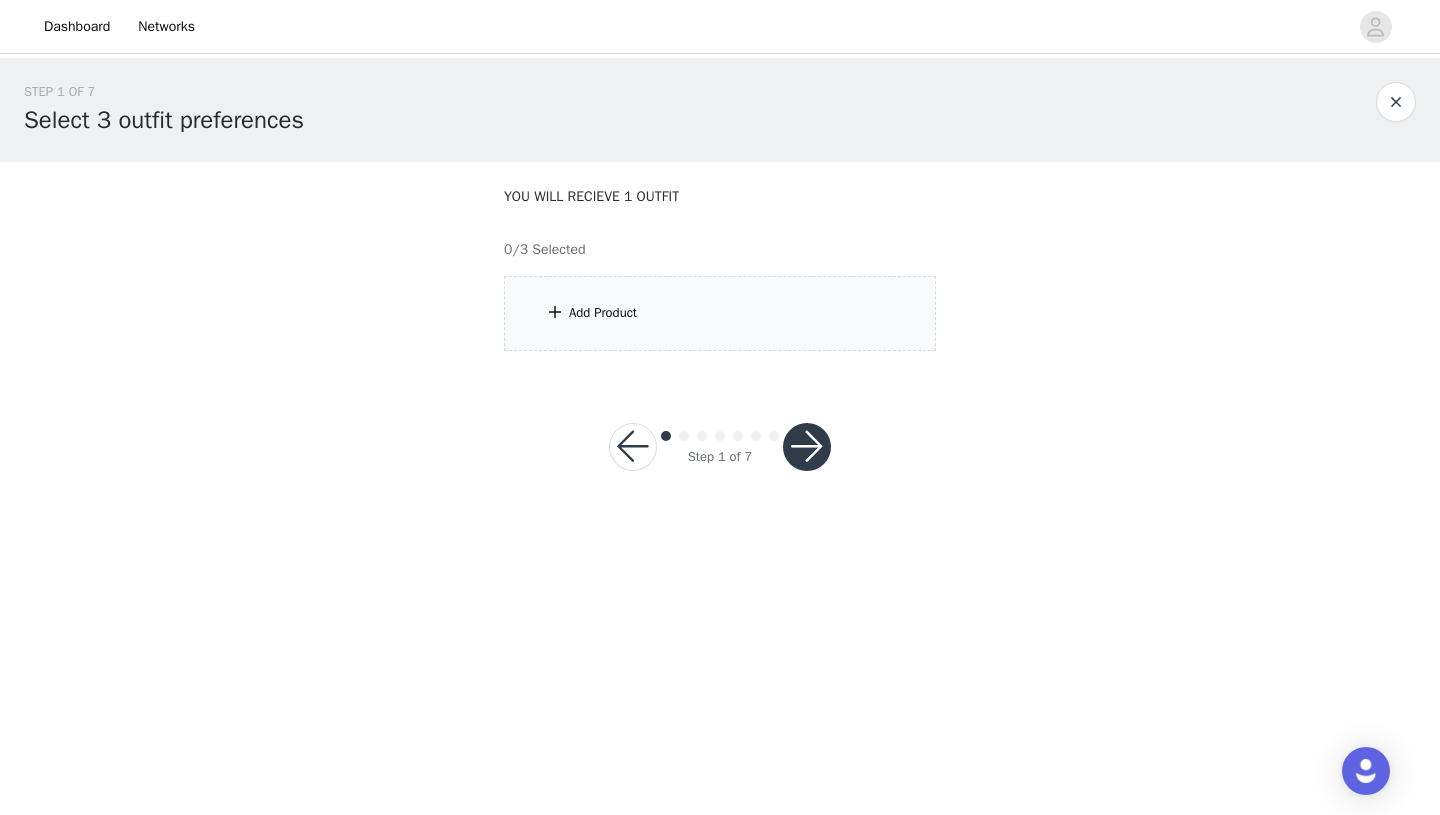 click on "Add Product" at bounding box center [720, 313] 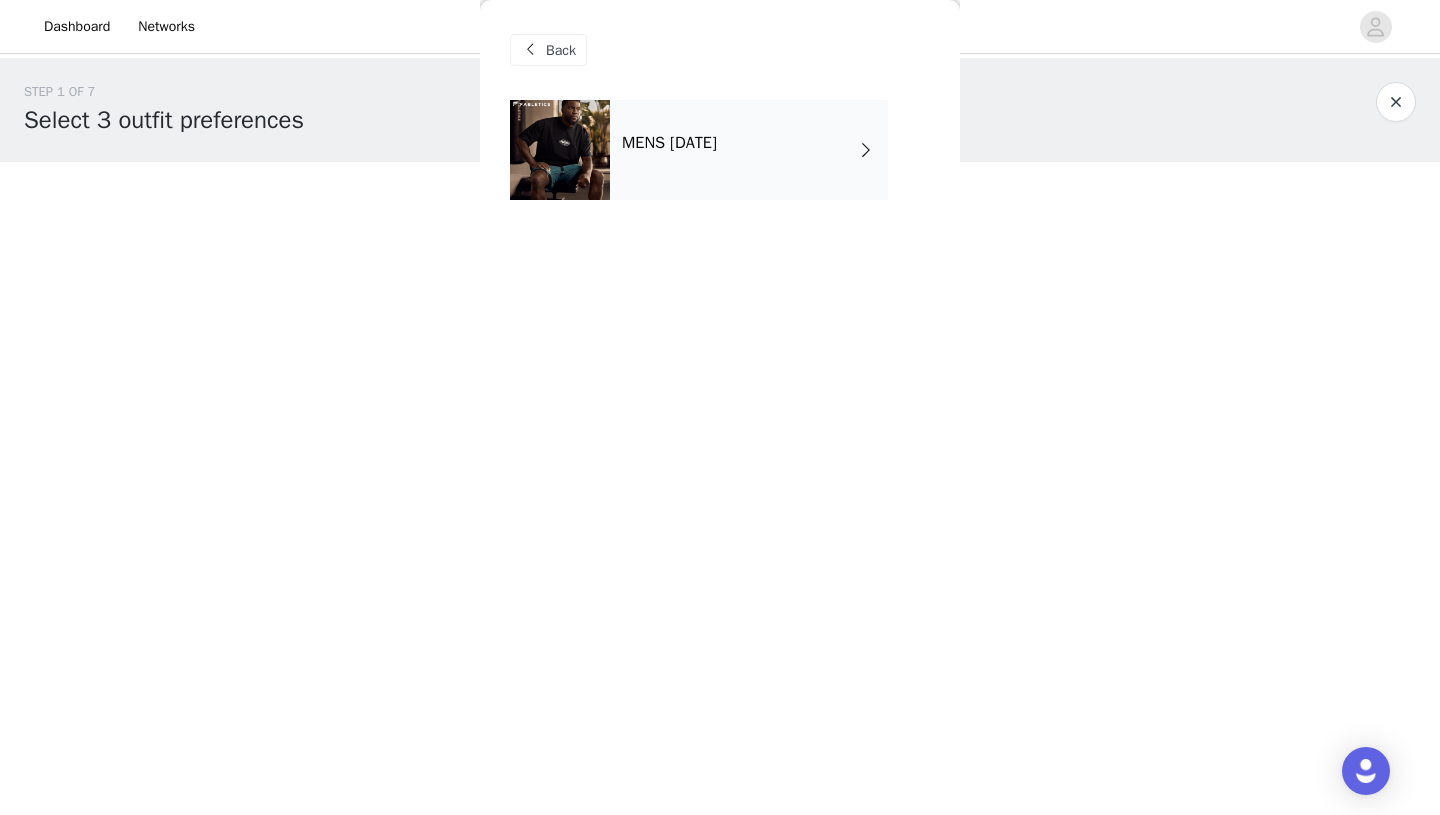 click on "MENS [DATE]" at bounding box center [749, 150] 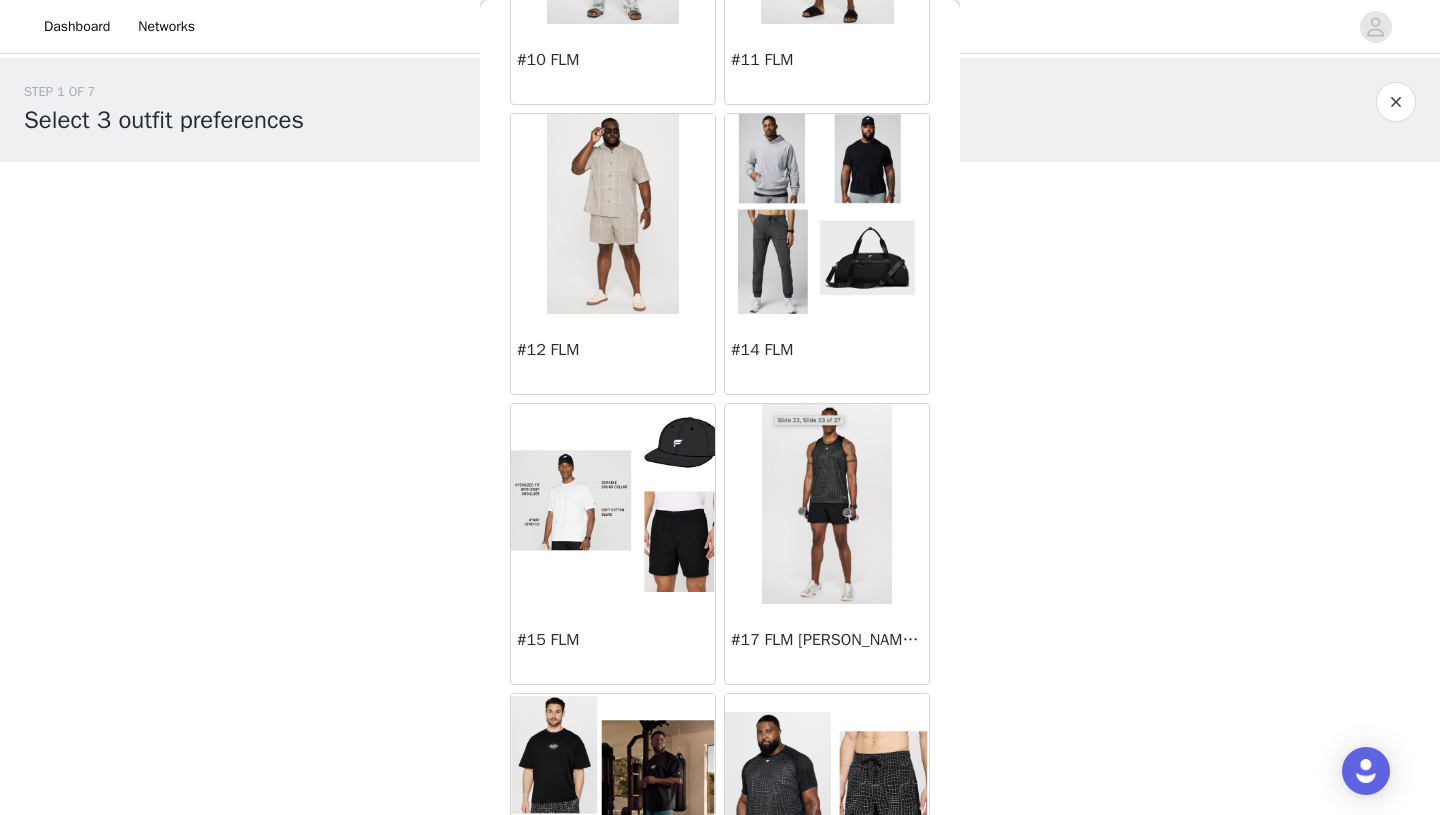 scroll, scrollTop: 2245, scrollLeft: 0, axis: vertical 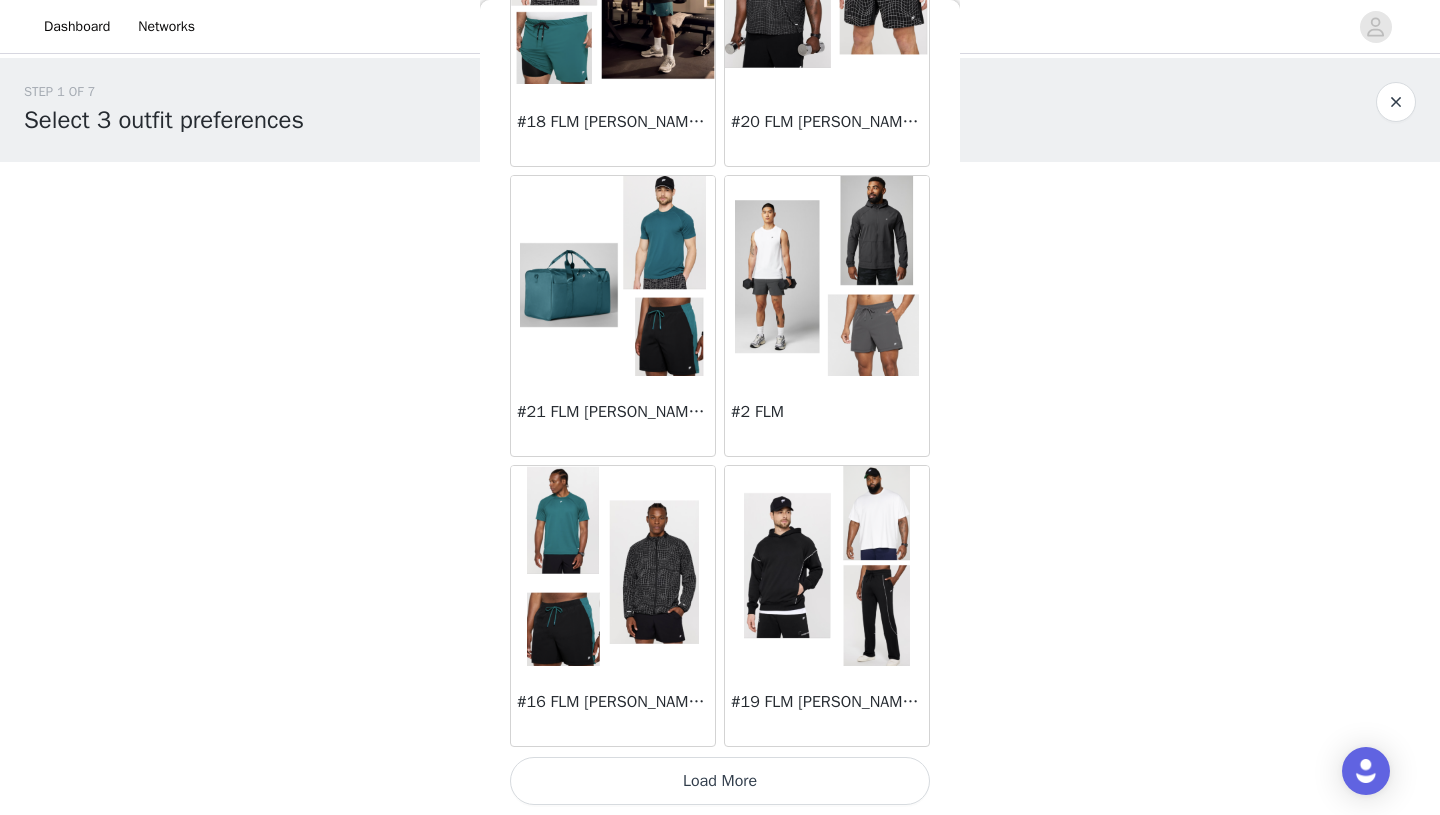 click at bounding box center (613, 276) 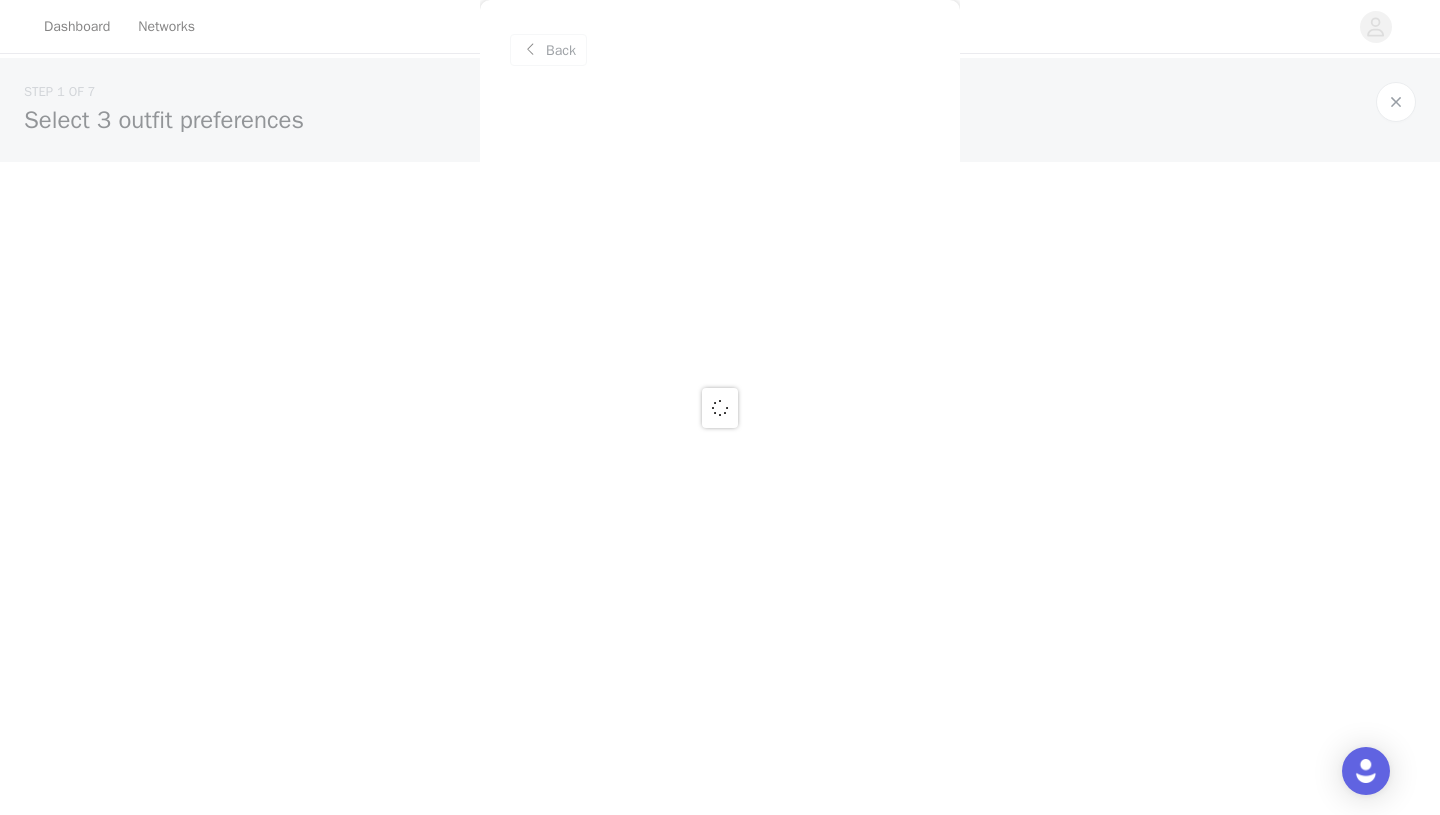 scroll, scrollTop: 0, scrollLeft: 0, axis: both 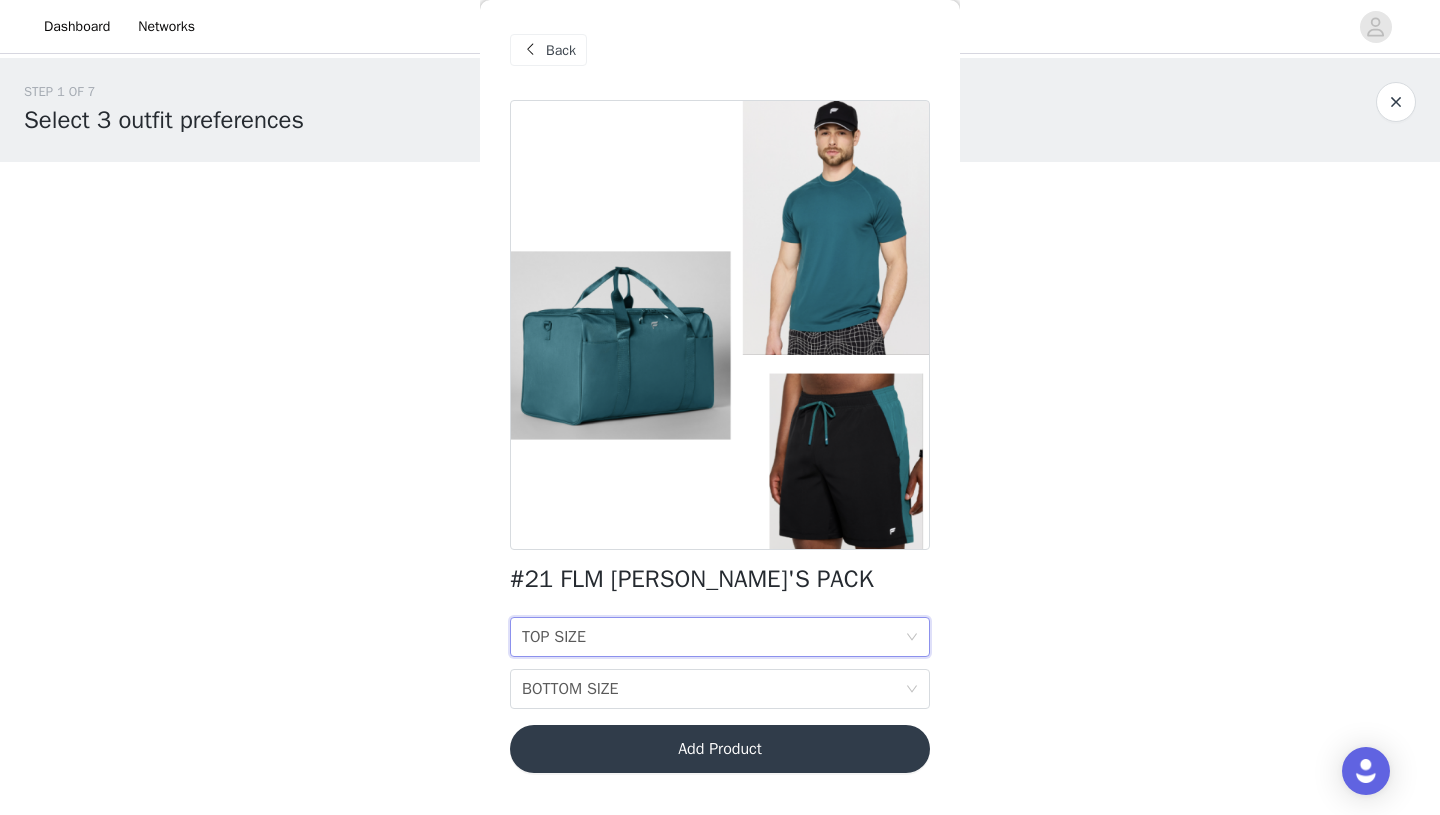 click on "TOP SIZE TOP SIZE" at bounding box center [713, 637] 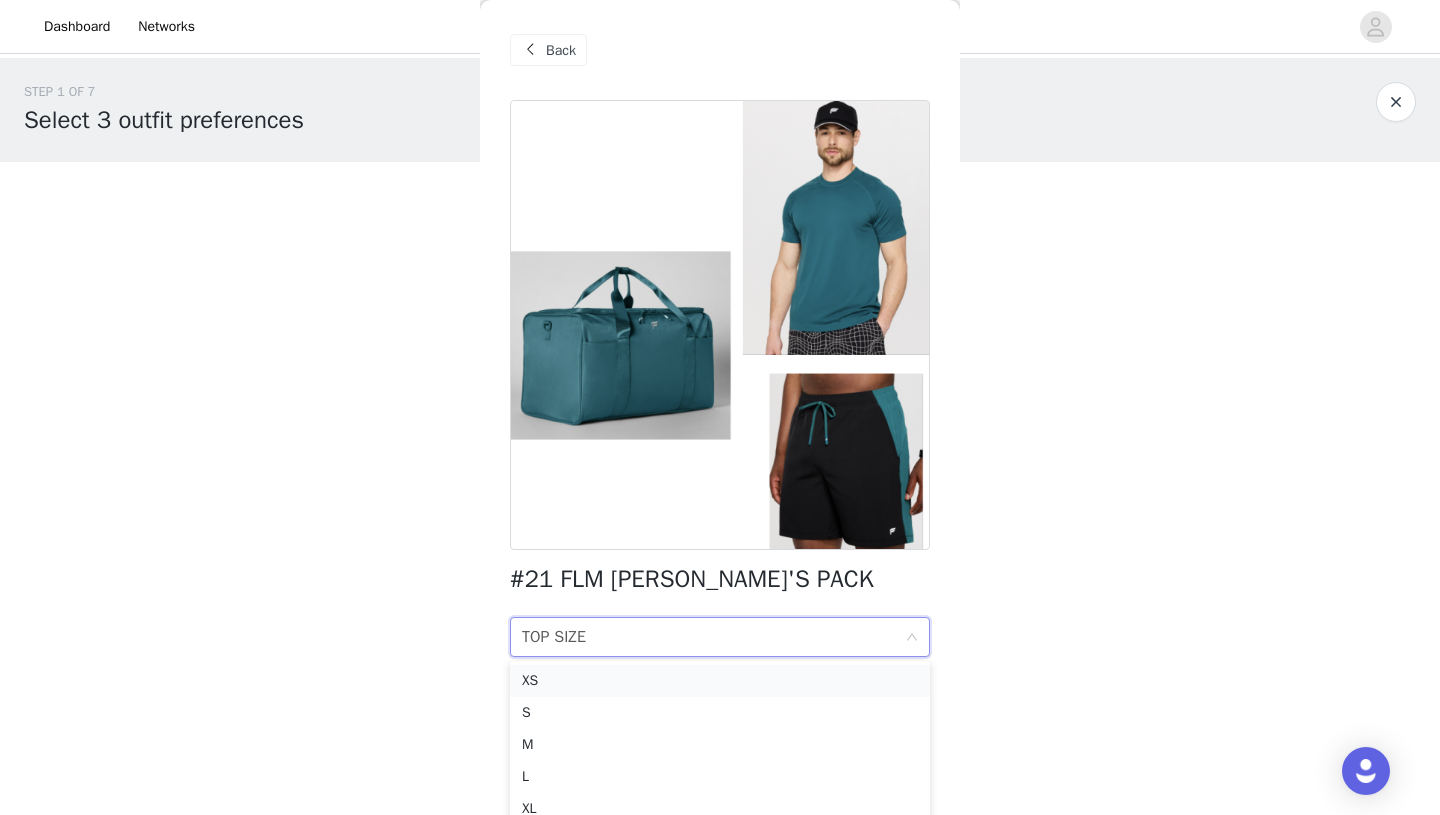 click on "XS" at bounding box center (720, 681) 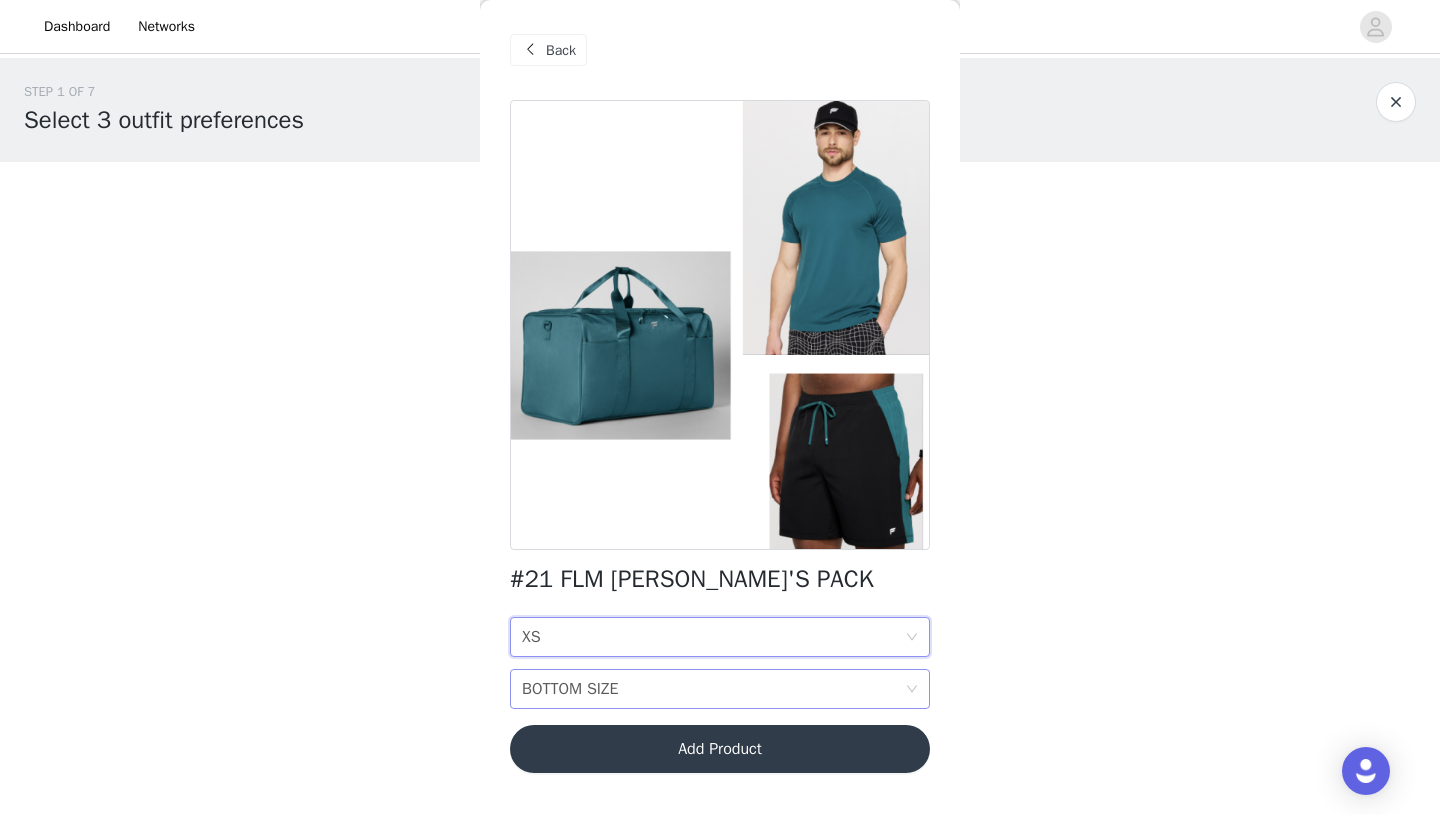 click on "BOTTOM SIZE" at bounding box center [570, 689] 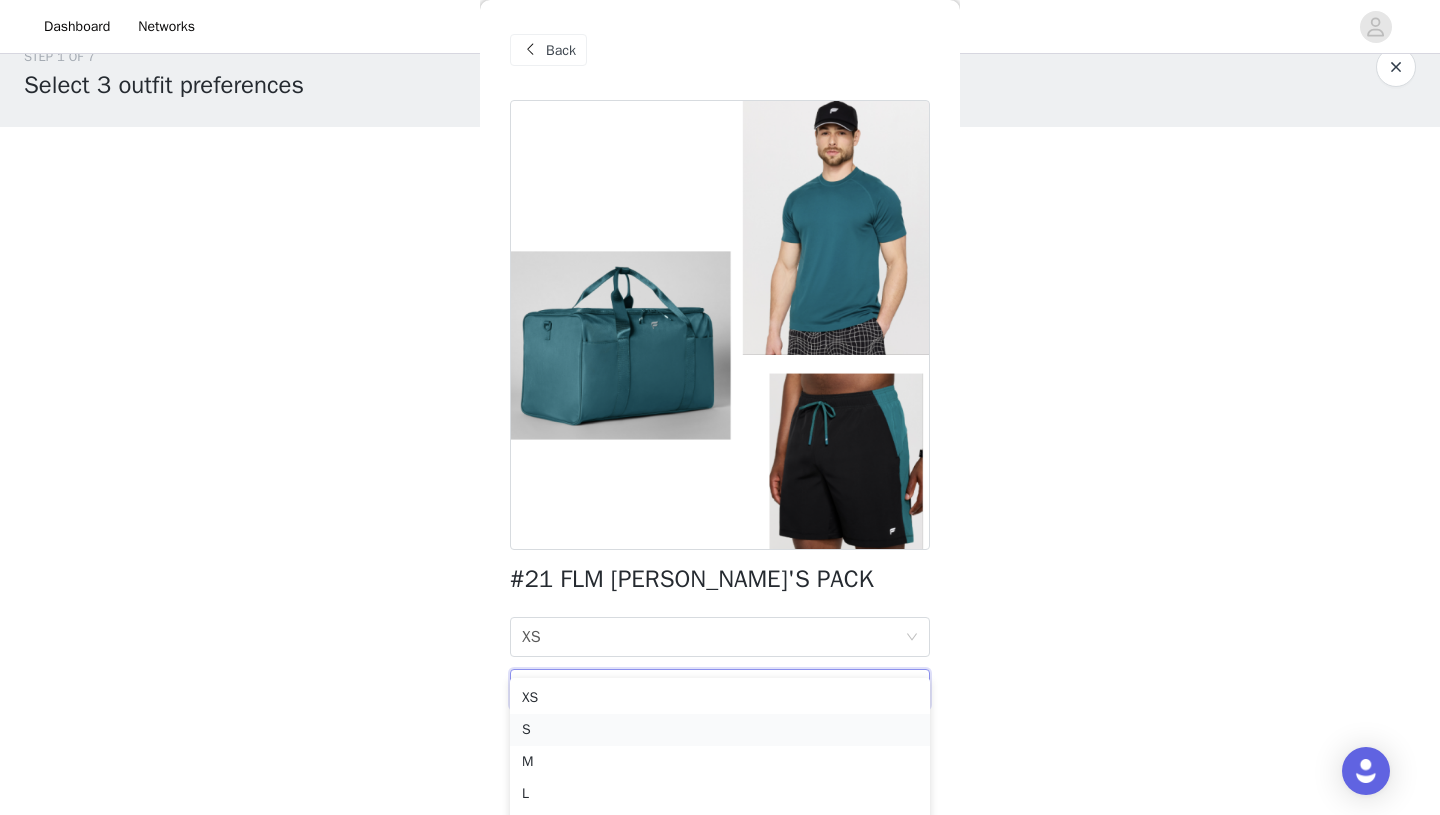 scroll, scrollTop: 36, scrollLeft: 0, axis: vertical 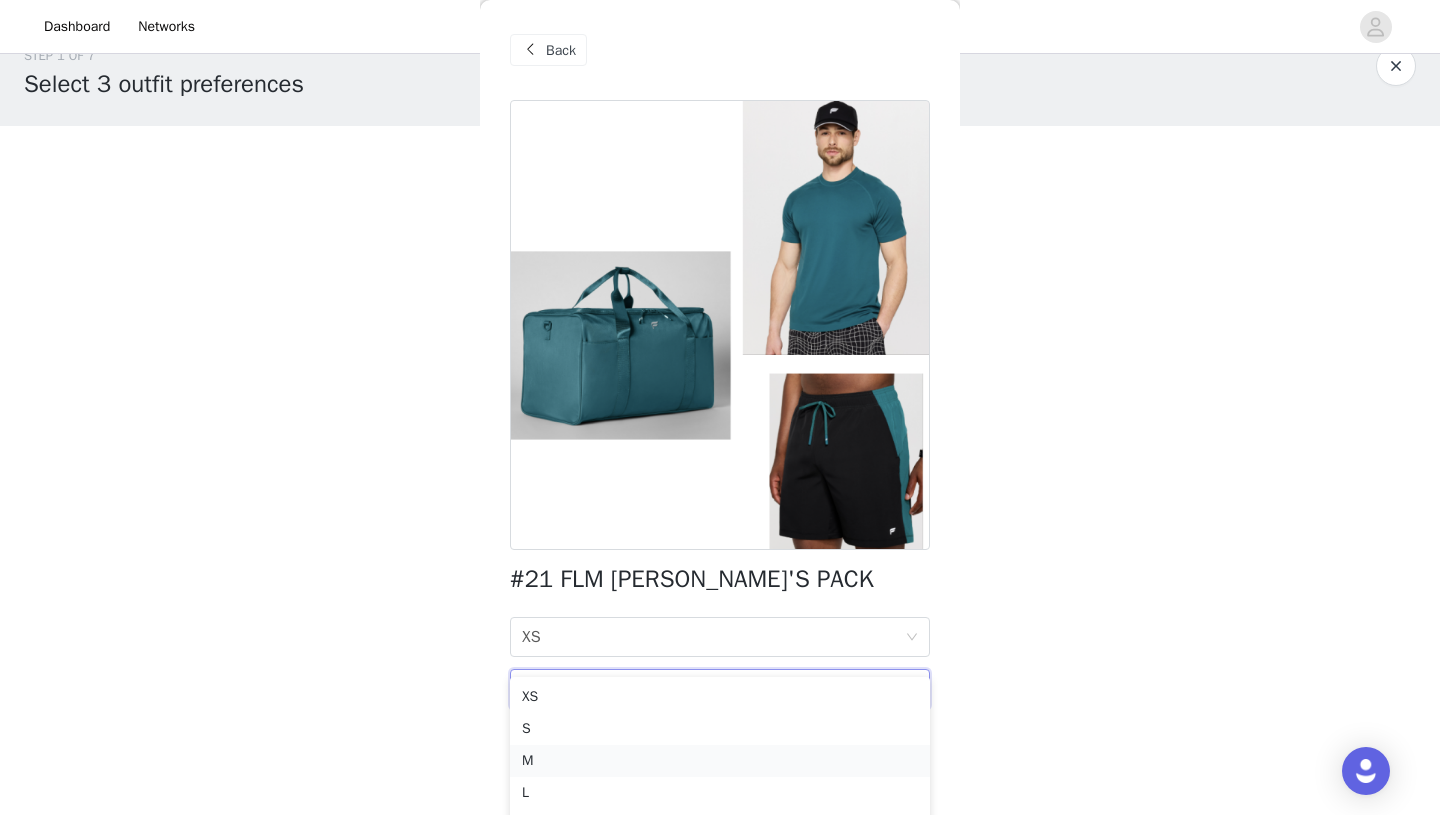 click on "M" at bounding box center [720, 761] 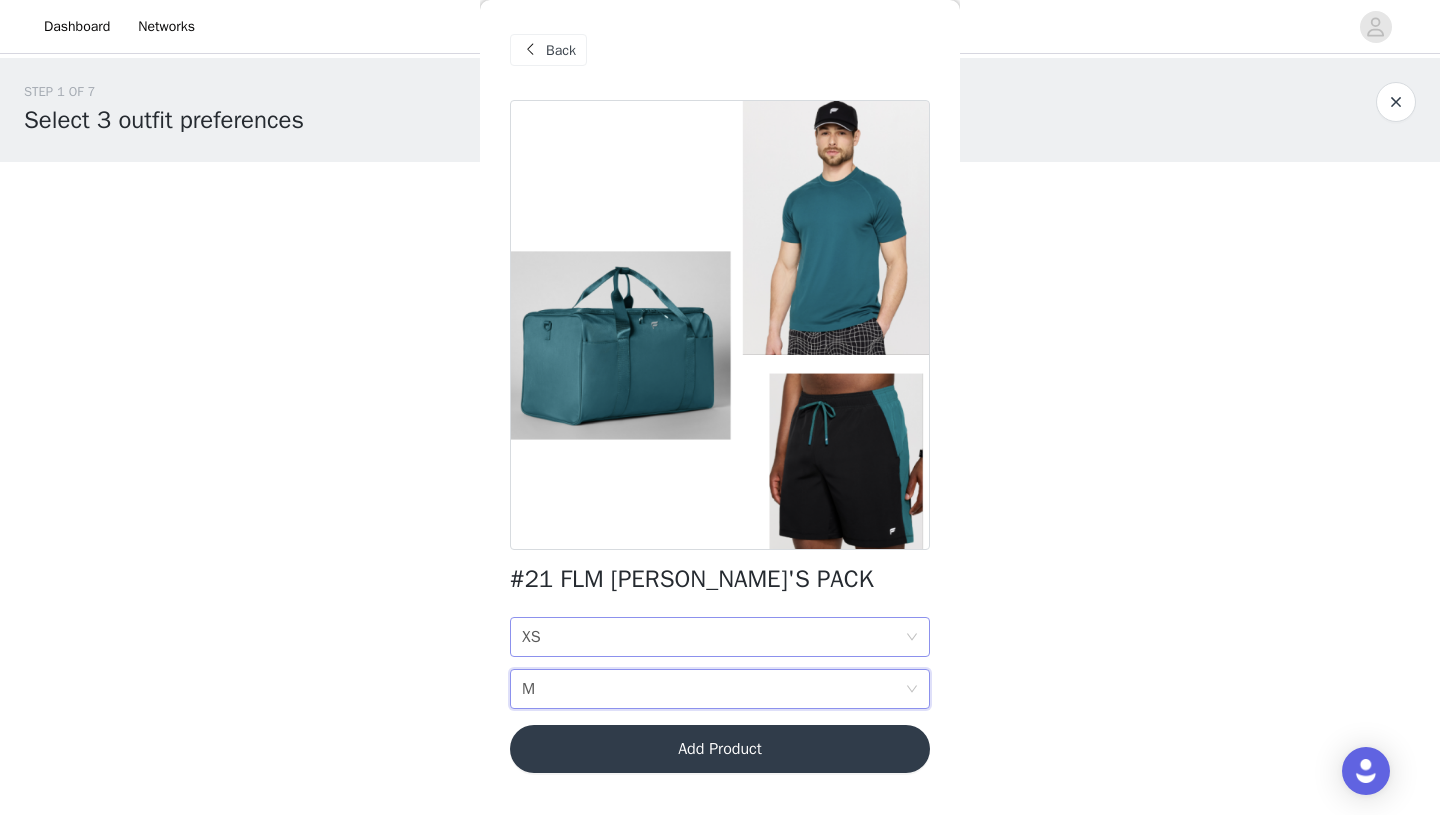 scroll, scrollTop: 0, scrollLeft: 0, axis: both 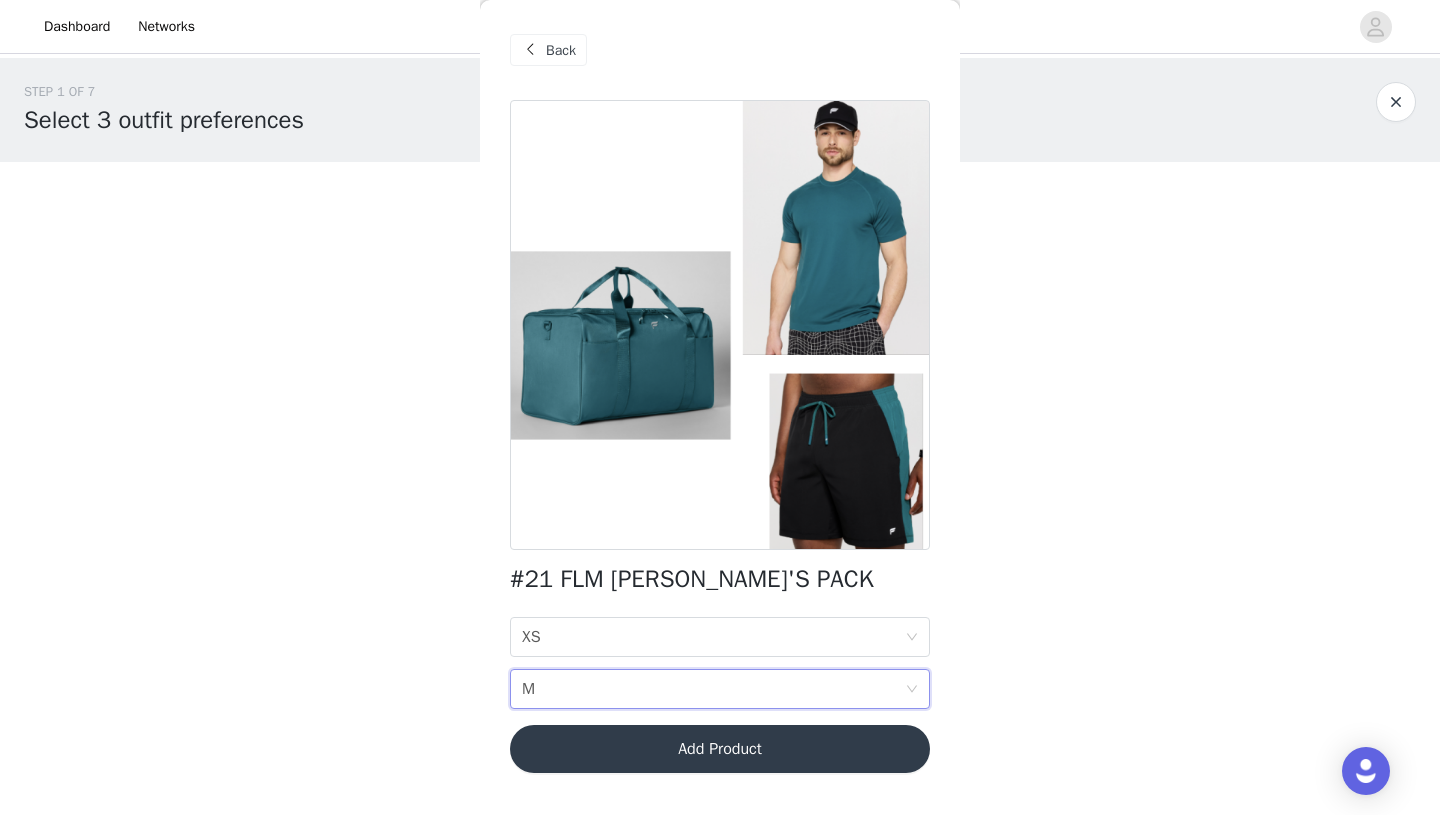 click on "Add Product" at bounding box center [720, 749] 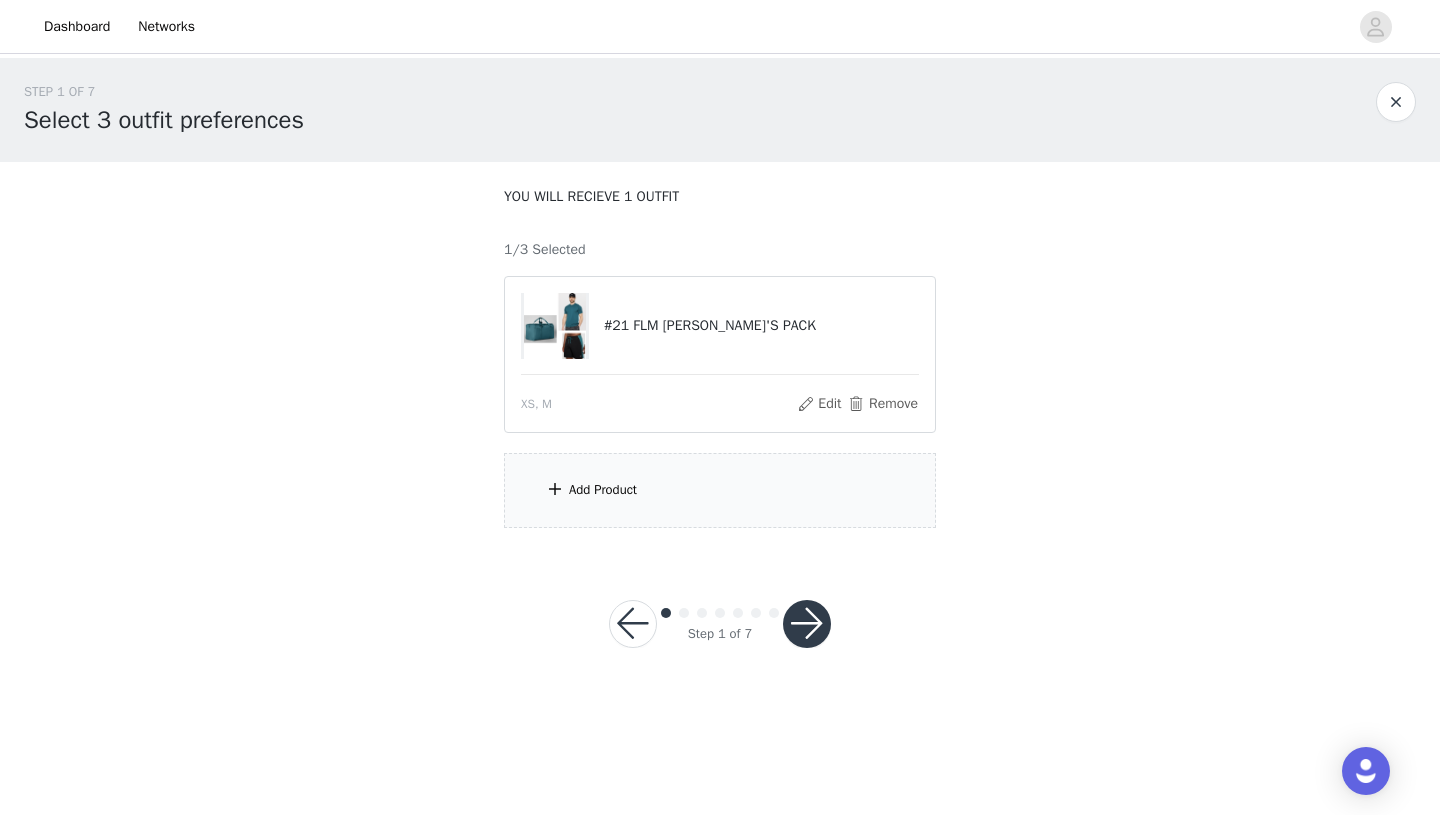 click on "Add Product" at bounding box center [720, 490] 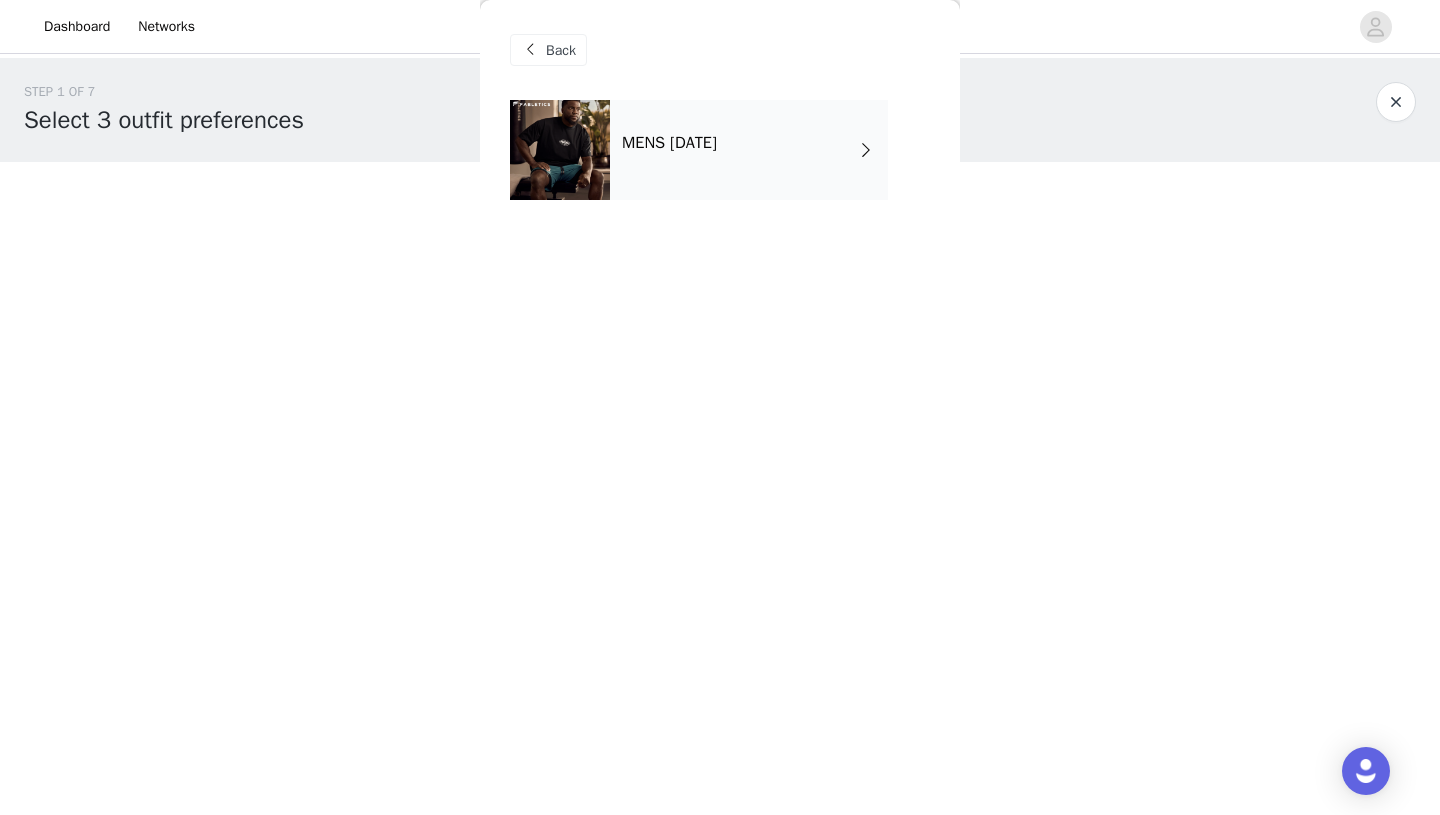 click on "MENS [DATE]" at bounding box center (749, 150) 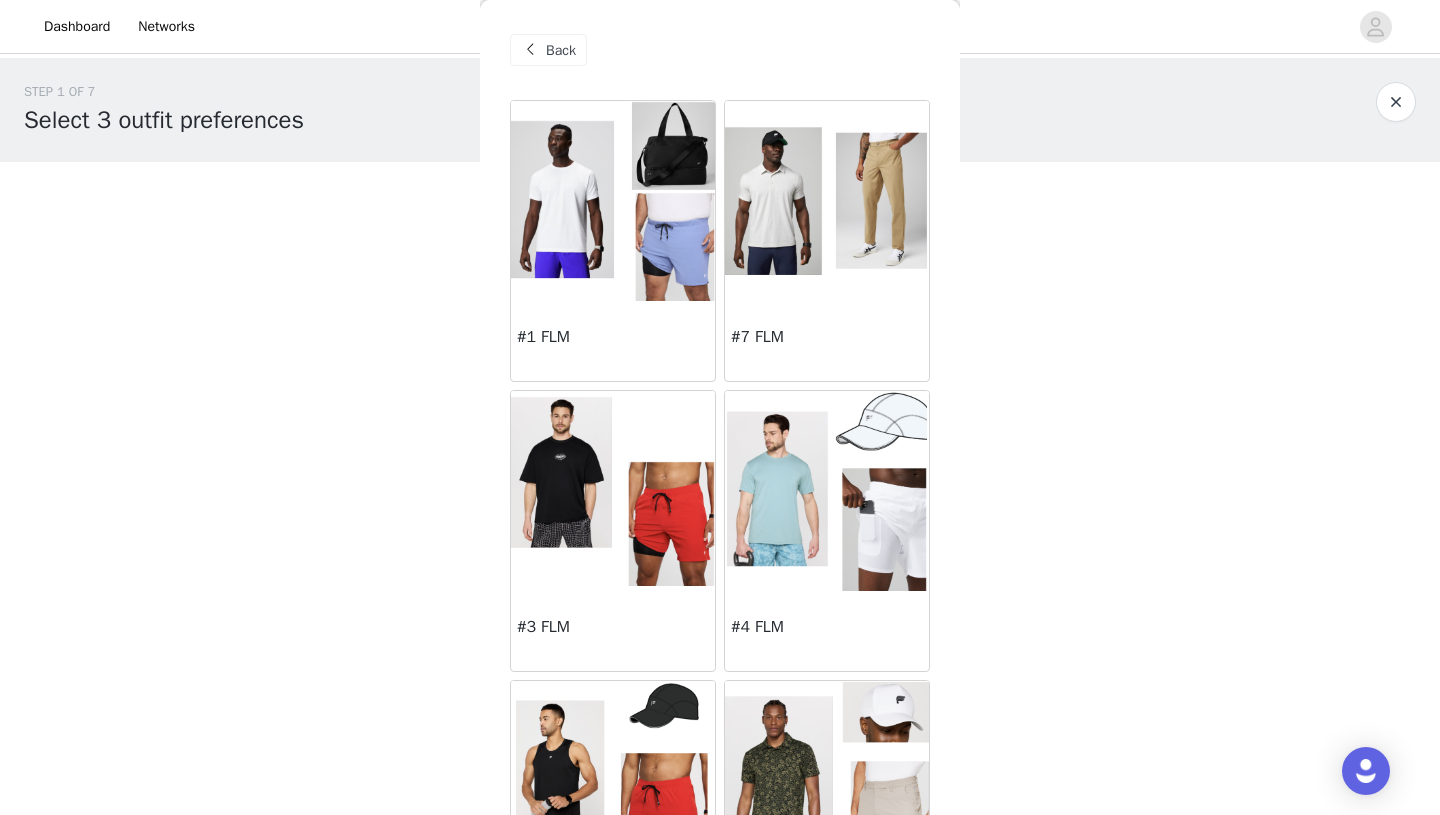 click at bounding box center (612, 201) 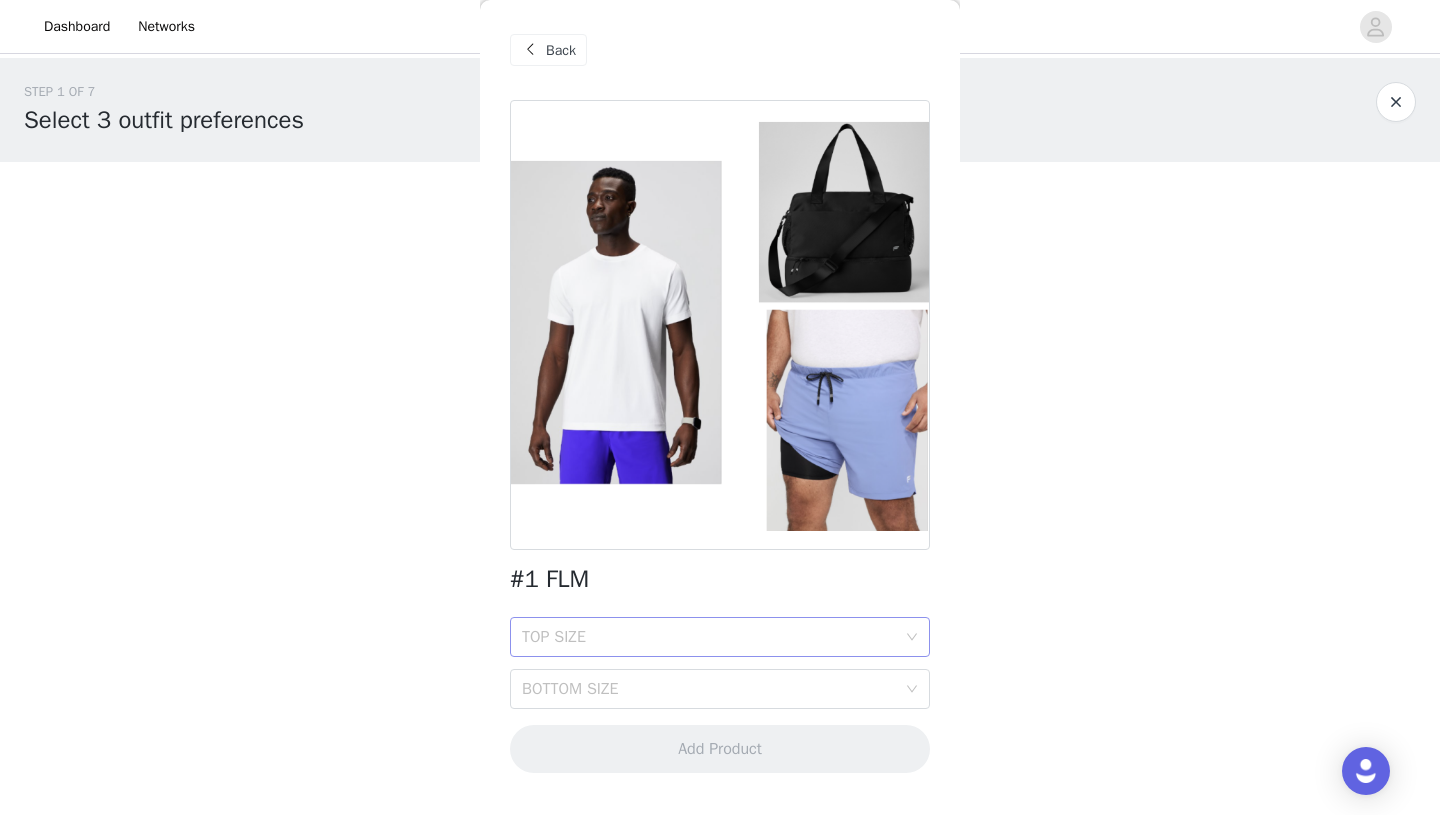 click on "TOP SIZE" at bounding box center [709, 637] 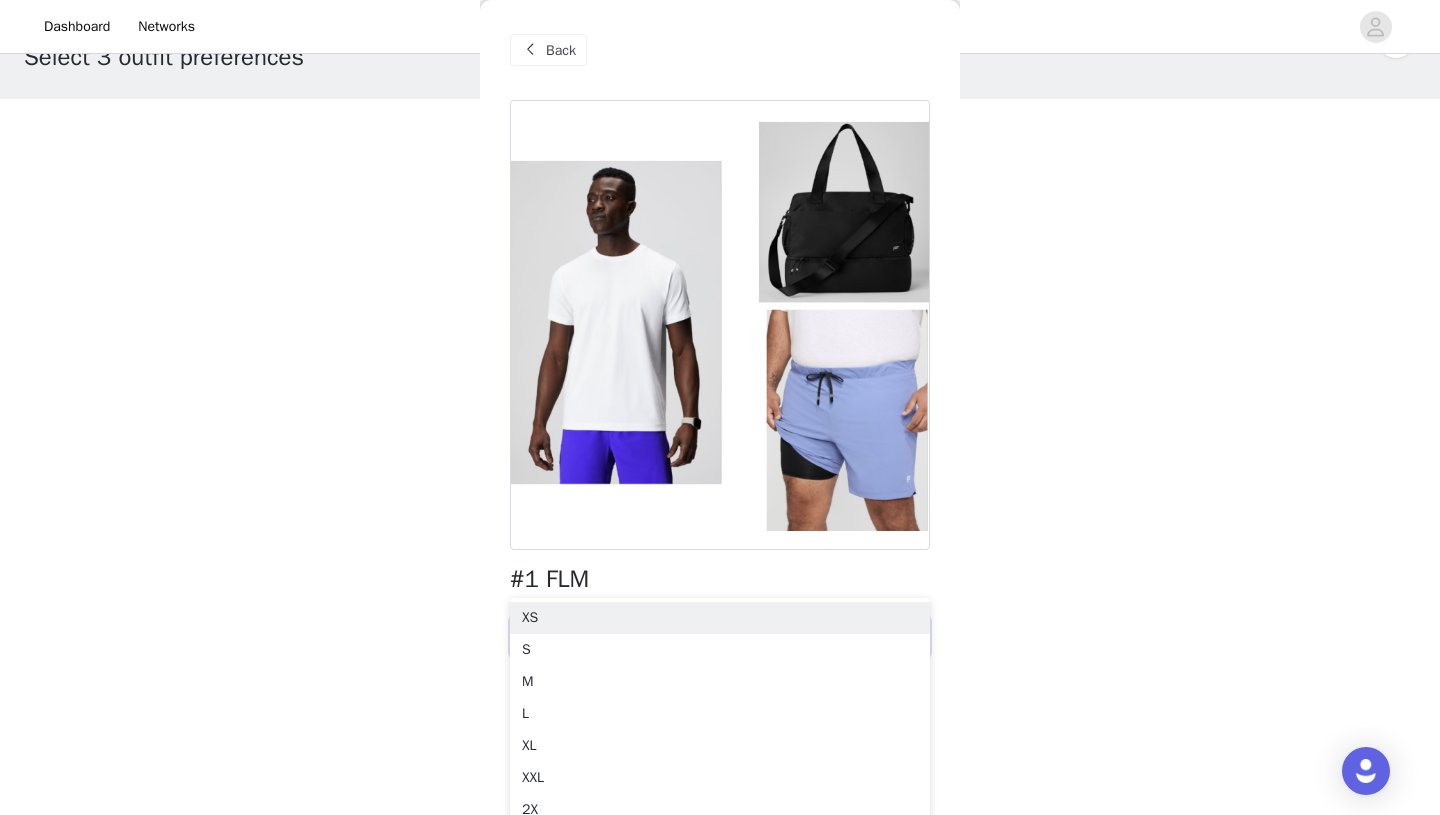 scroll, scrollTop: 64, scrollLeft: 0, axis: vertical 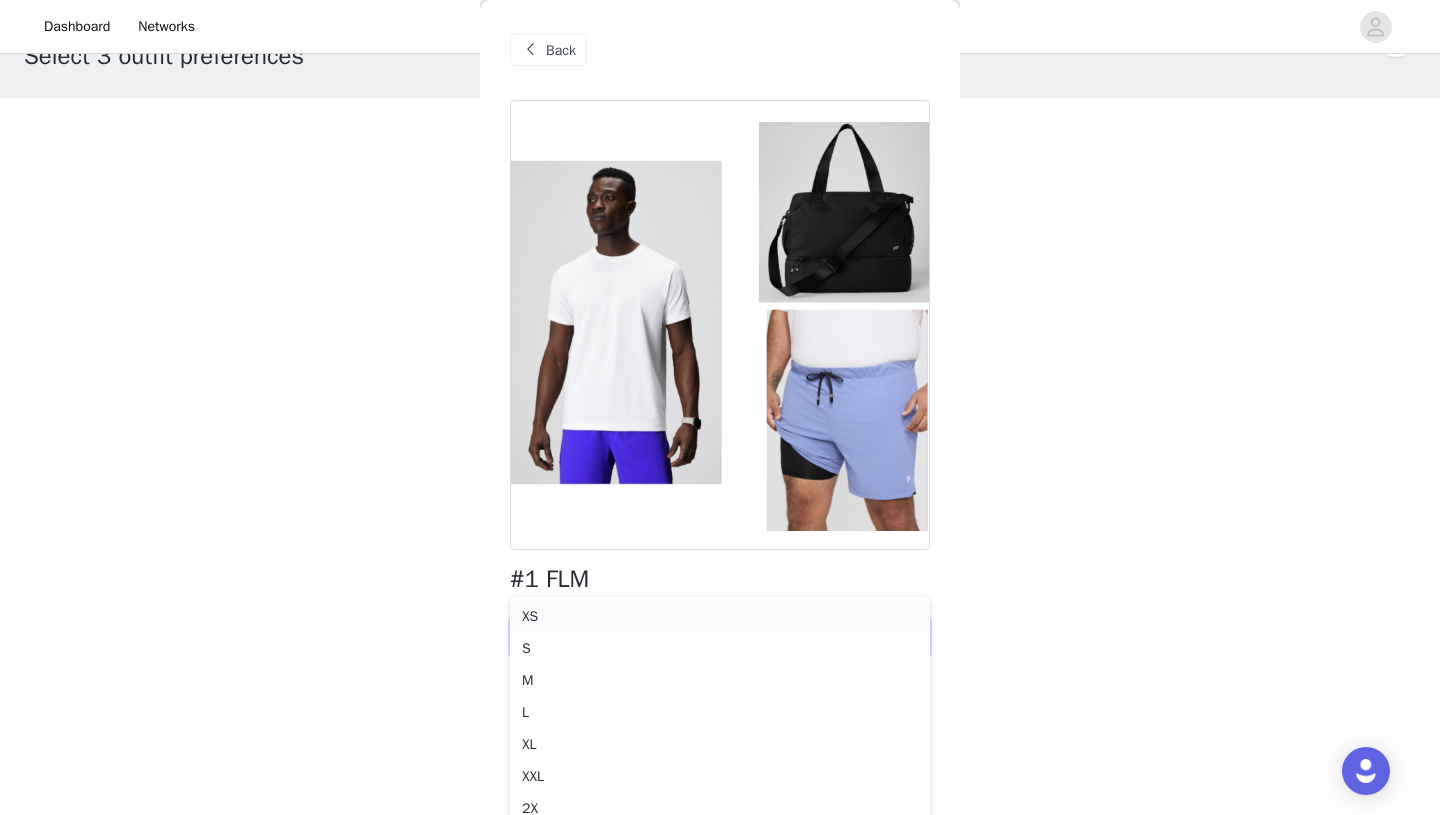 click on "XS" at bounding box center [720, 617] 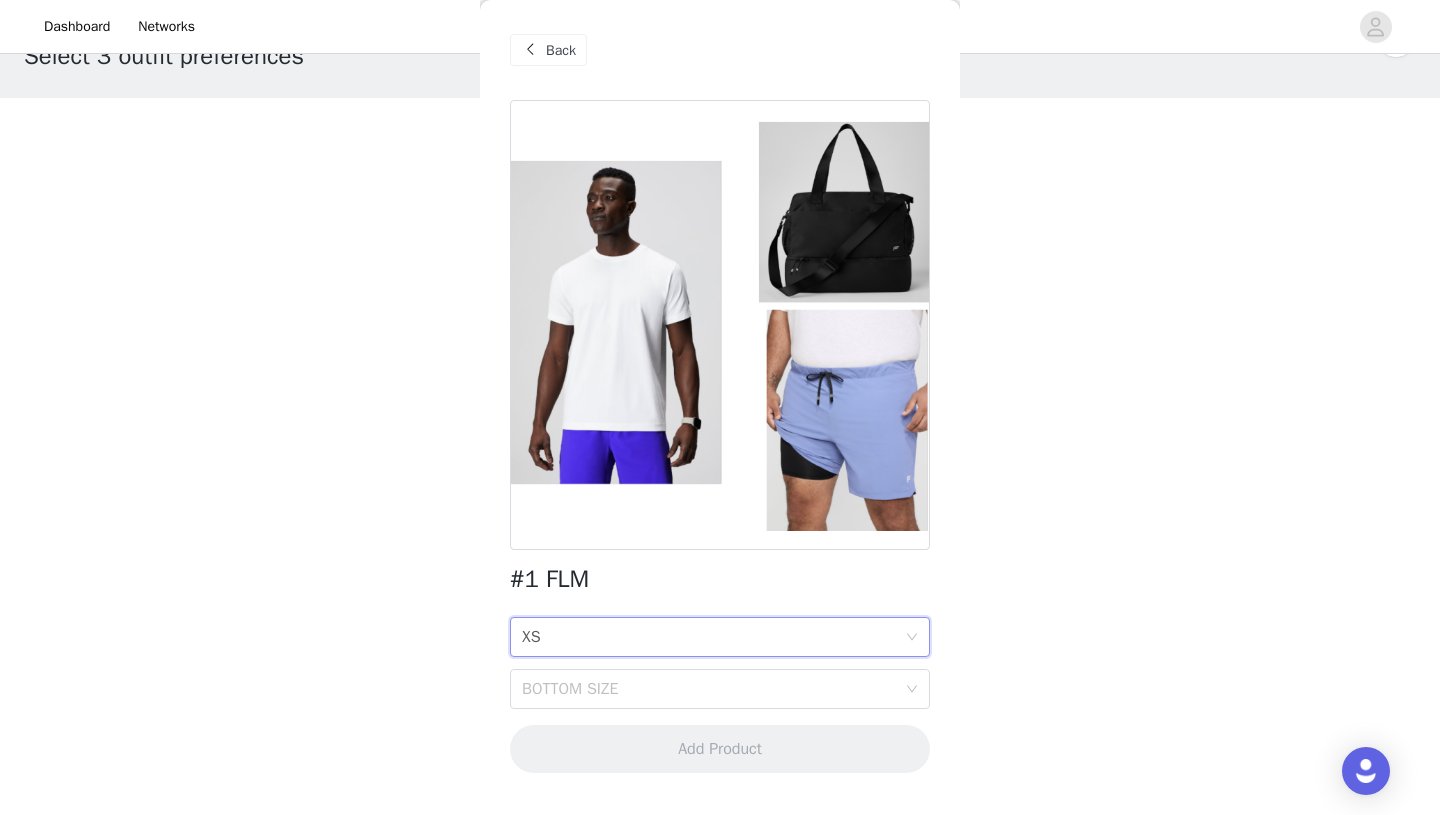 scroll, scrollTop: 0, scrollLeft: 0, axis: both 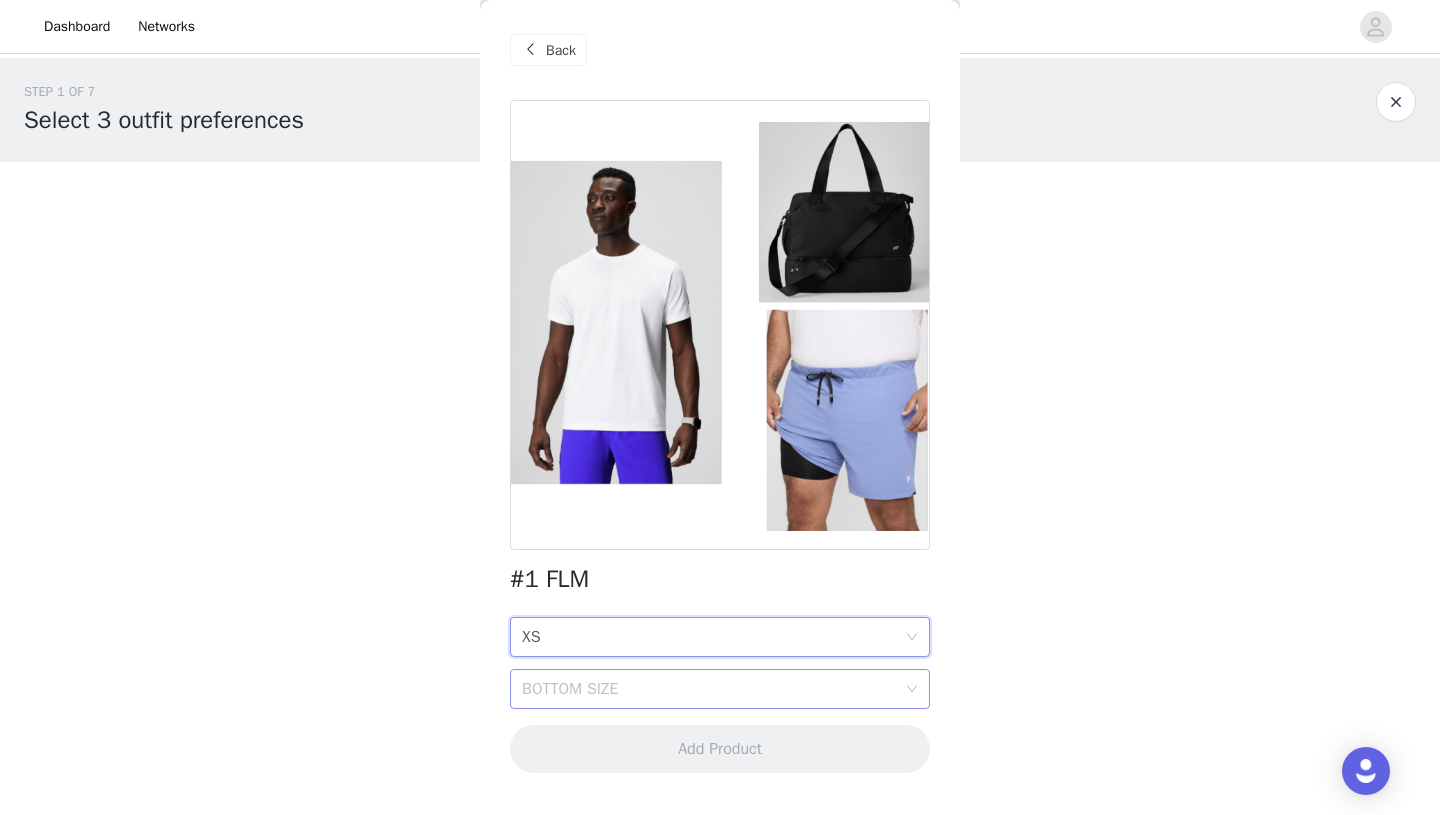 click on "BOTTOM SIZE" at bounding box center (709, 689) 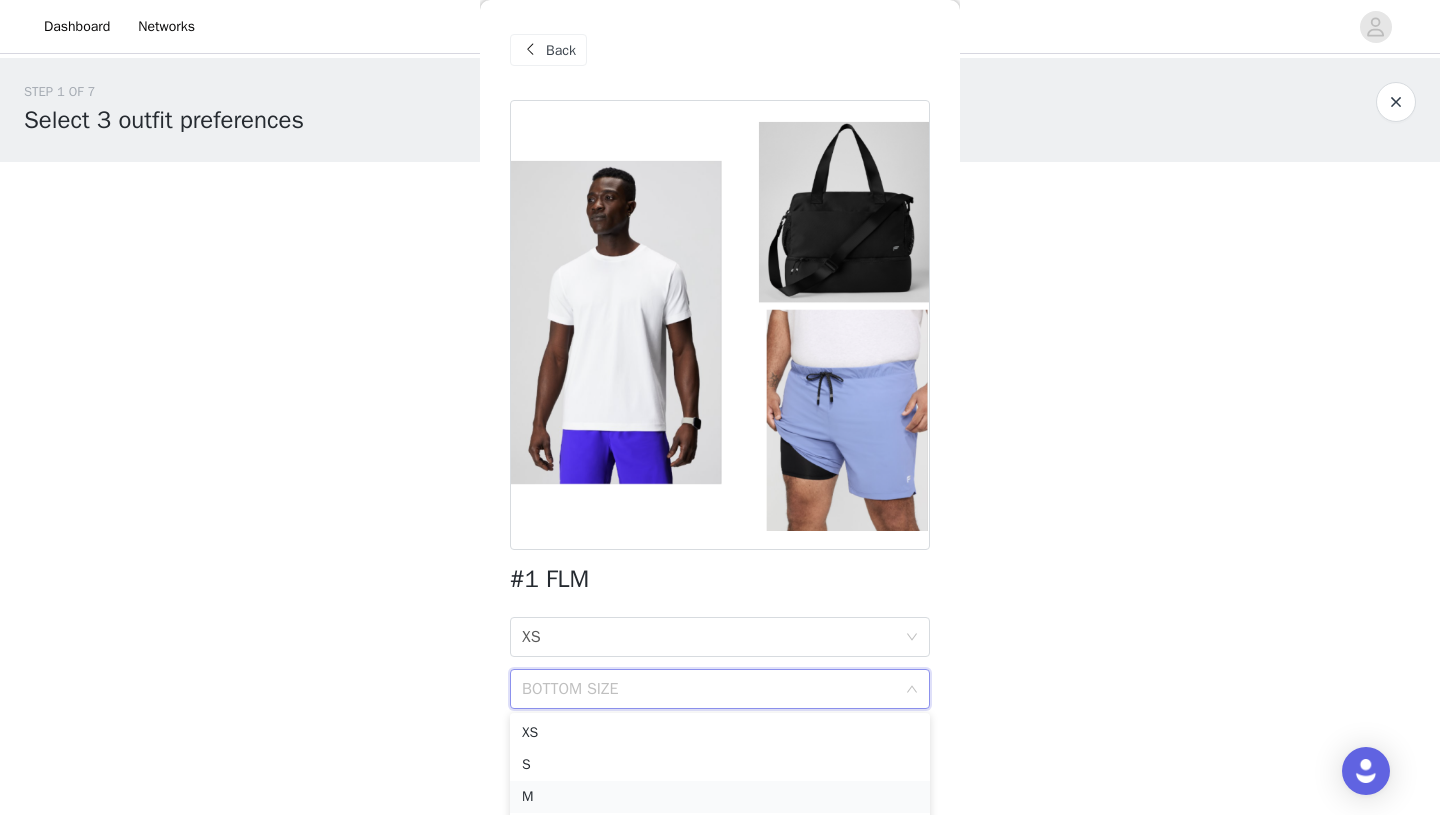 click on "M" at bounding box center (720, 797) 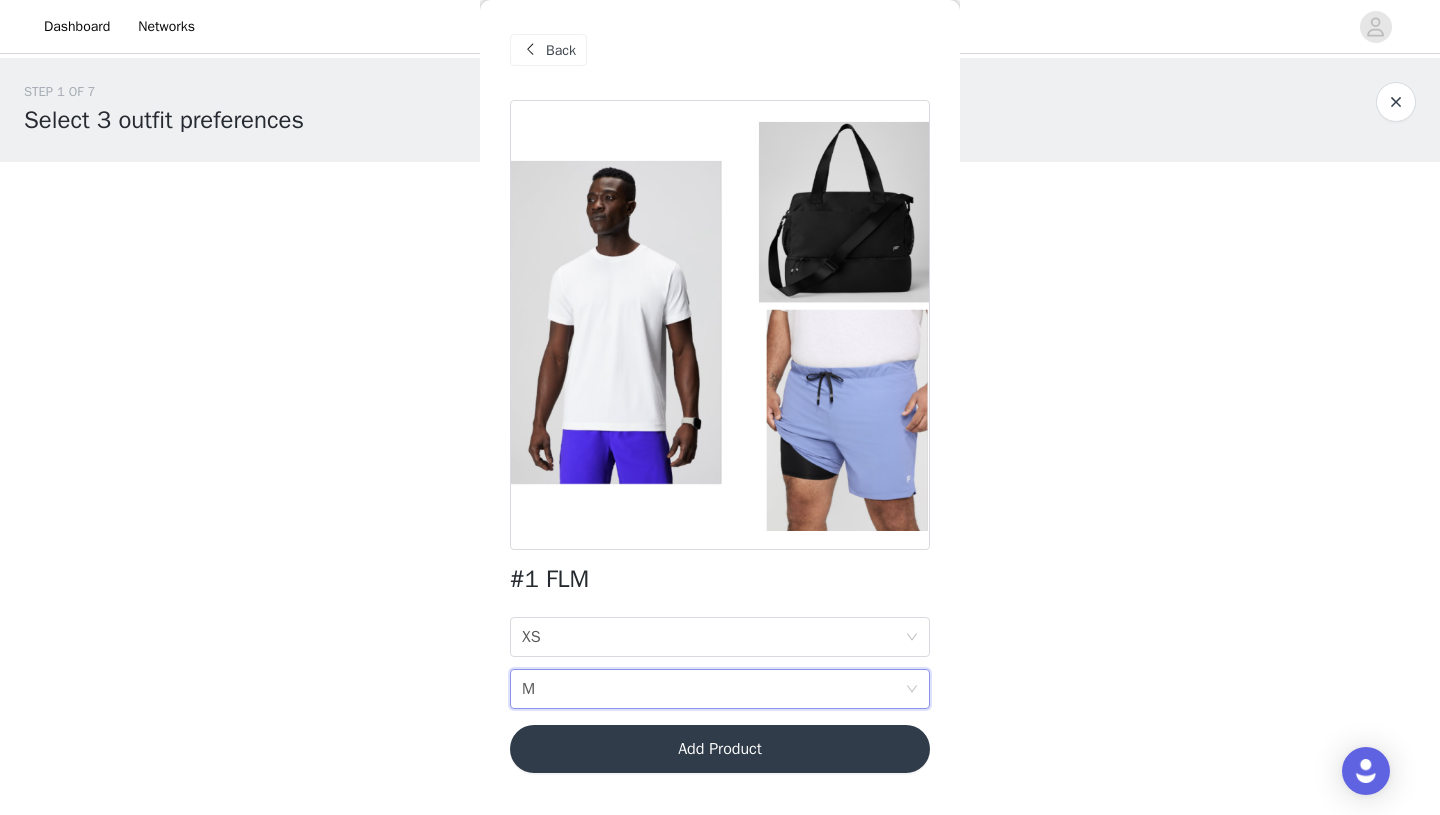 click on "Add Product" at bounding box center (720, 749) 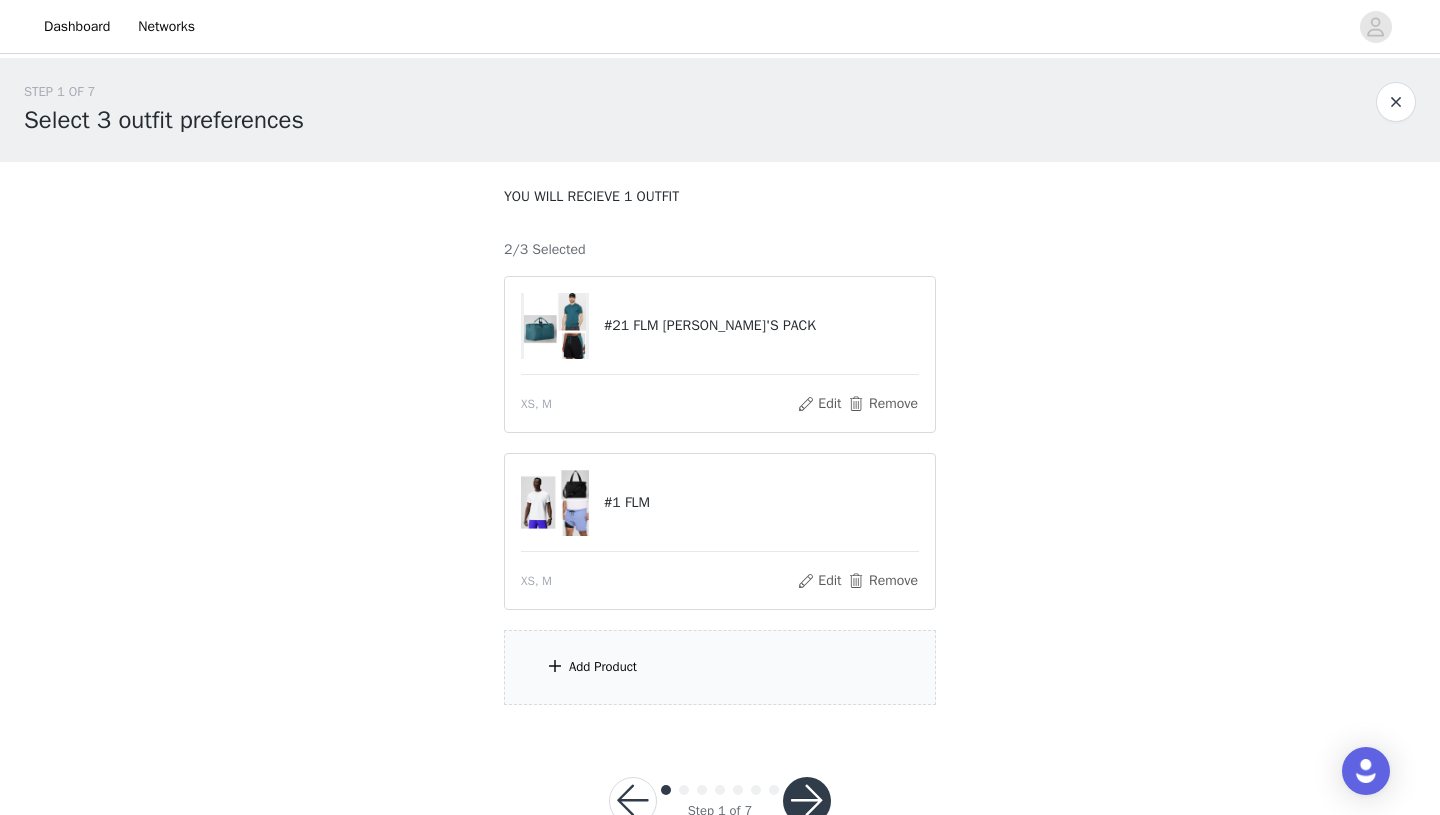 click on "Add Product" at bounding box center [720, 667] 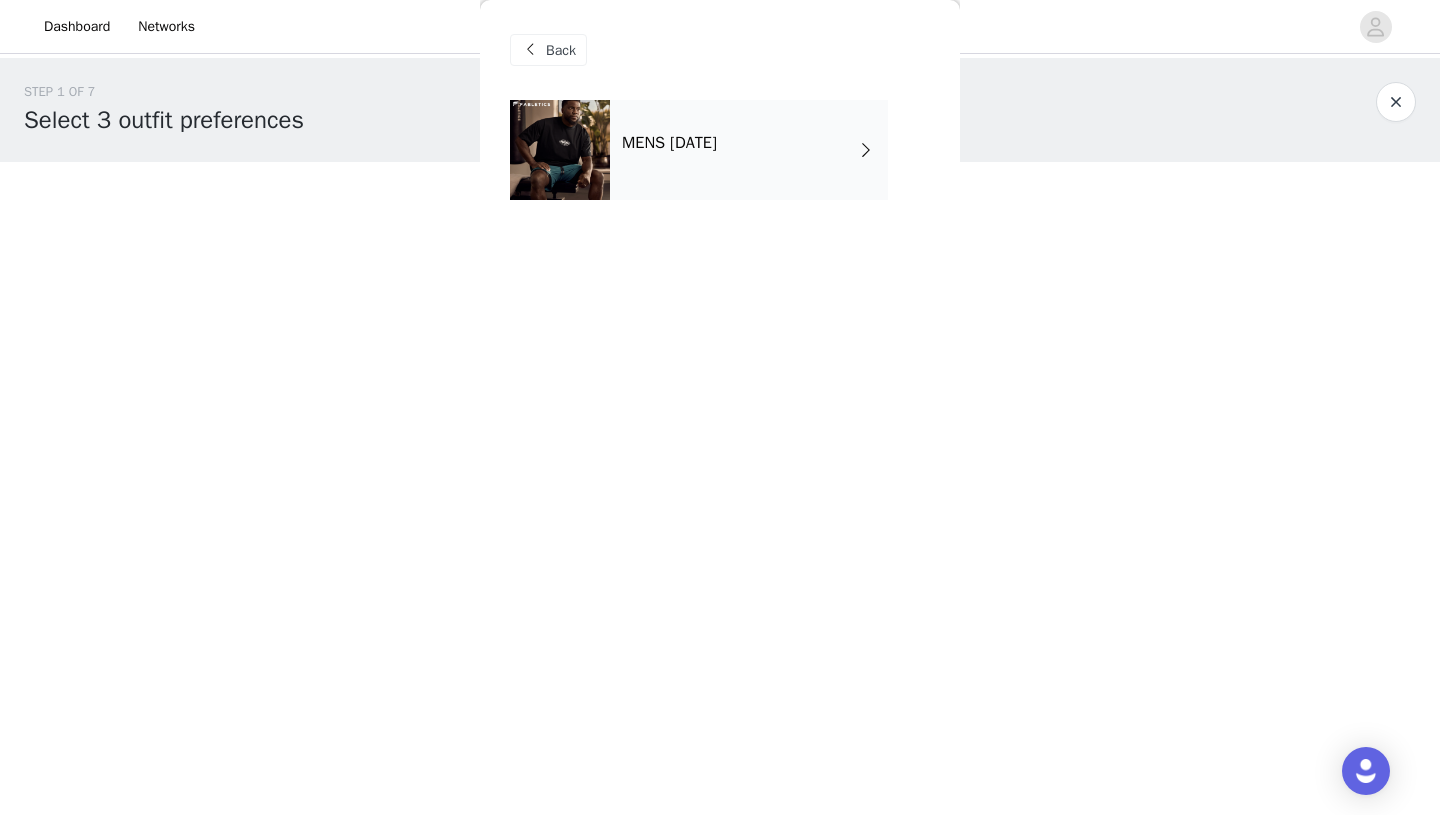 click on "MENS [DATE]" at bounding box center (669, 143) 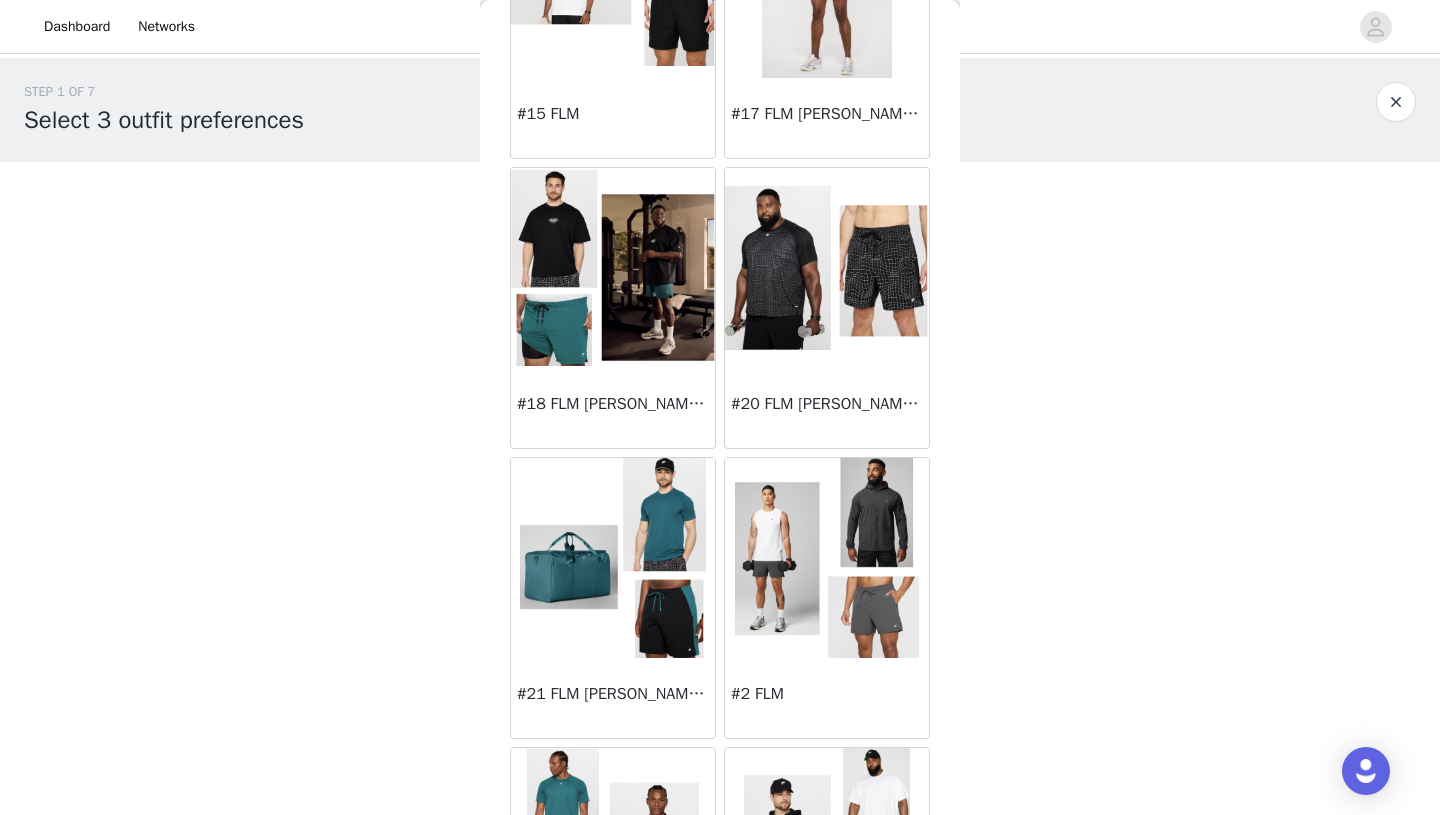 scroll, scrollTop: 2245, scrollLeft: 0, axis: vertical 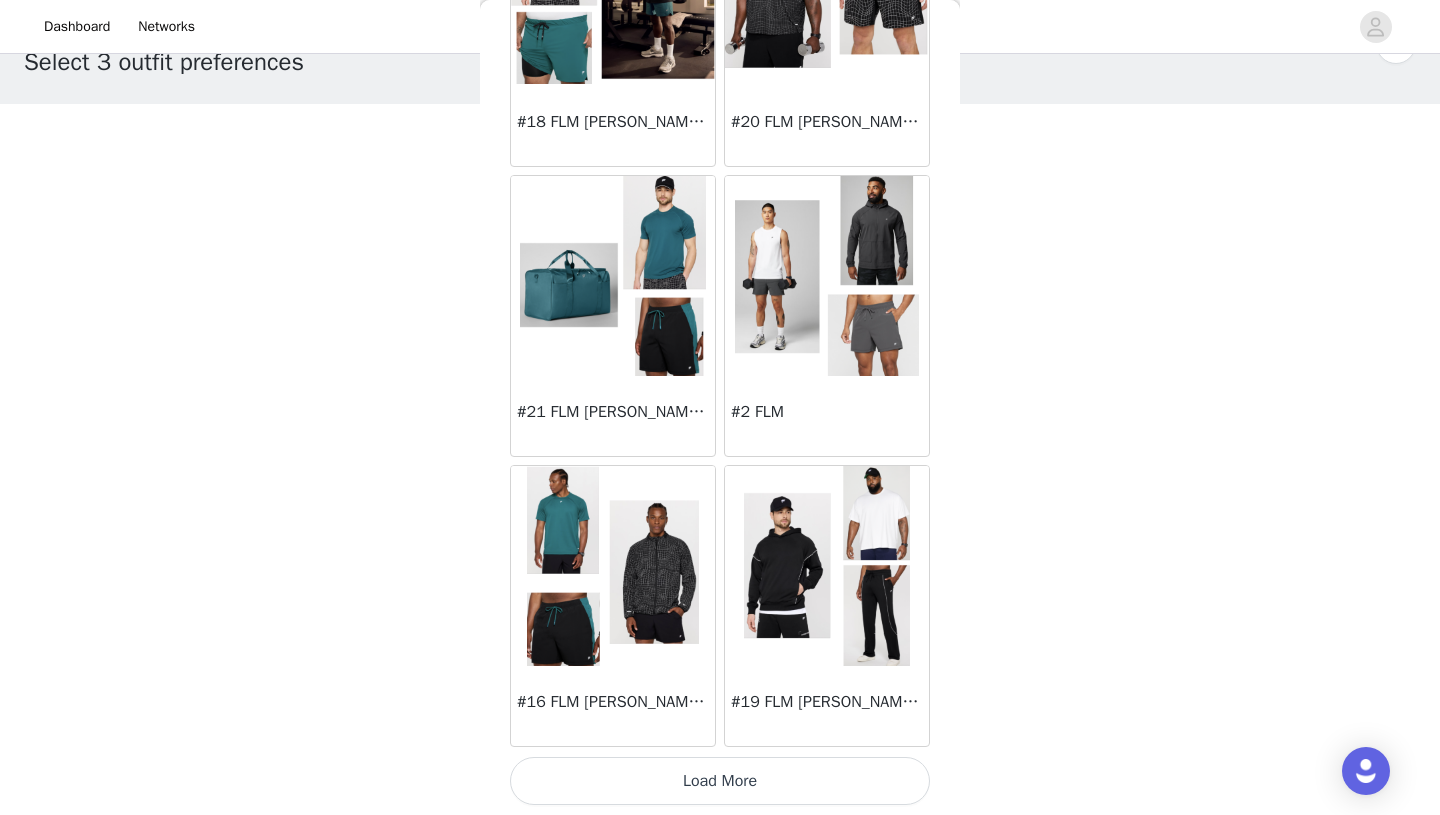 click at bounding box center (827, 566) 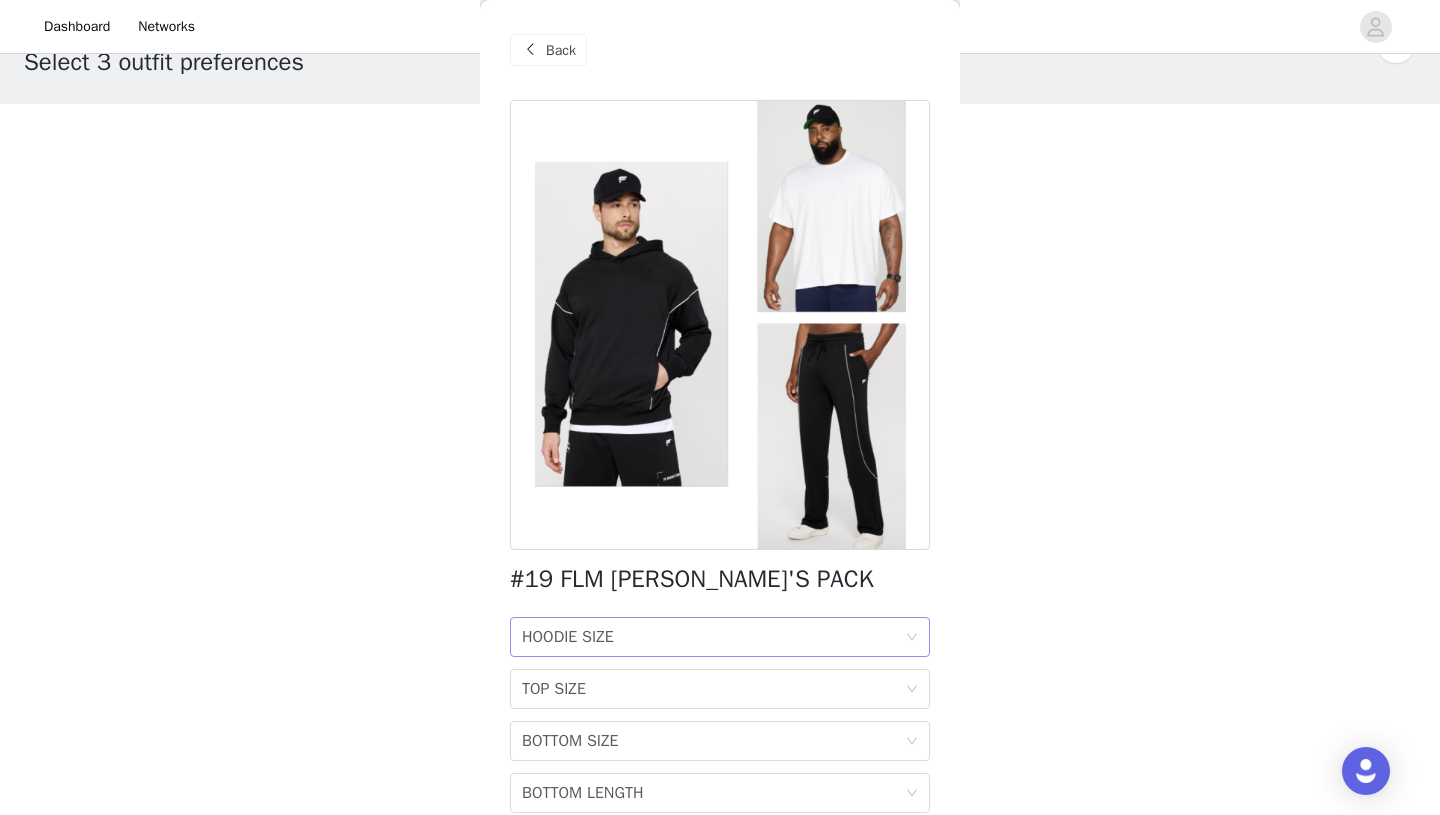 scroll, scrollTop: 86, scrollLeft: 0, axis: vertical 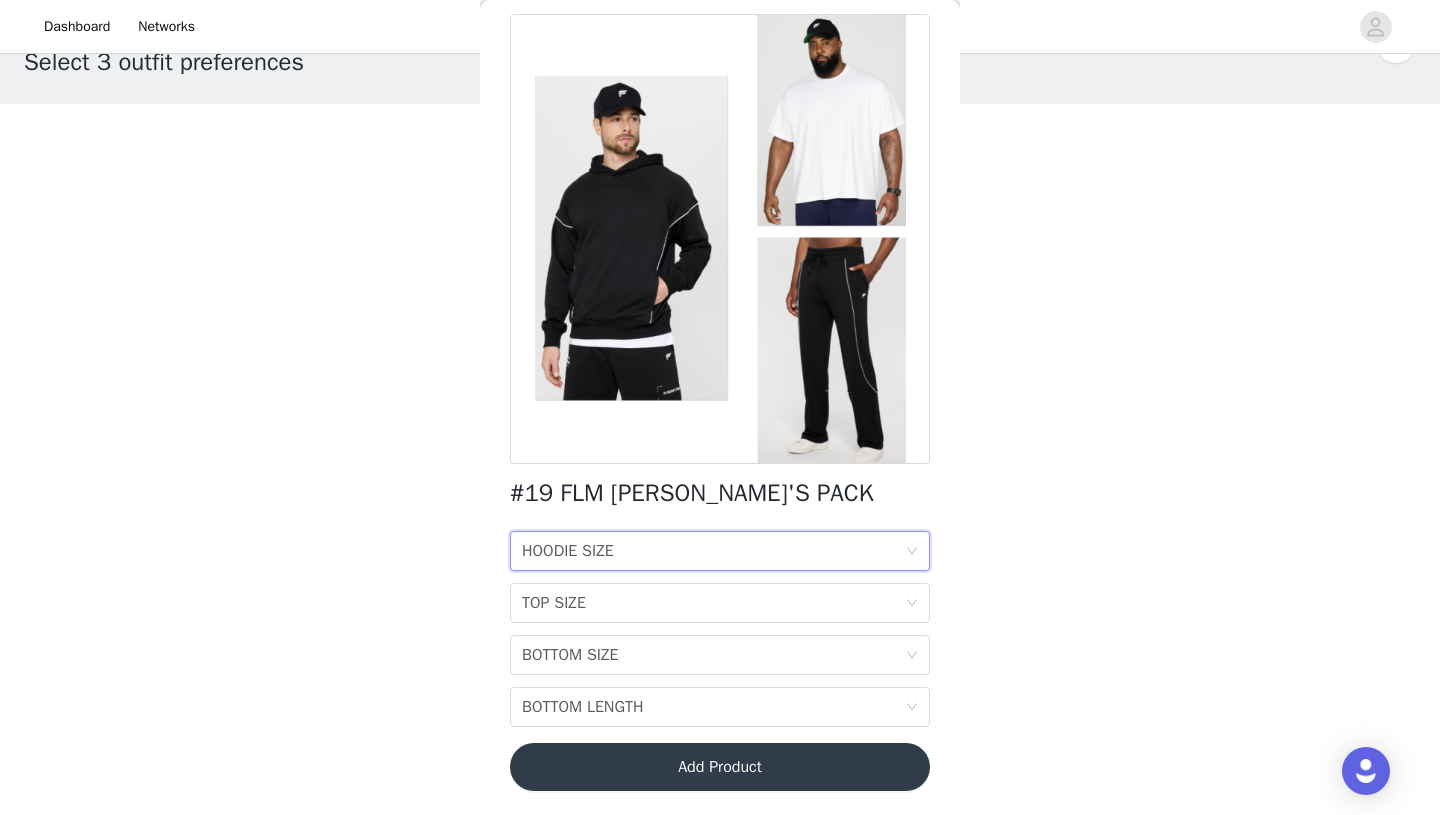 click on "HOODIE SIZE HOODIE SIZE" at bounding box center (713, 551) 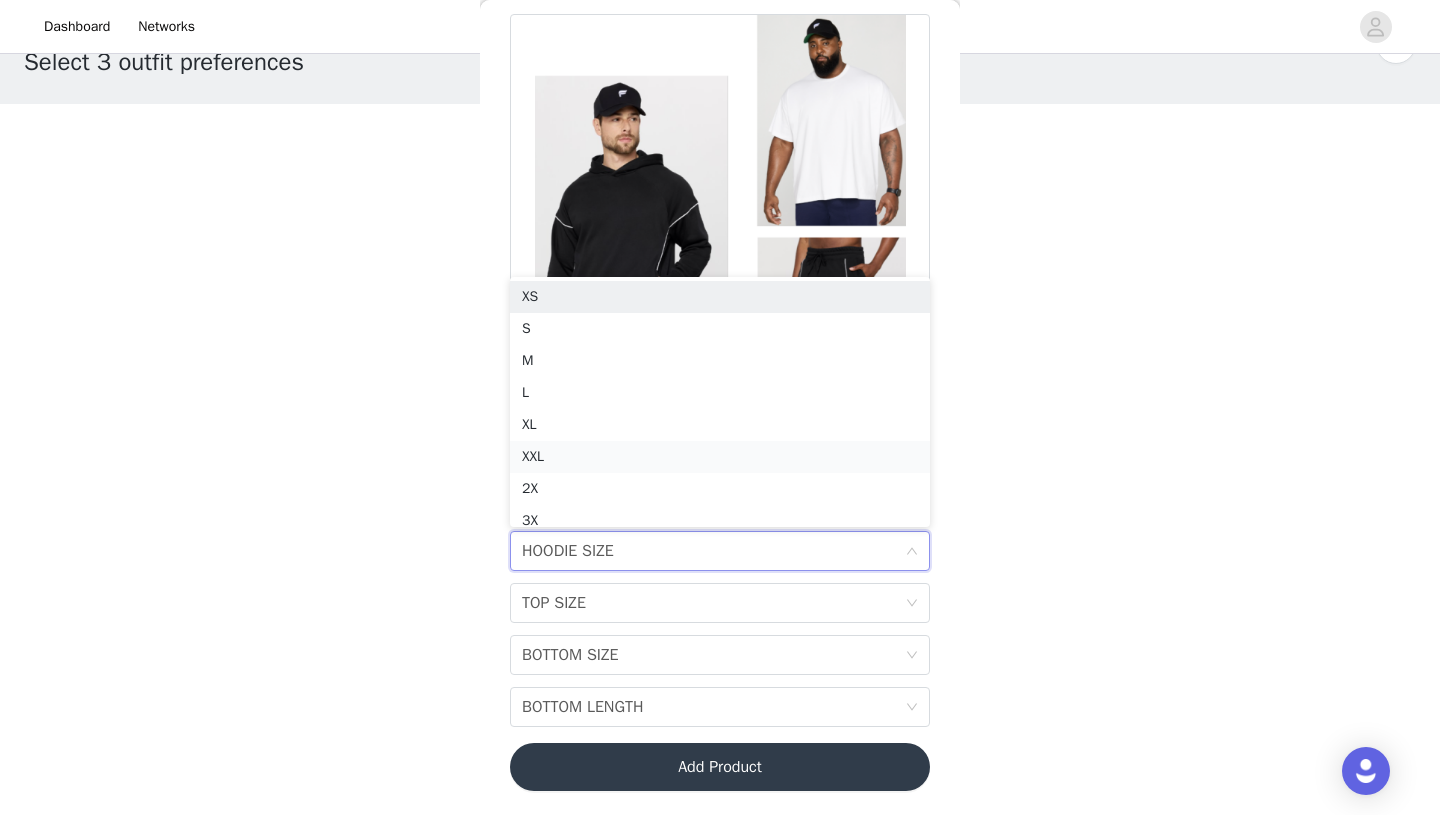 scroll, scrollTop: 10, scrollLeft: 0, axis: vertical 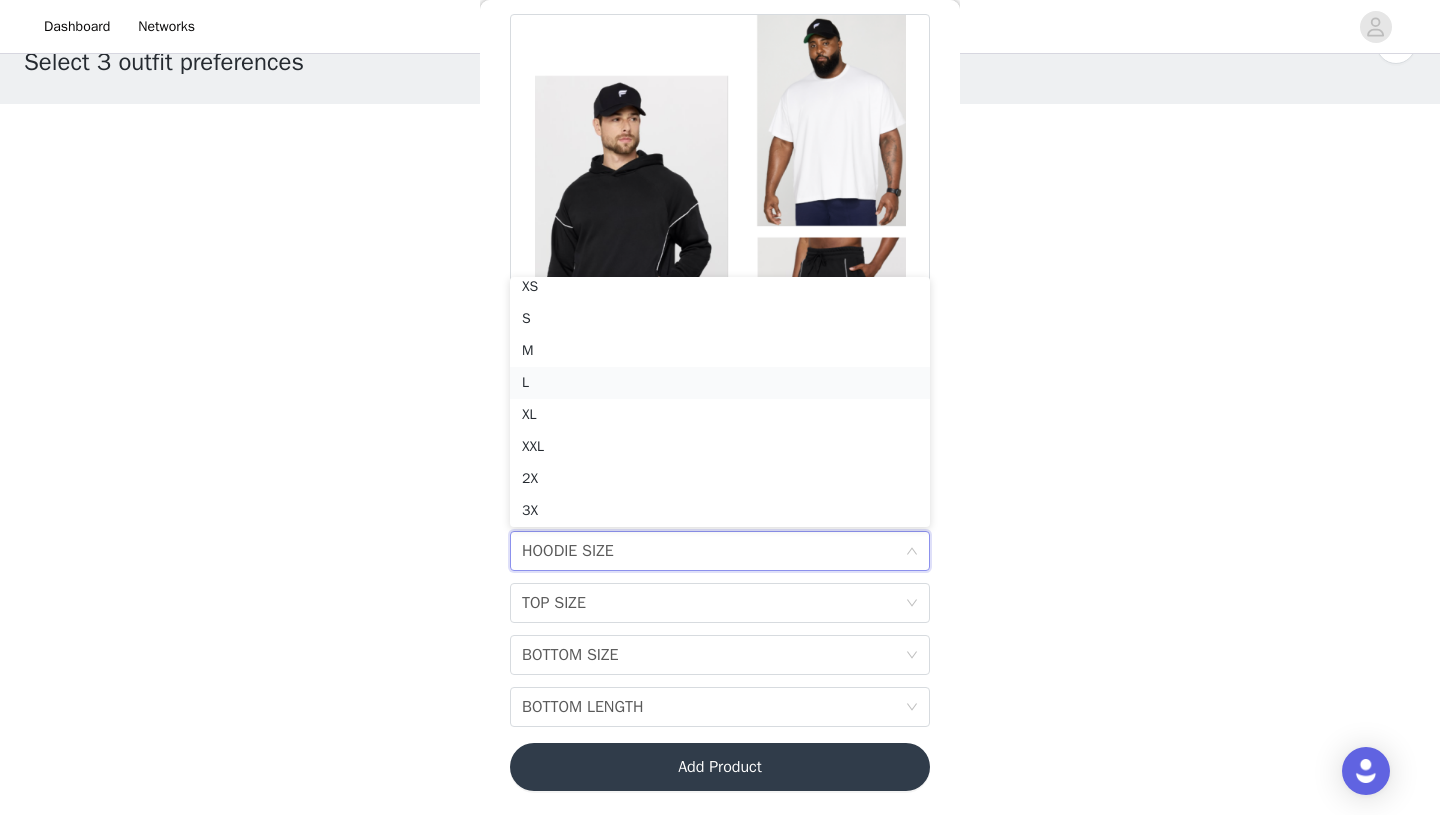 click on "L" at bounding box center (720, 383) 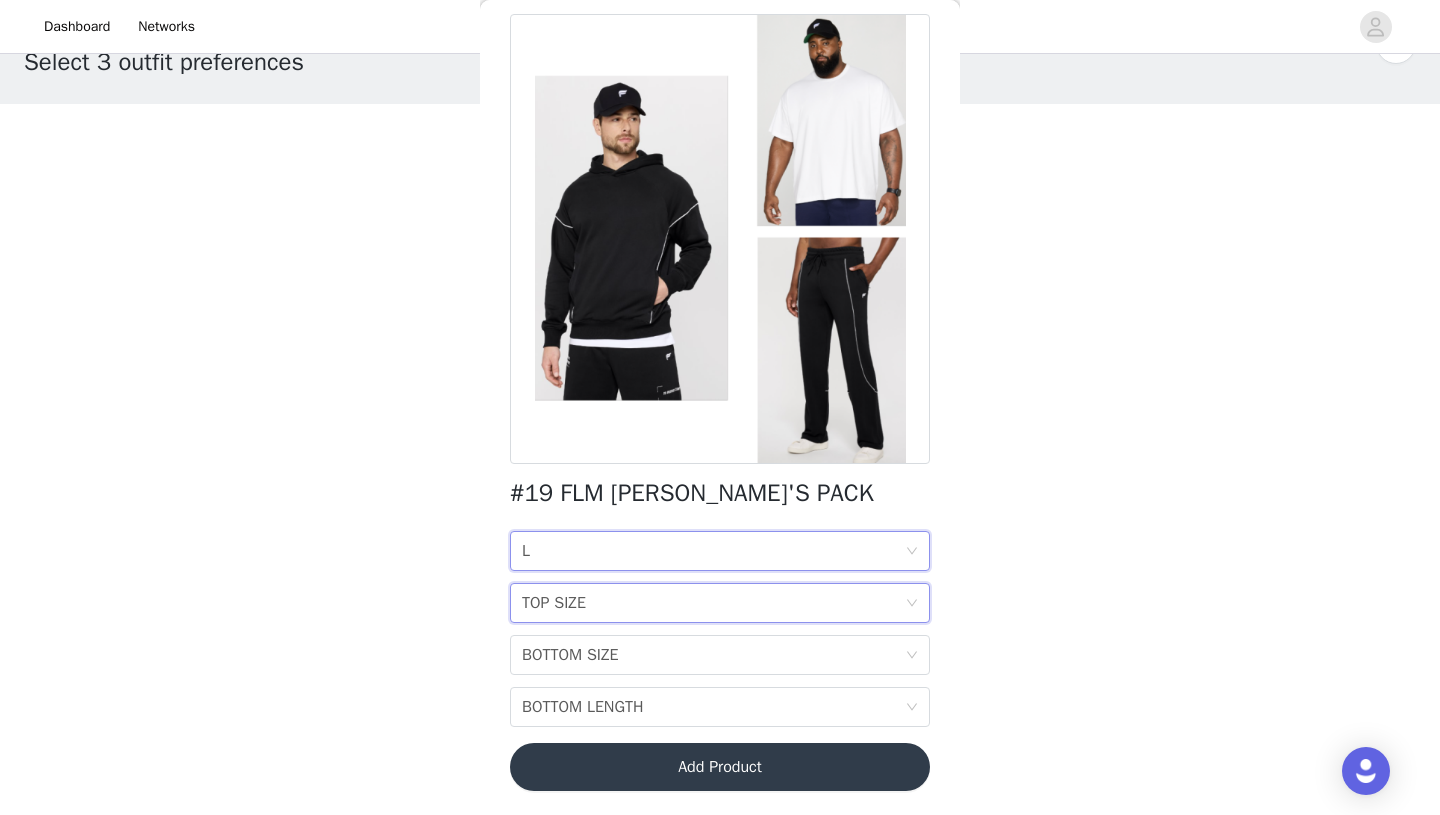 click on "TOP SIZE TOP SIZE" at bounding box center (713, 603) 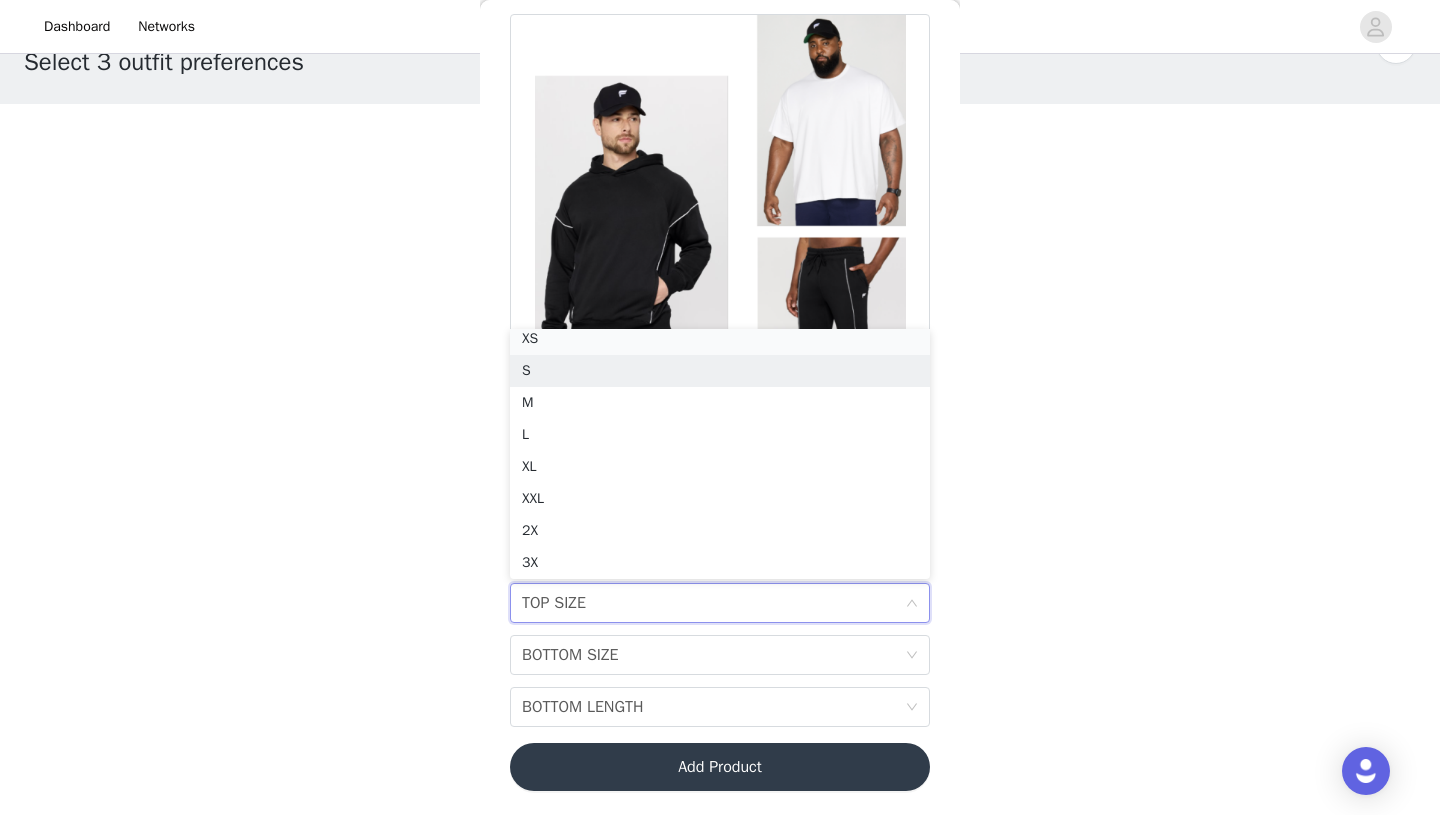 scroll, scrollTop: 4, scrollLeft: 0, axis: vertical 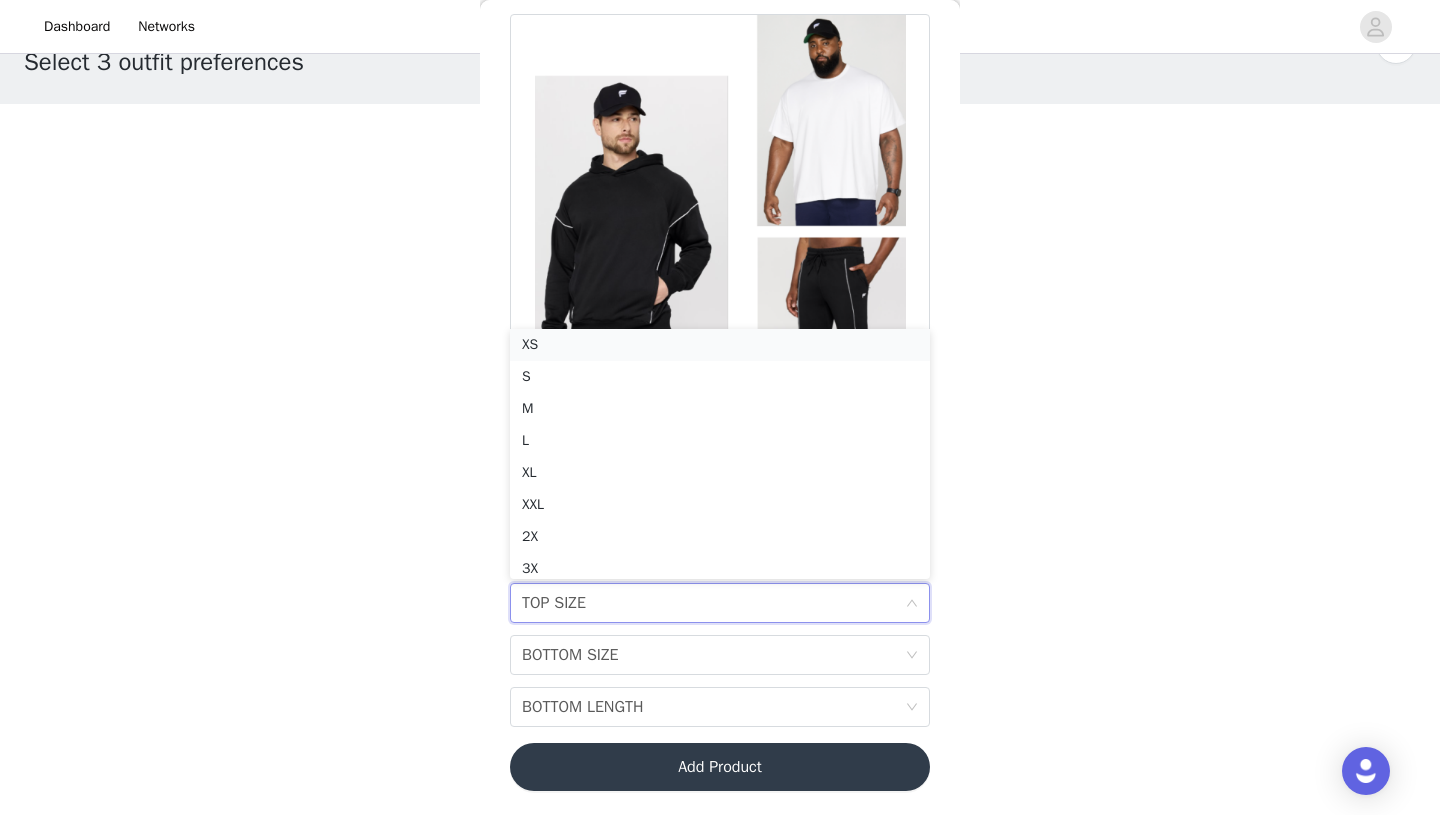 click on "XS" at bounding box center (720, 345) 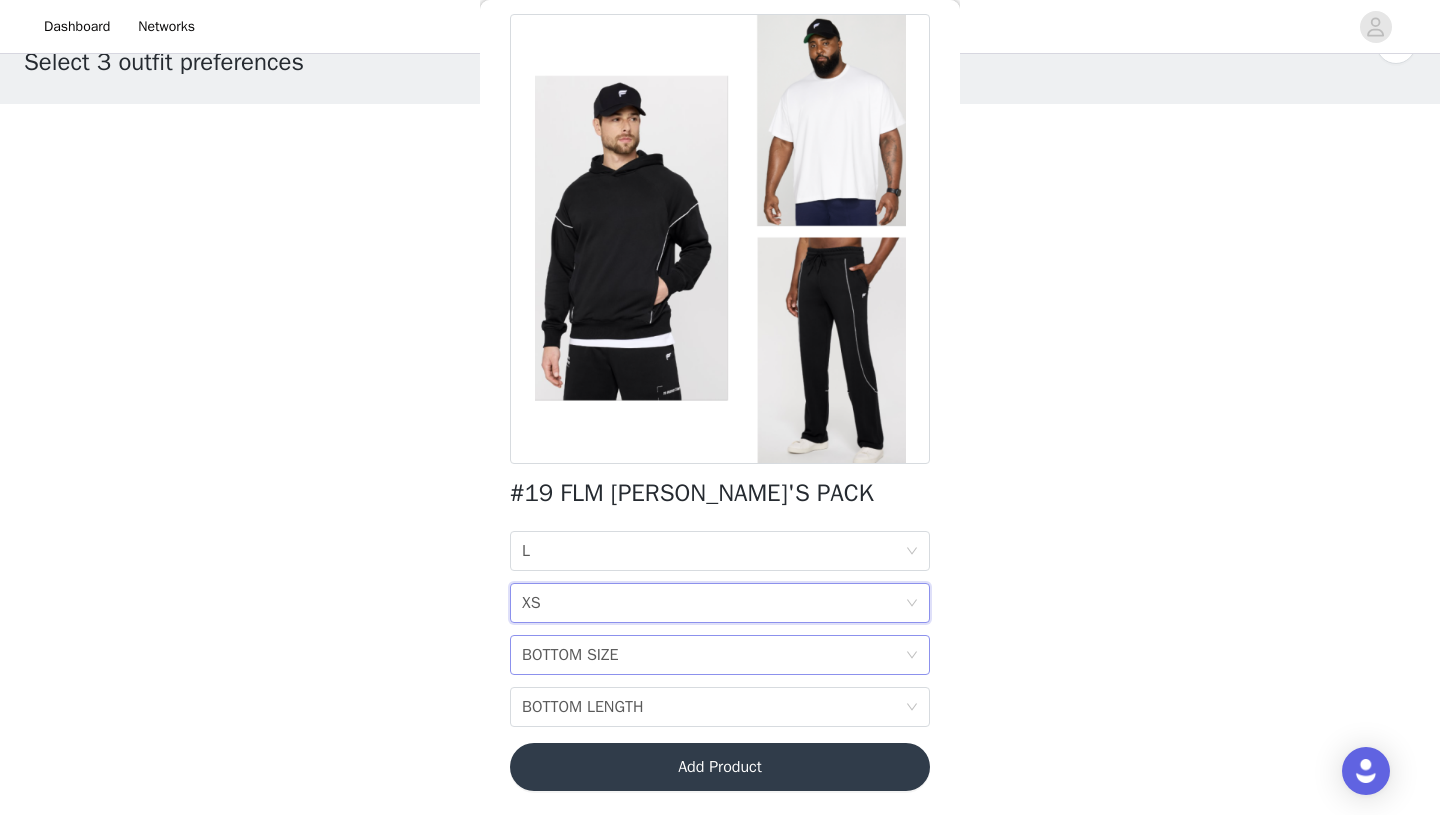 click on "BOTTOM SIZE BOTTOM SIZE" at bounding box center (713, 655) 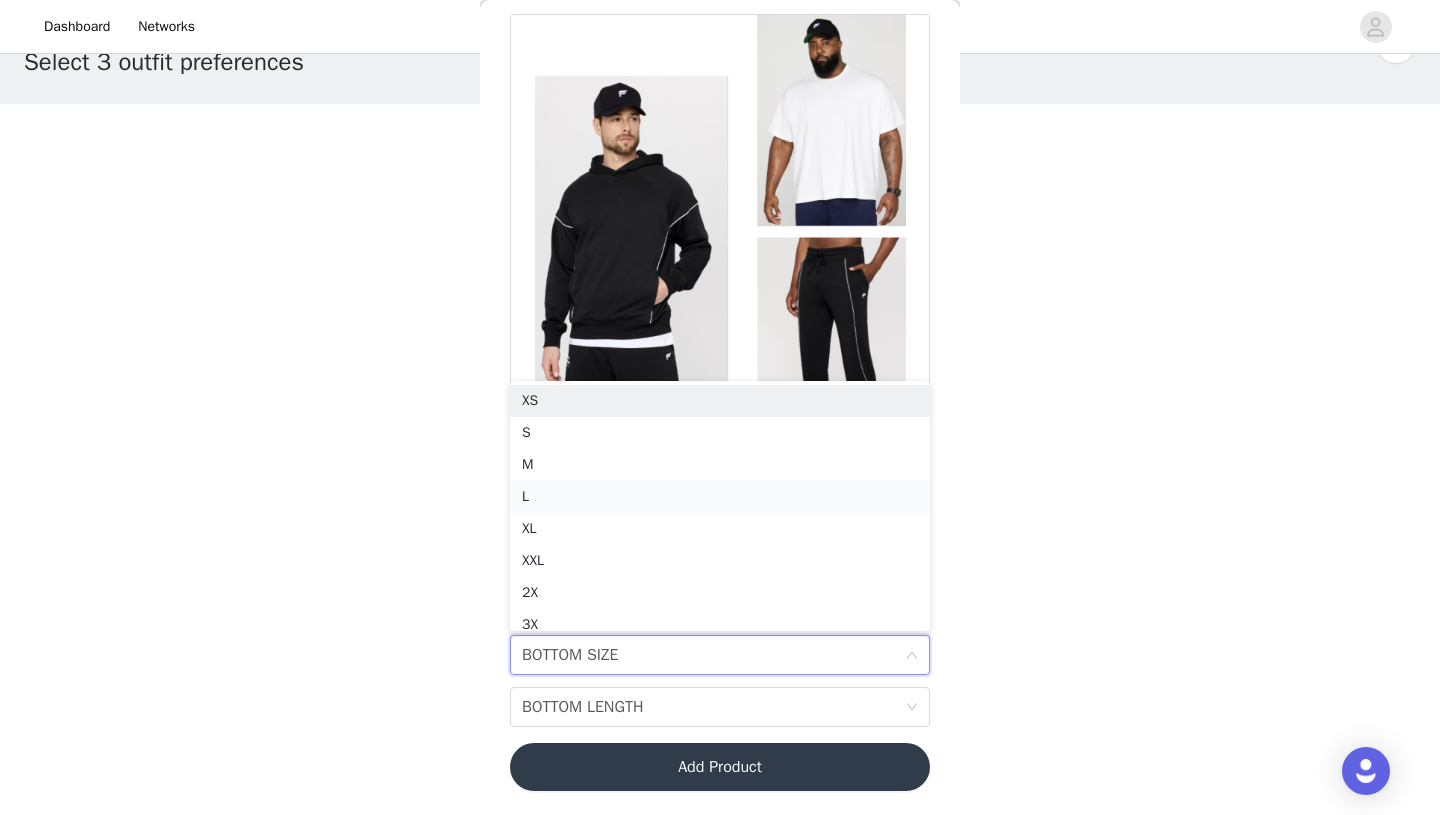 scroll, scrollTop: 10, scrollLeft: 0, axis: vertical 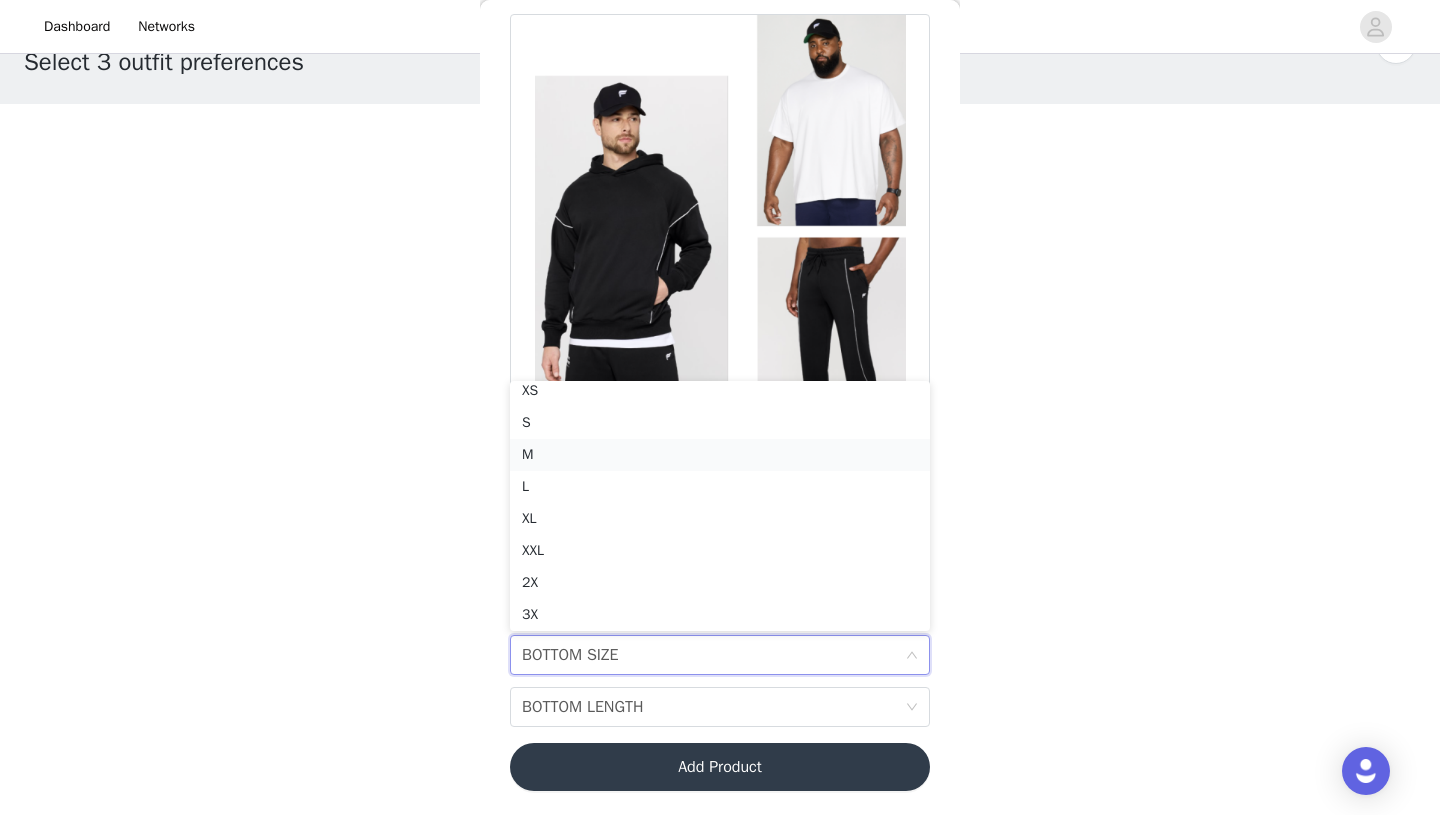 click on "M" at bounding box center (720, 455) 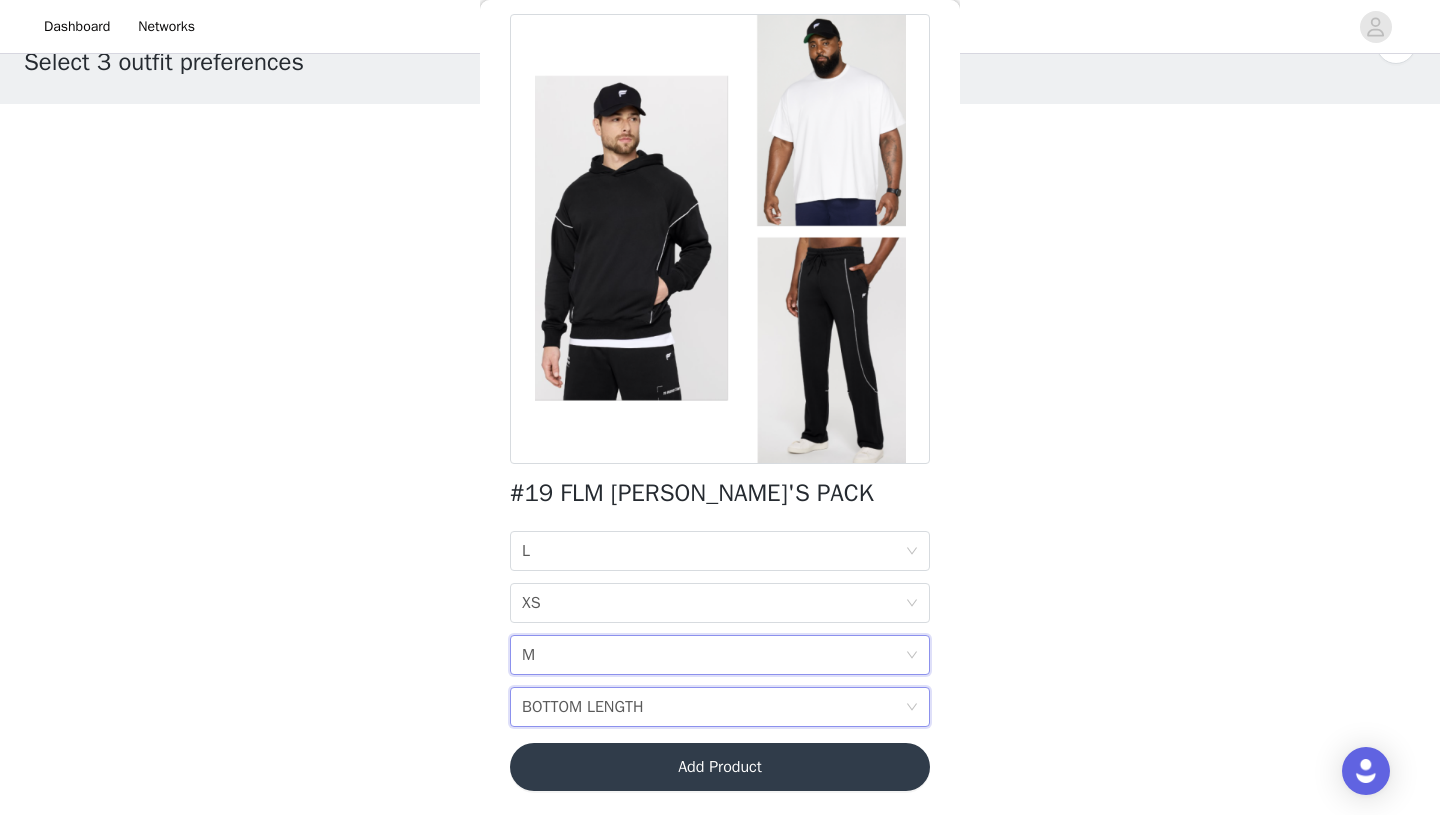 click on "BOTTOM LENGTH BOTTOM LENGTH" at bounding box center (713, 707) 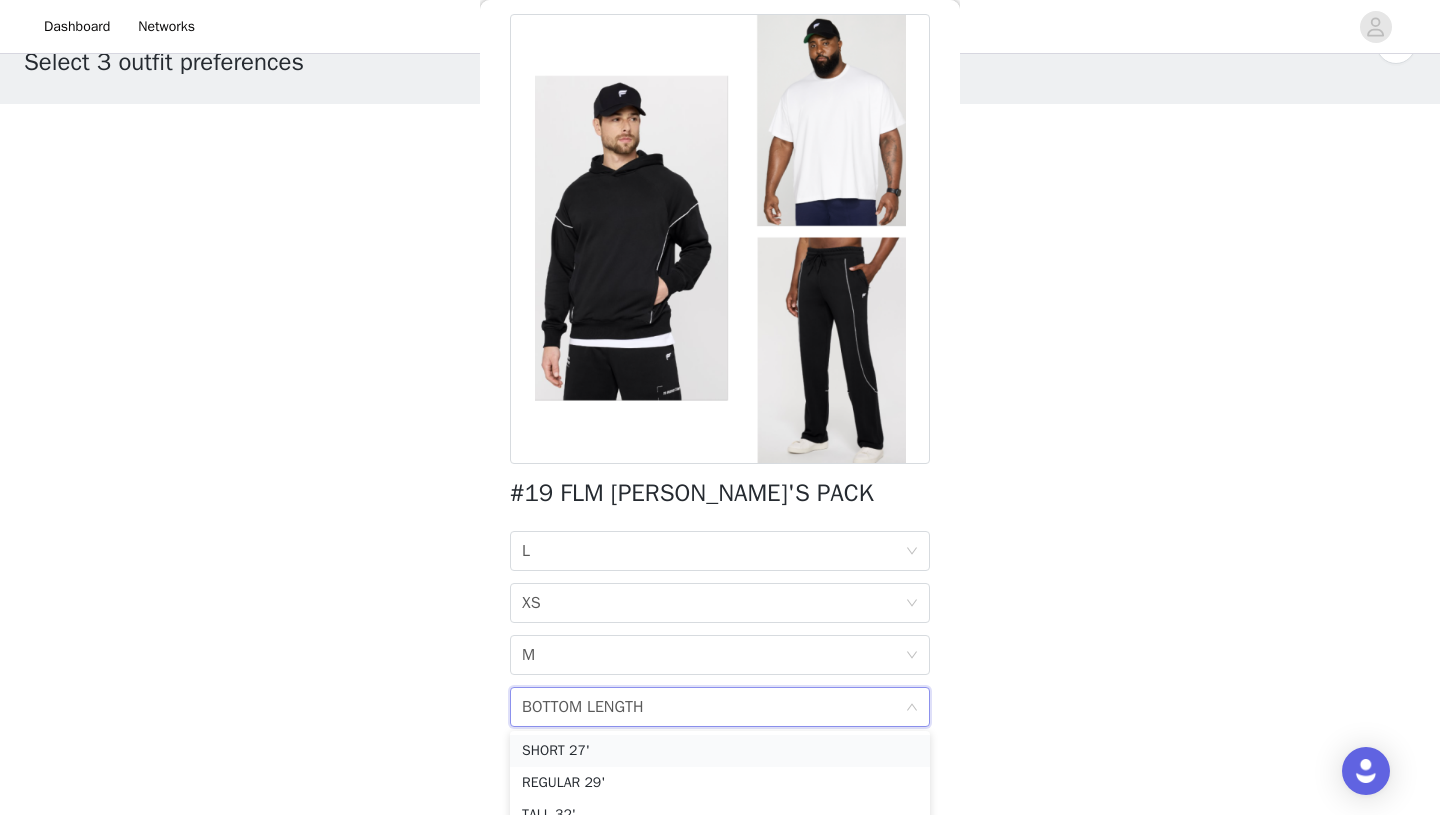 scroll, scrollTop: 78, scrollLeft: 0, axis: vertical 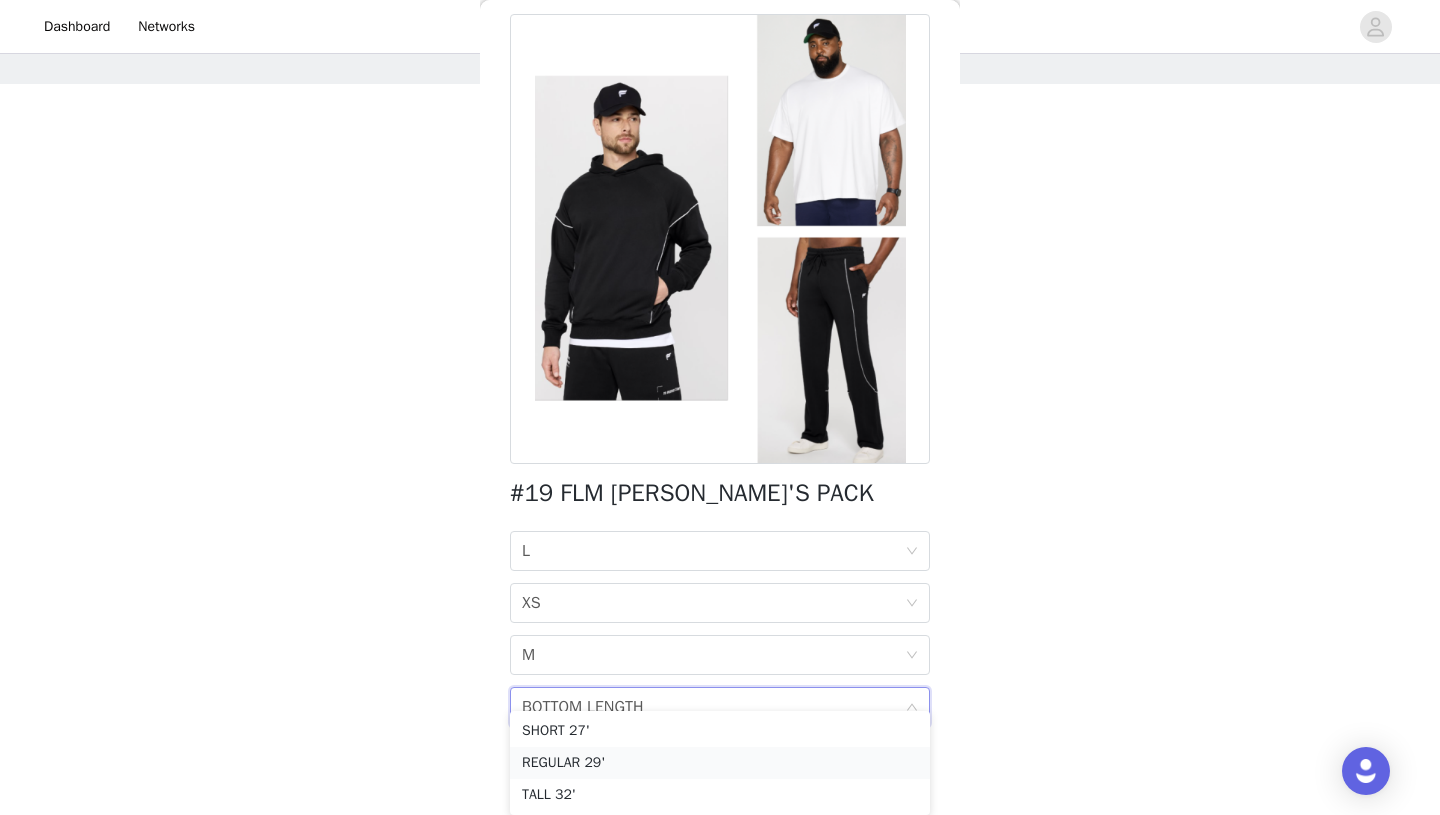 click on "REGULAR 29'" at bounding box center [720, 763] 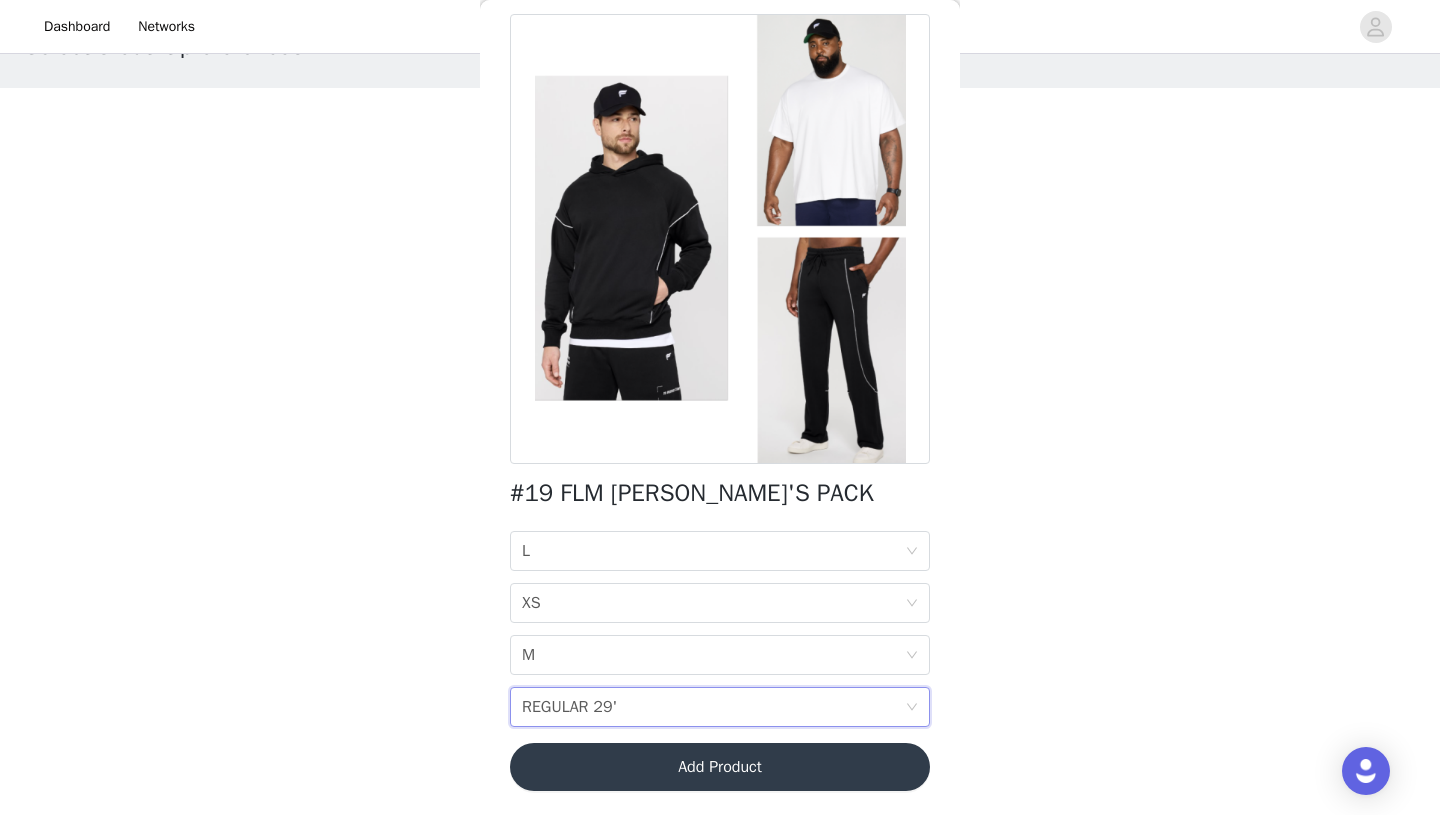 scroll, scrollTop: 58, scrollLeft: 0, axis: vertical 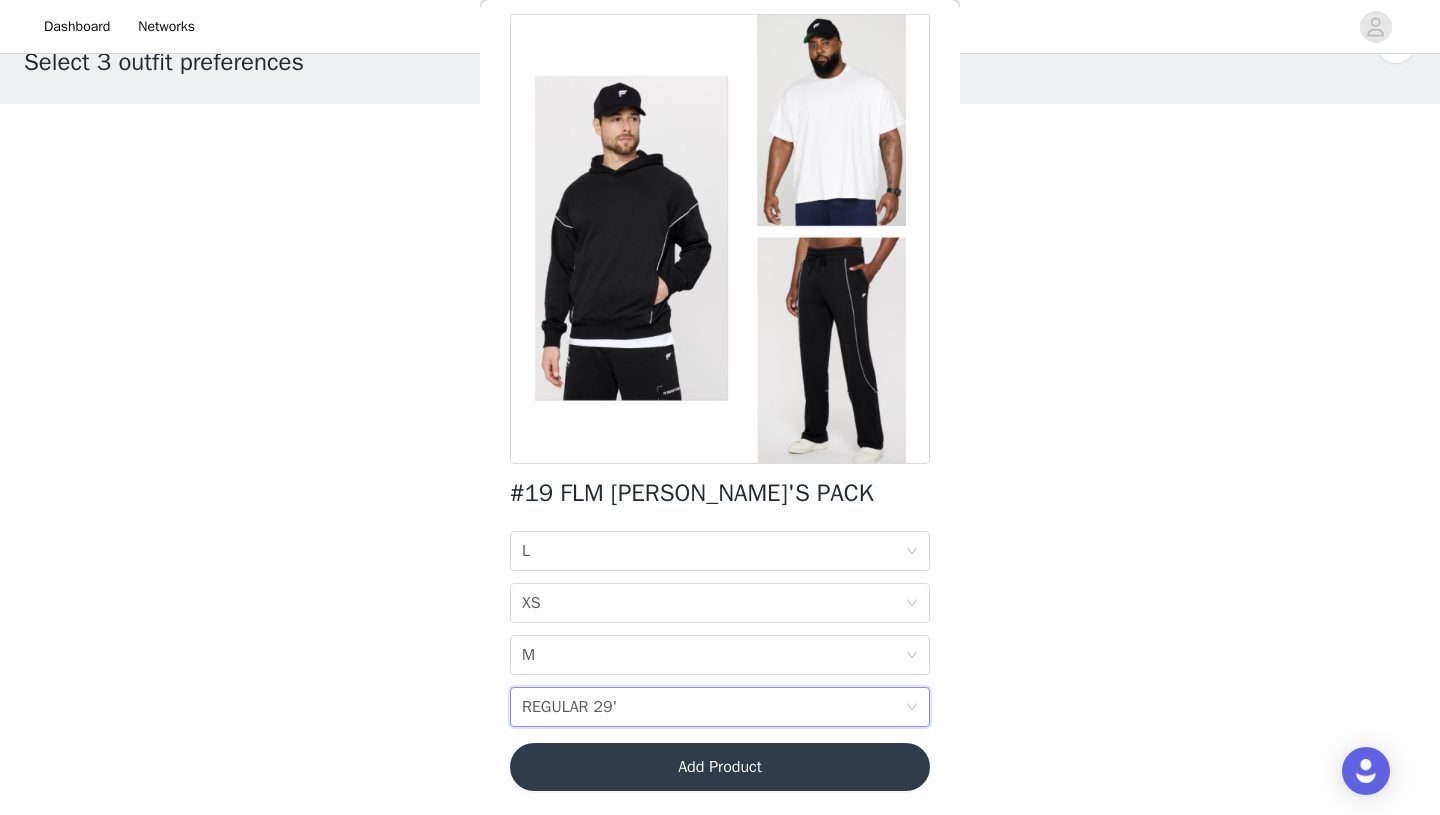 click on "Add Product" at bounding box center [720, 767] 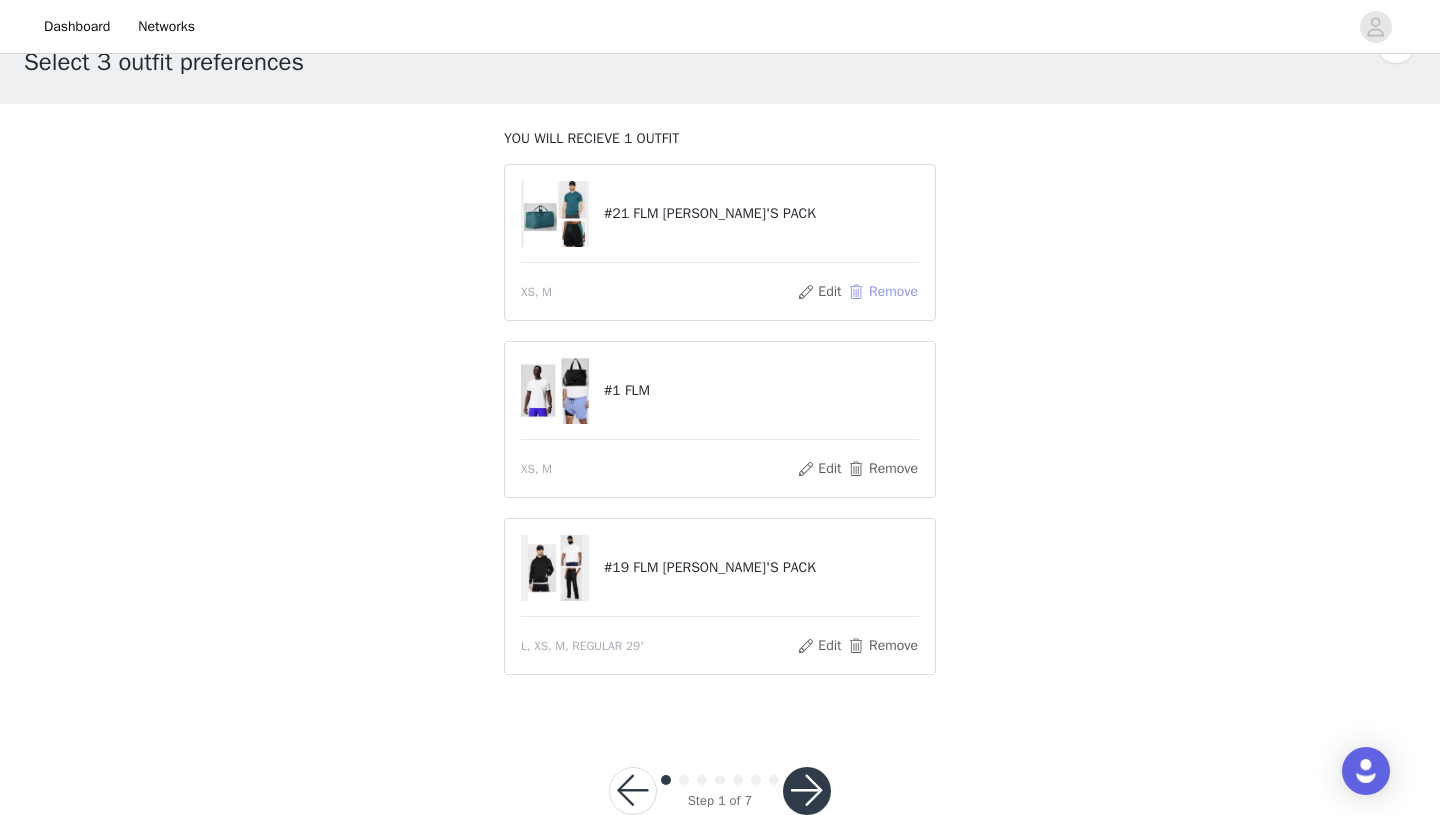 click on "Remove" at bounding box center [883, 292] 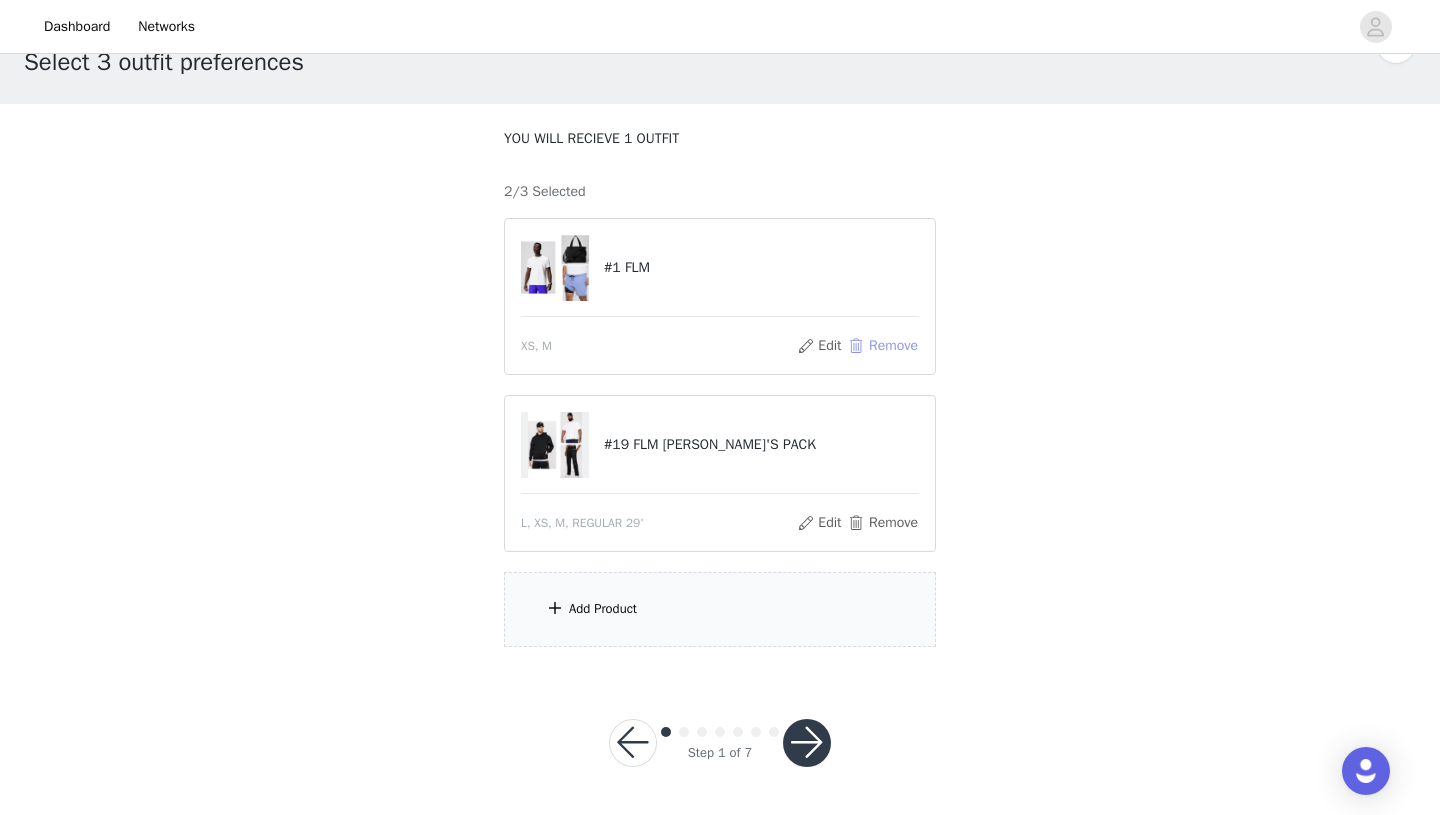 click on "Remove" at bounding box center (883, 346) 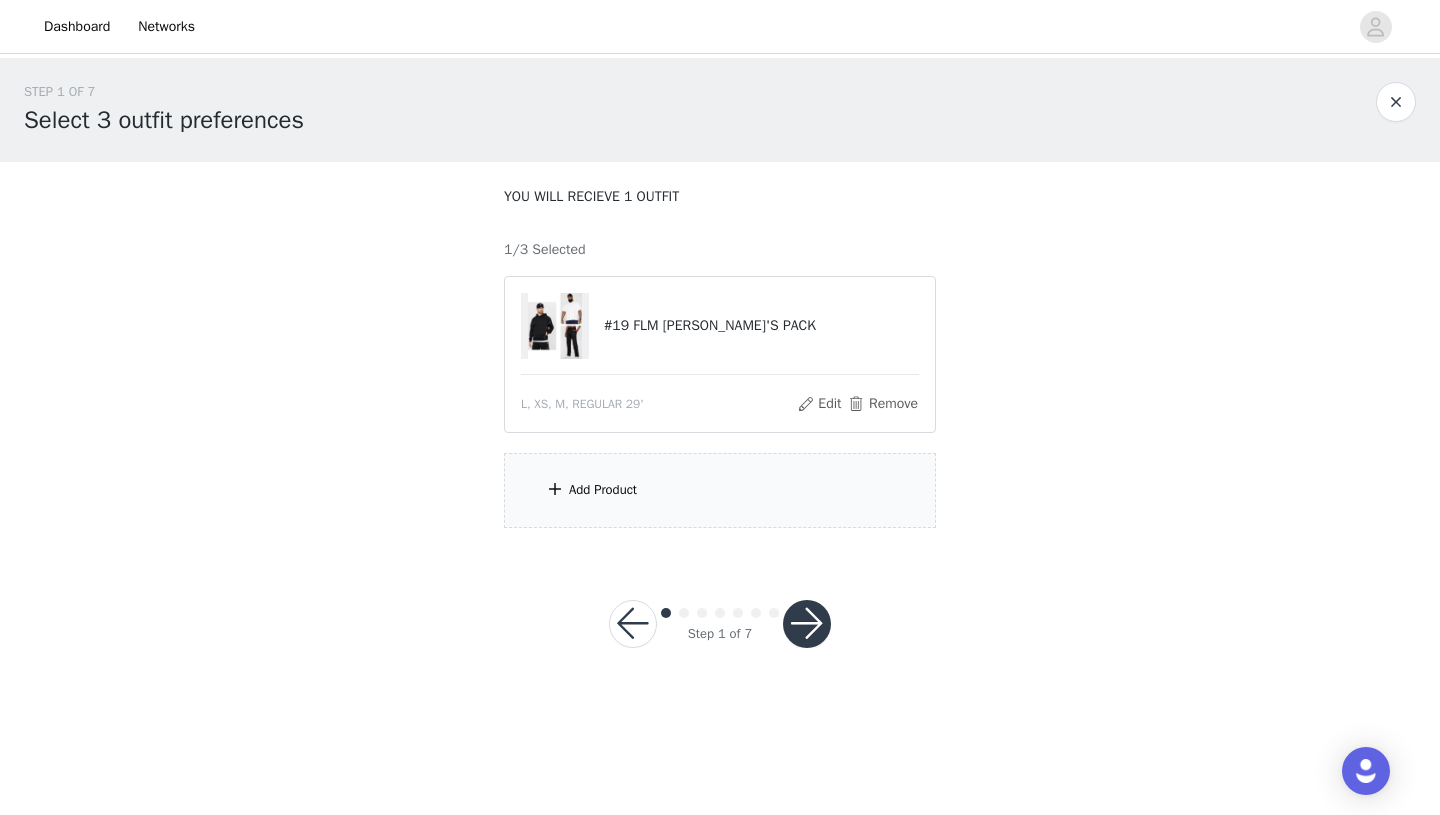 click on "Add Product" at bounding box center (720, 490) 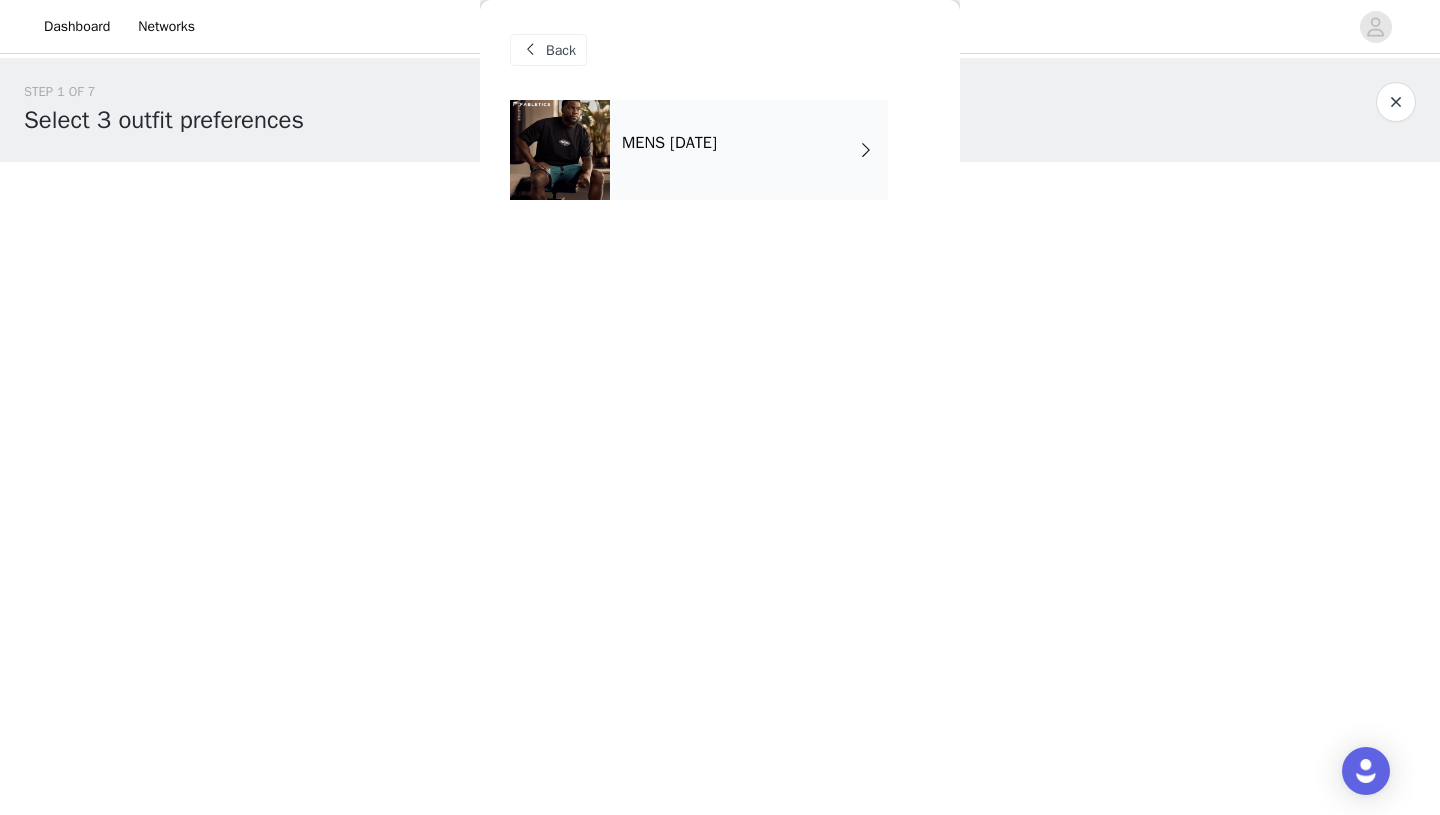 click on "MENS [DATE]" at bounding box center [749, 150] 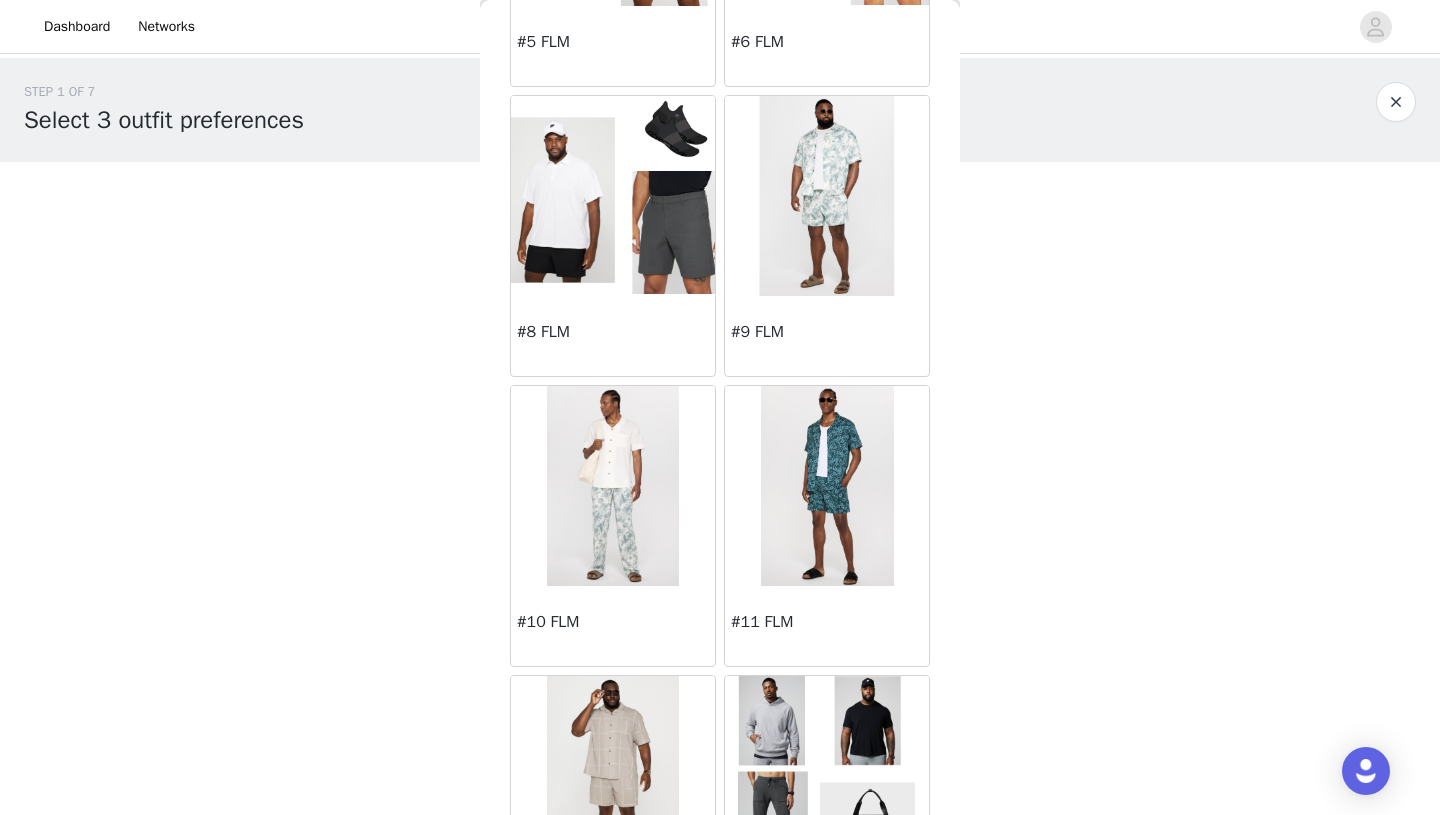 scroll, scrollTop: 2245, scrollLeft: 0, axis: vertical 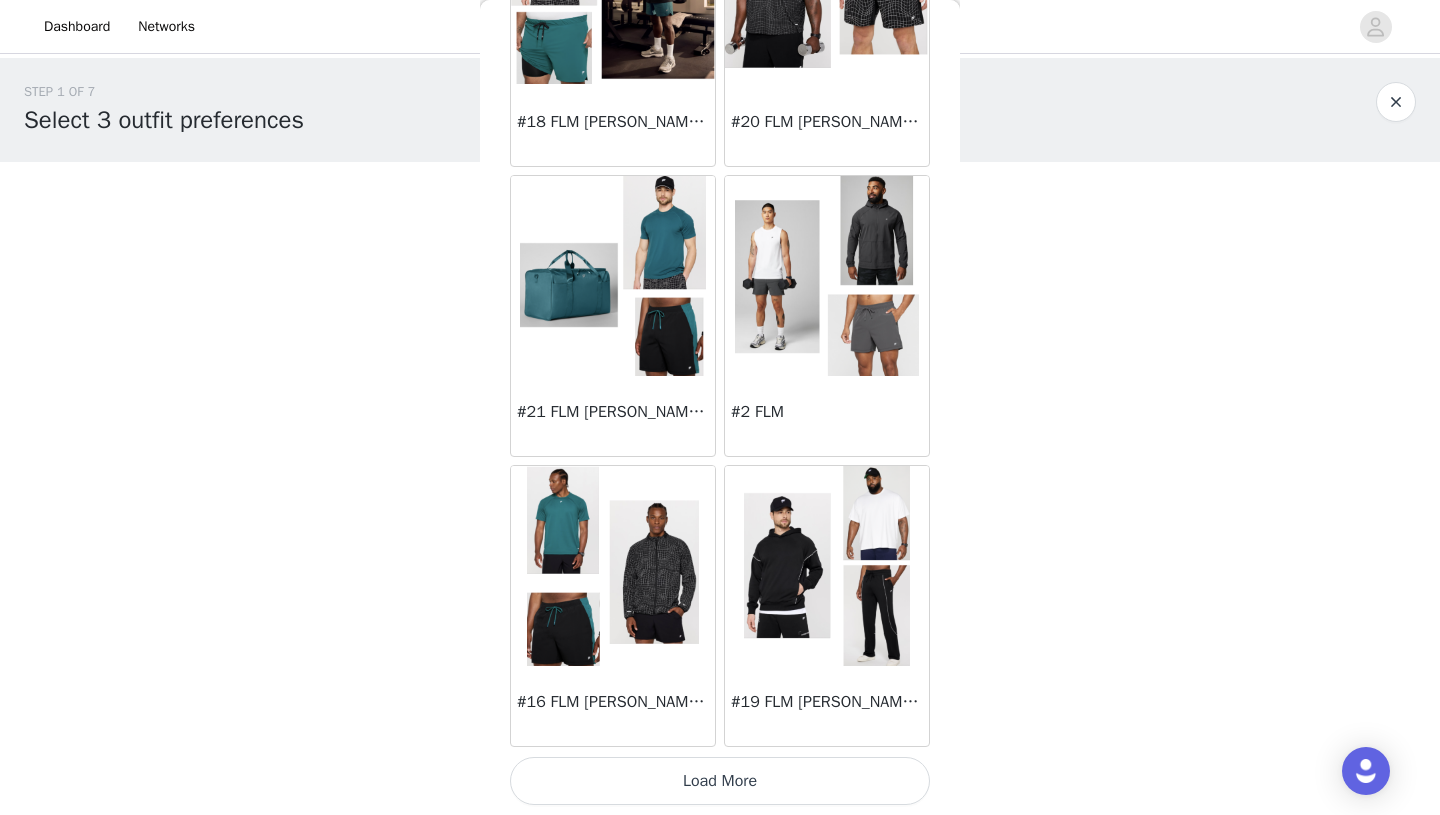 click at bounding box center [613, 276] 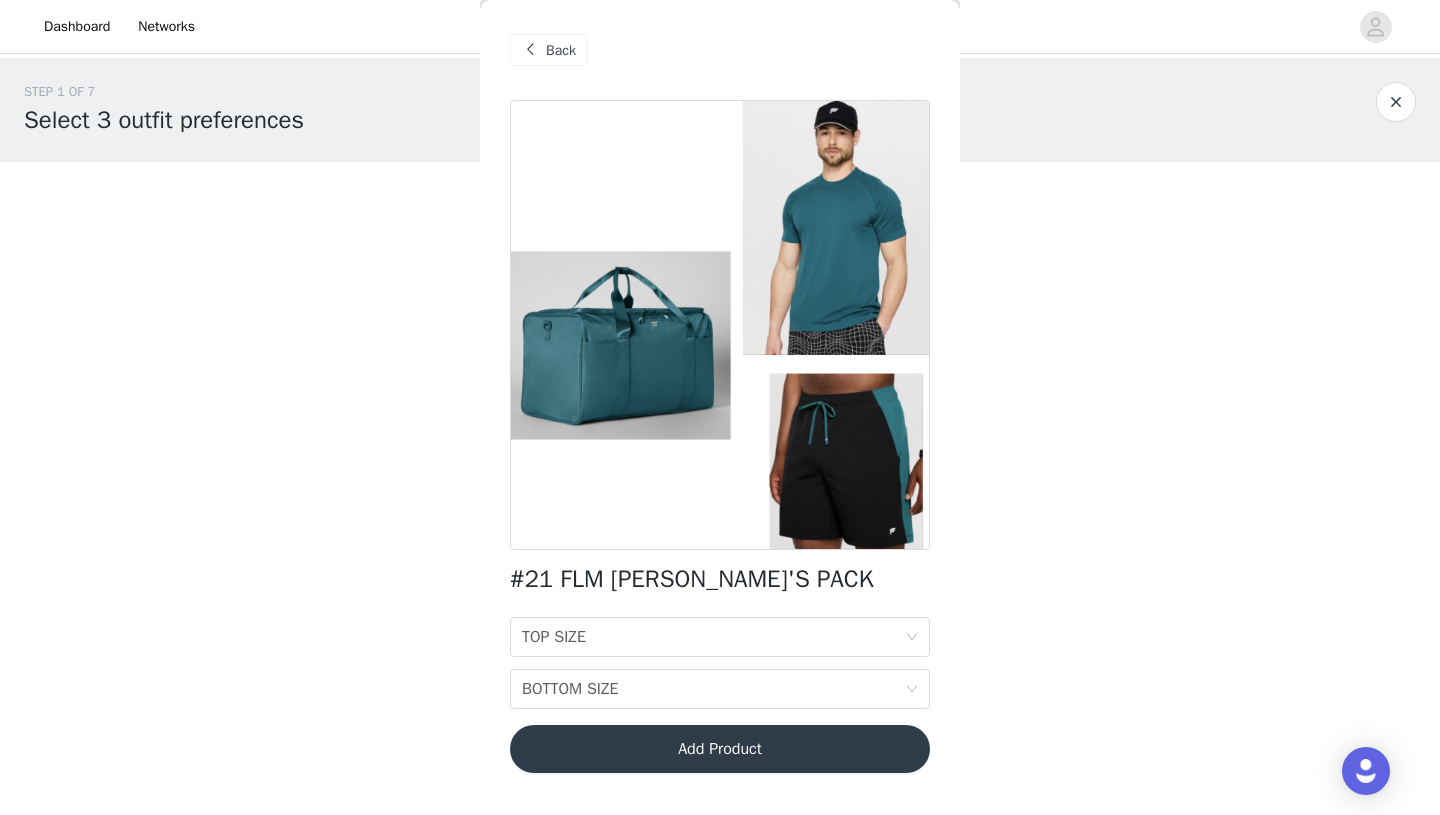 scroll, scrollTop: 0, scrollLeft: 0, axis: both 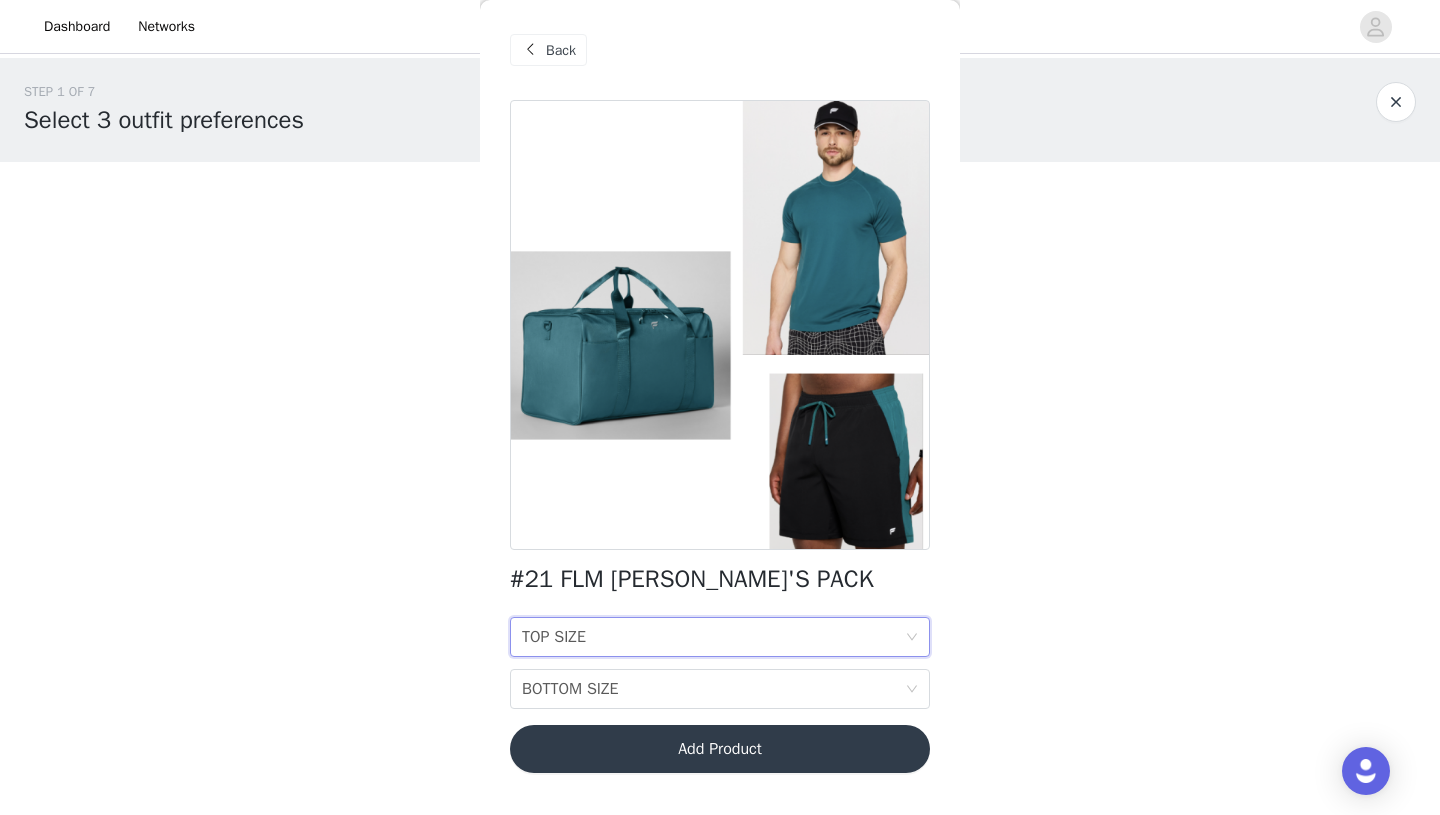 click on "TOP SIZE TOP SIZE" at bounding box center (713, 637) 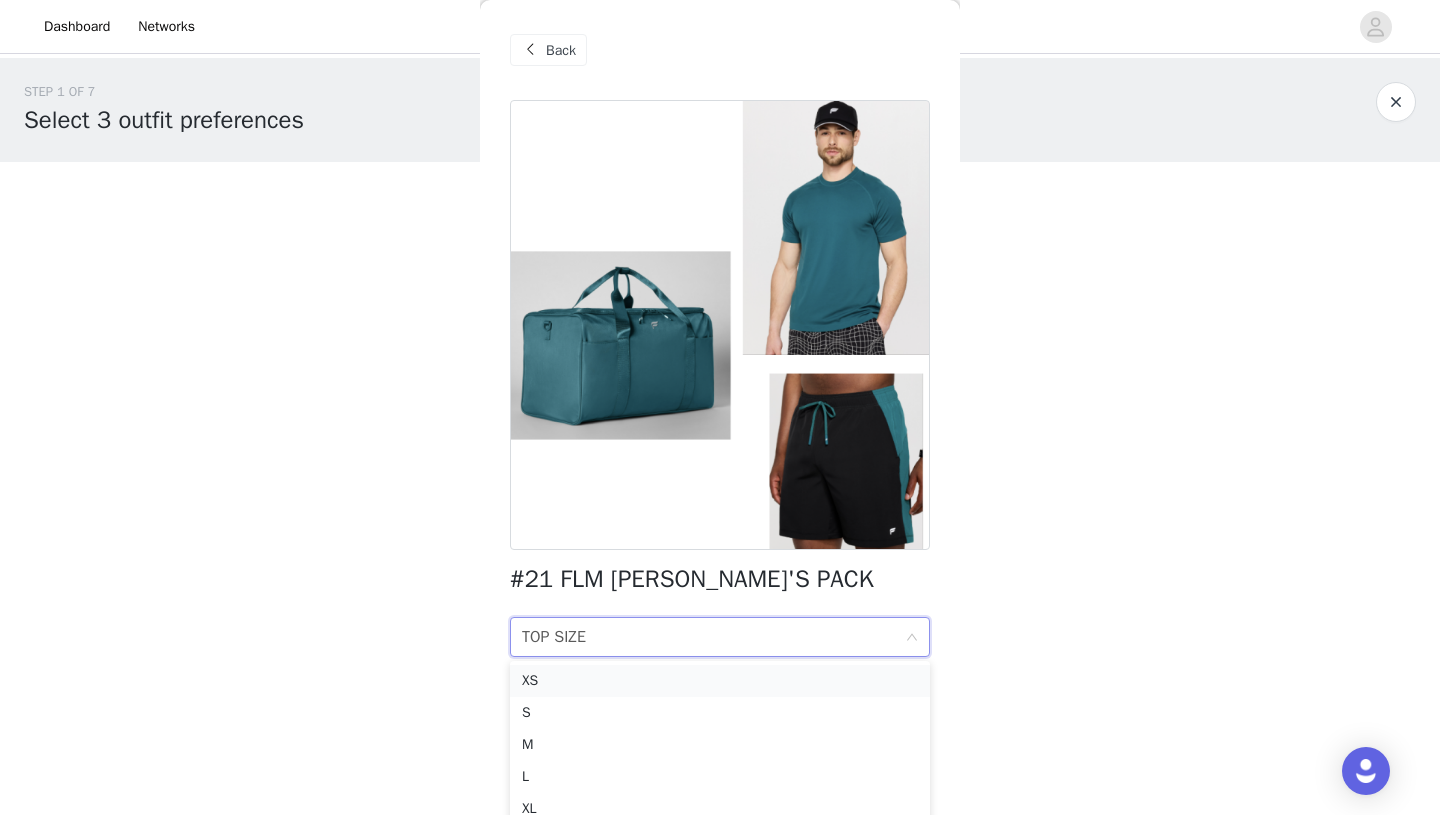 click on "XS" at bounding box center [720, 681] 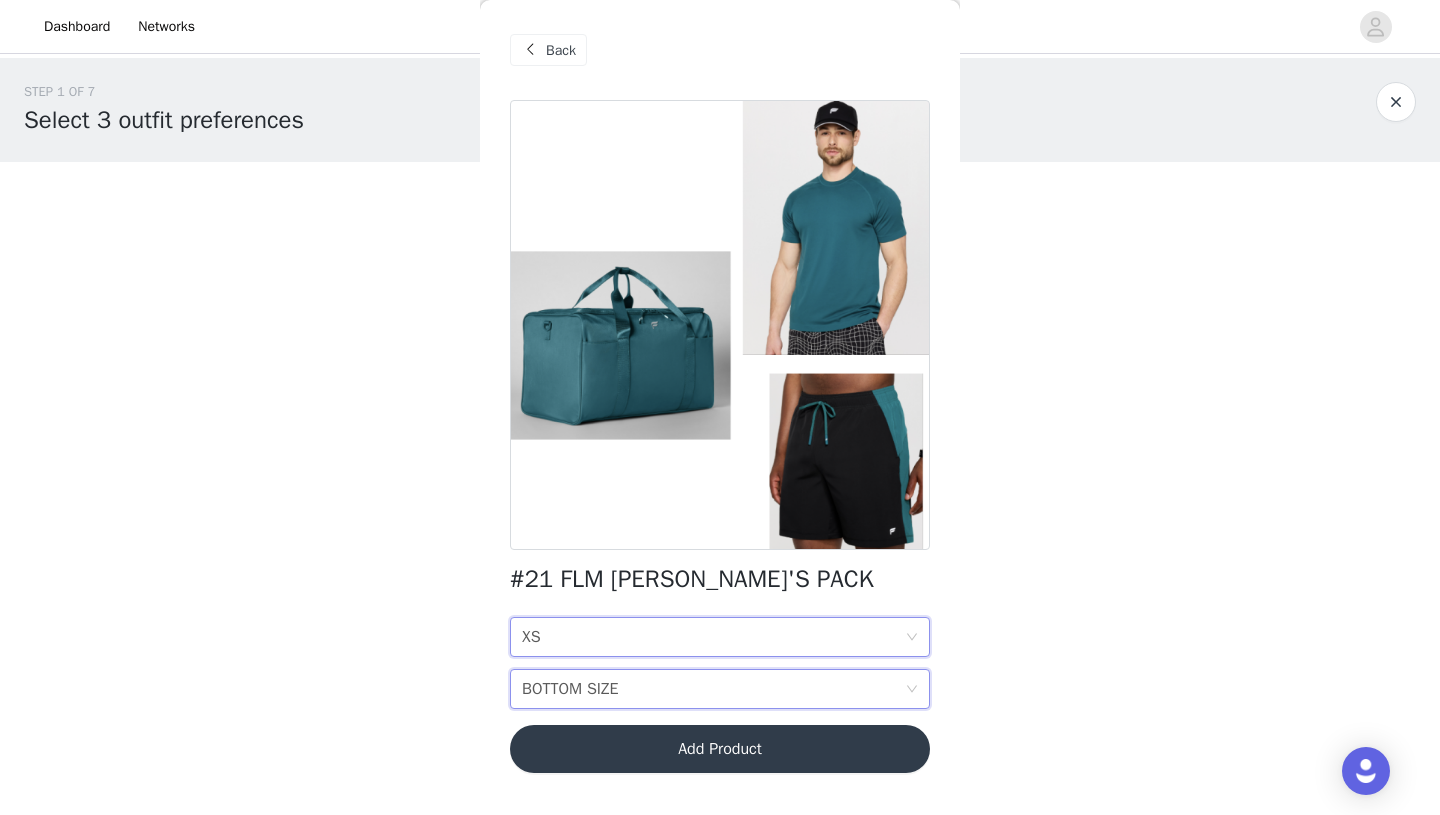 click on "BOTTOM SIZE BOTTOM SIZE" at bounding box center (713, 689) 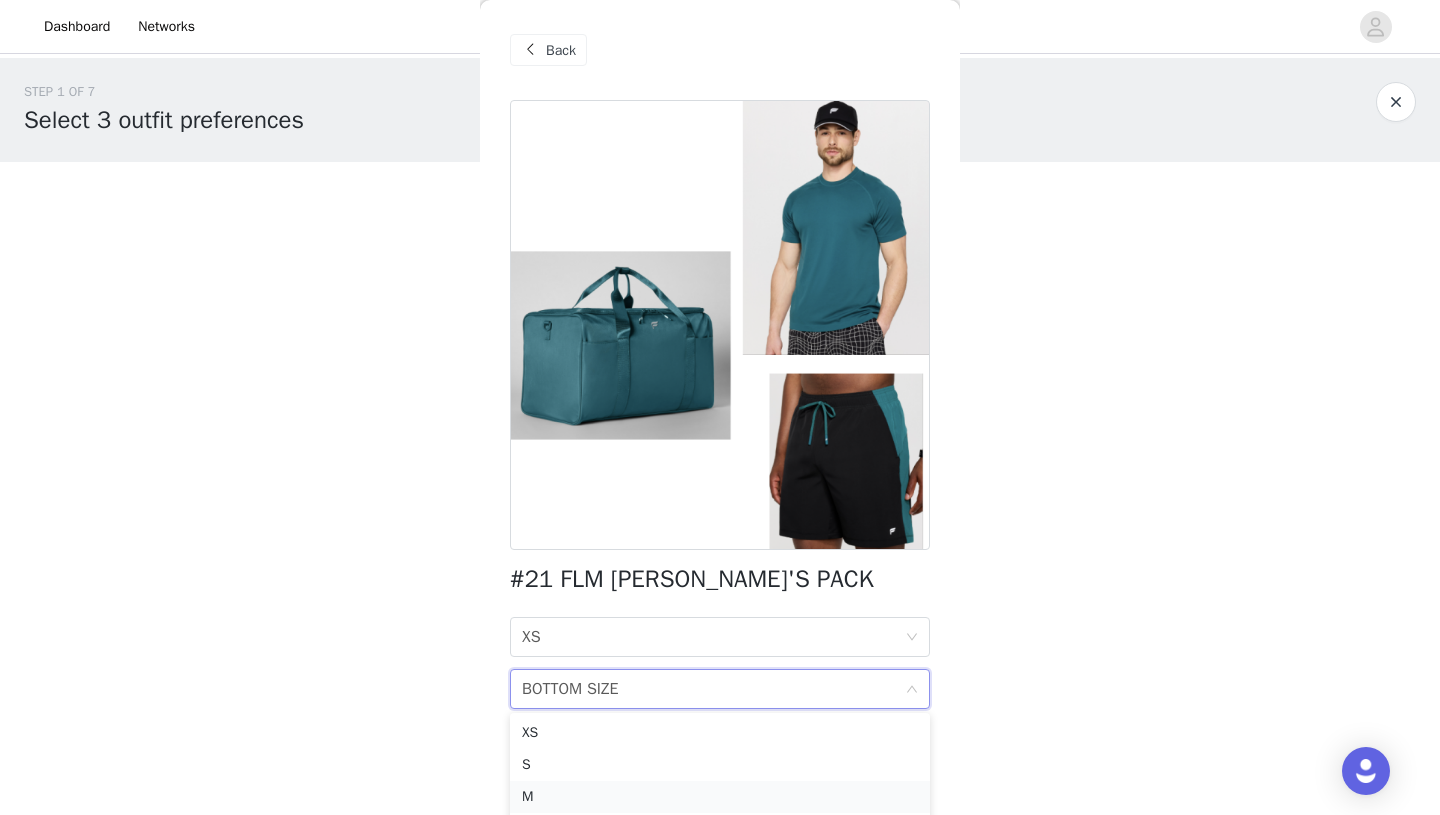 click on "M" at bounding box center (720, 797) 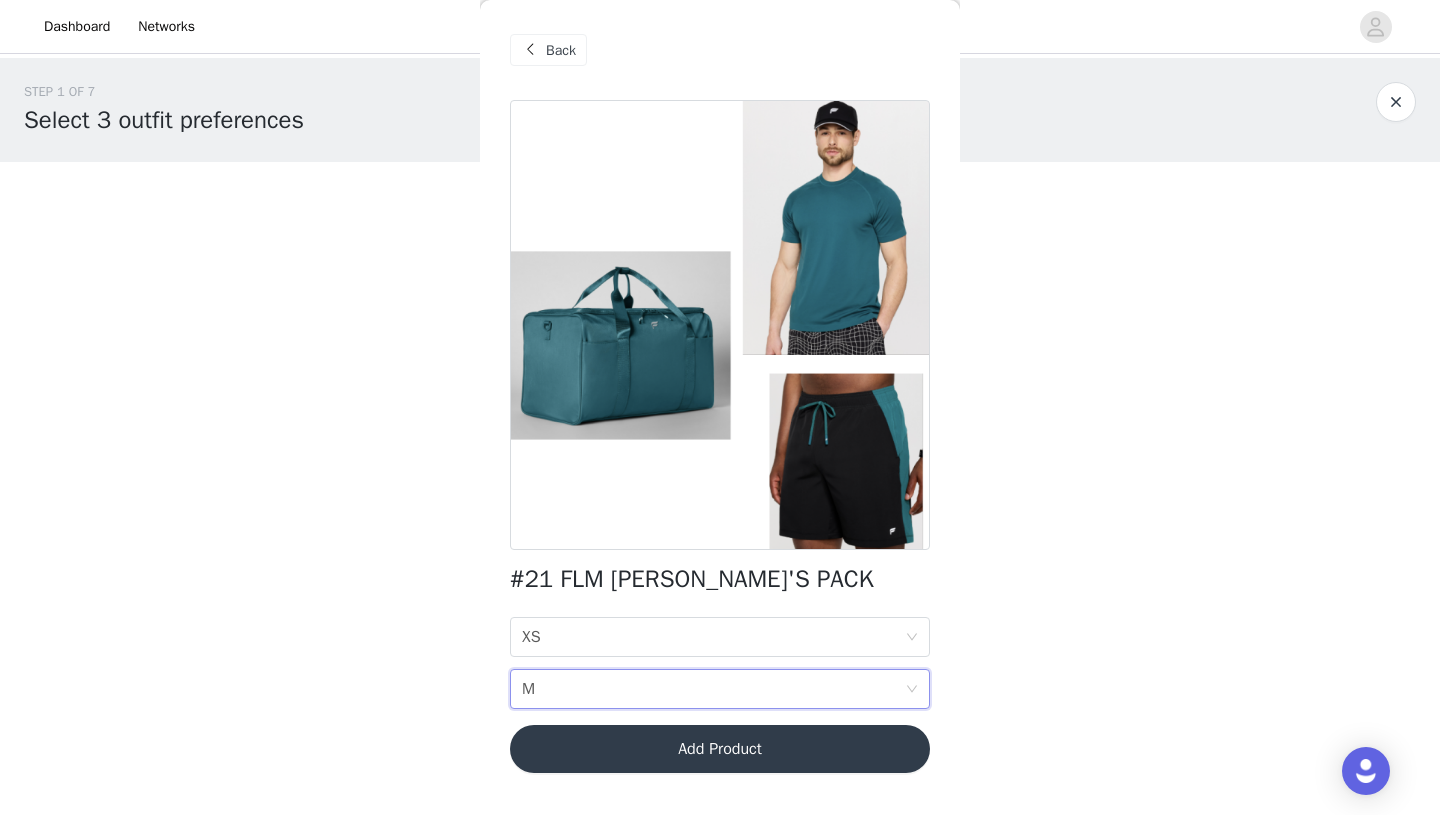 click on "Add Product" at bounding box center [720, 749] 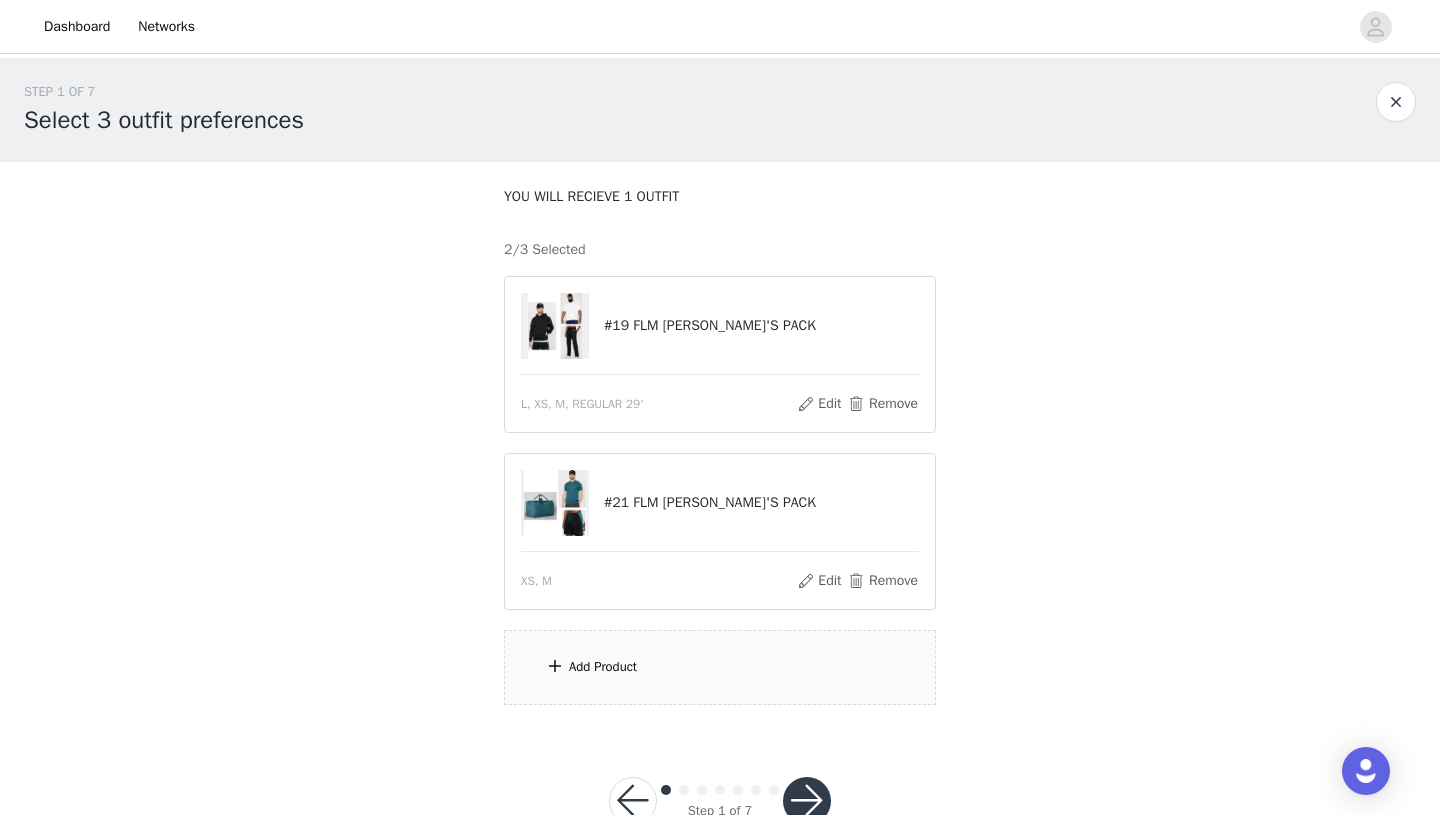 click on "Add Product" at bounding box center [720, 667] 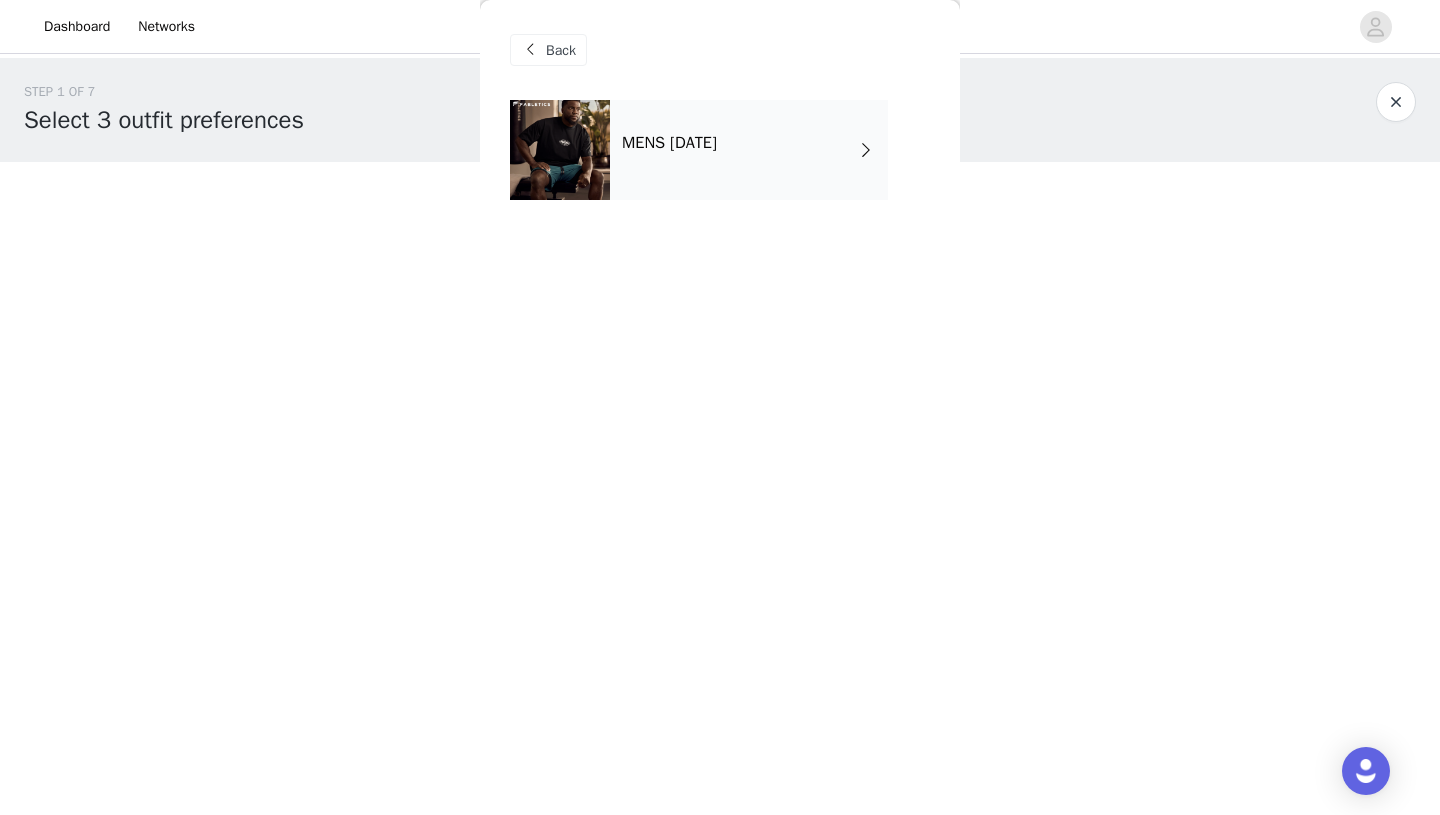 click on "MENS [DATE]" at bounding box center [749, 150] 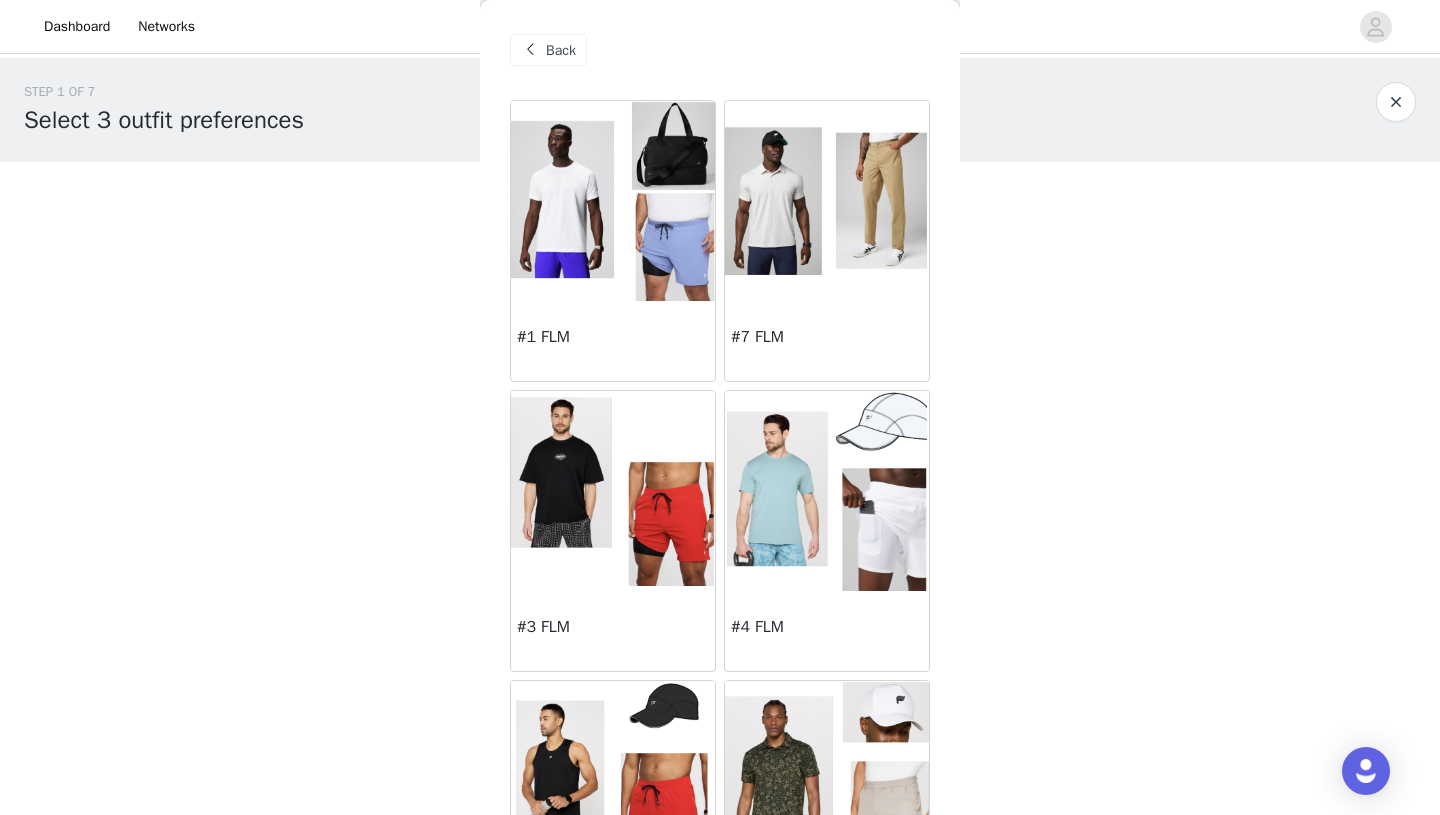 click at bounding box center [612, 201] 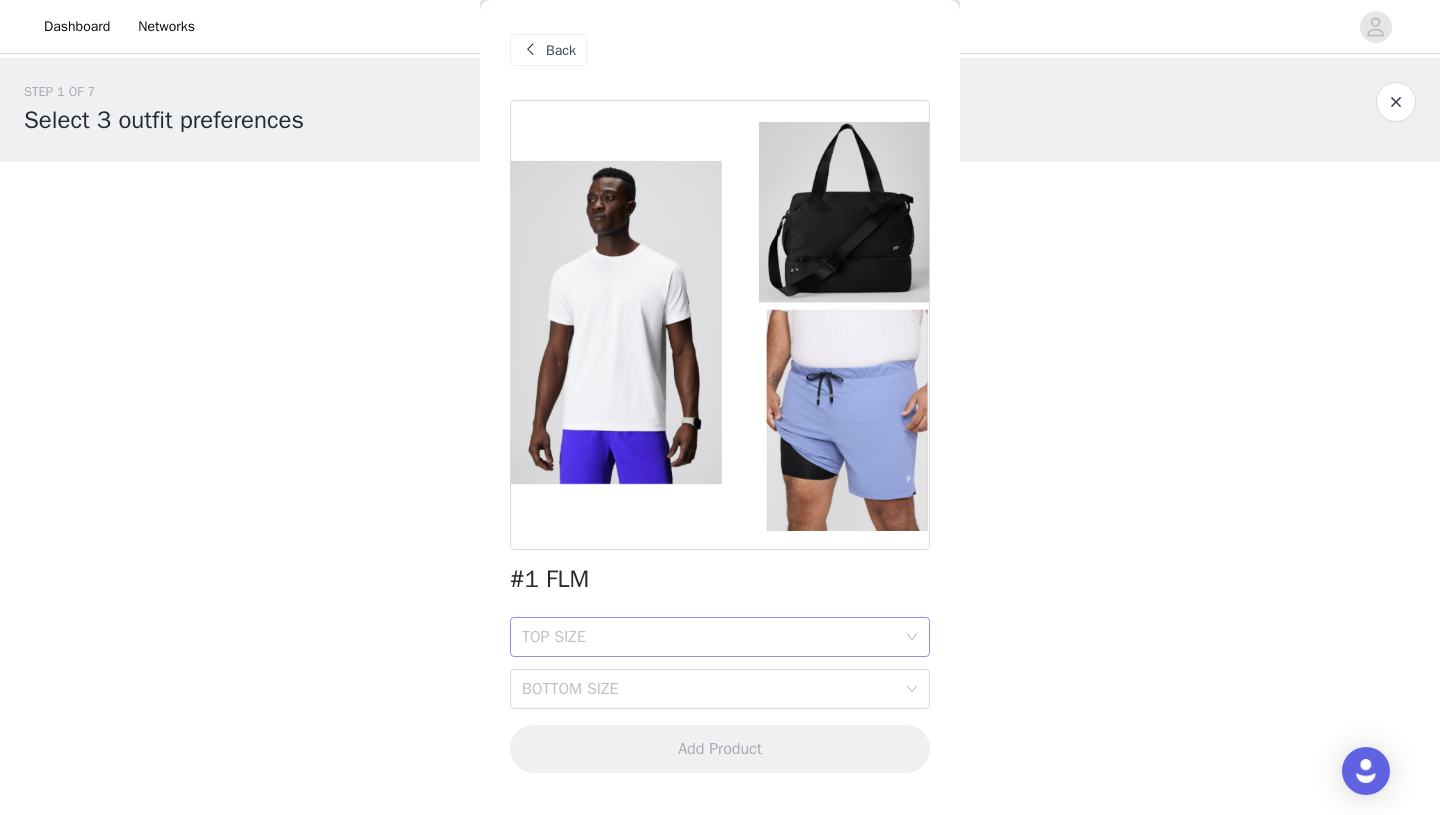 click on "TOP SIZE" at bounding box center [709, 637] 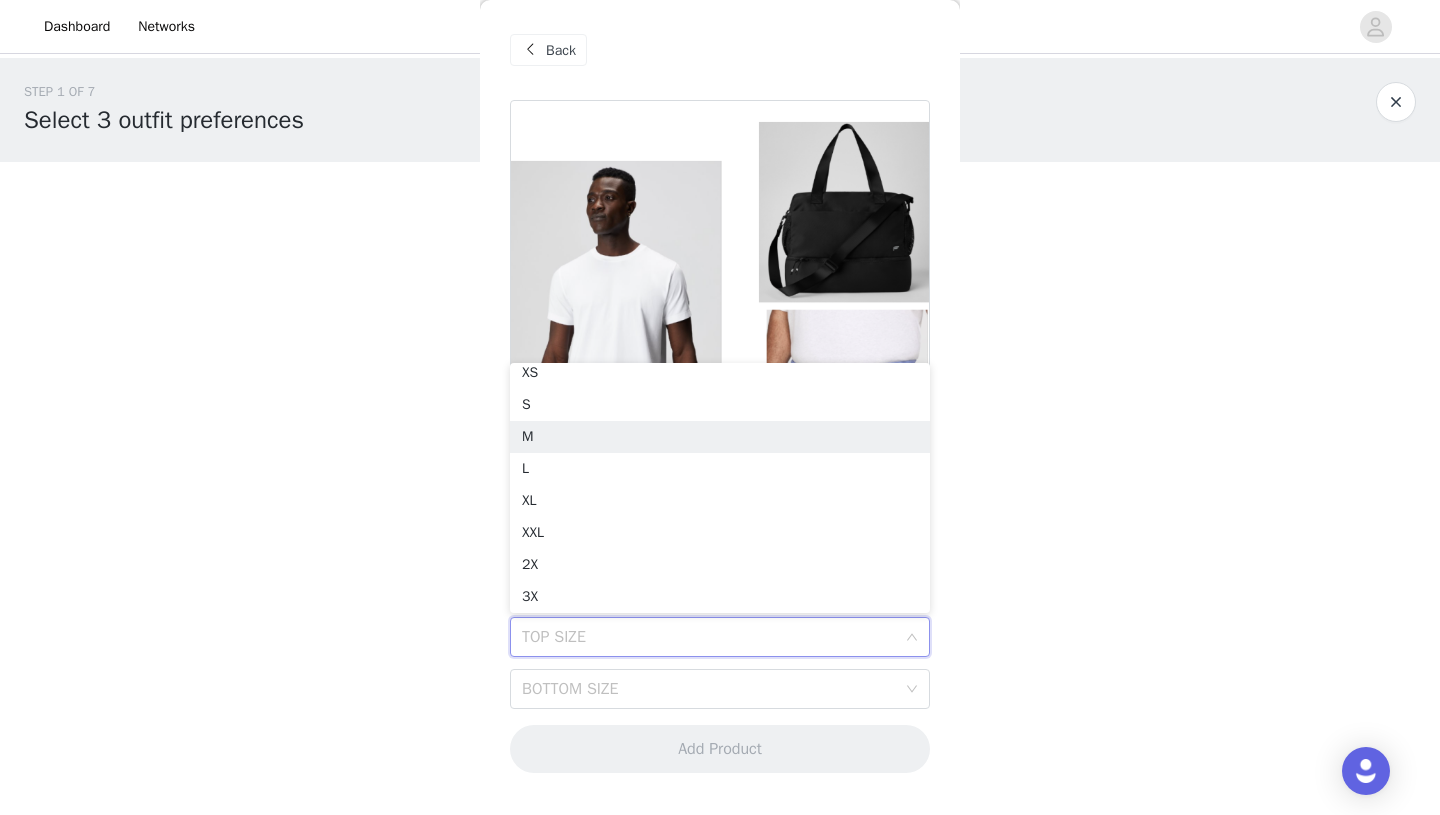 scroll, scrollTop: 4, scrollLeft: 0, axis: vertical 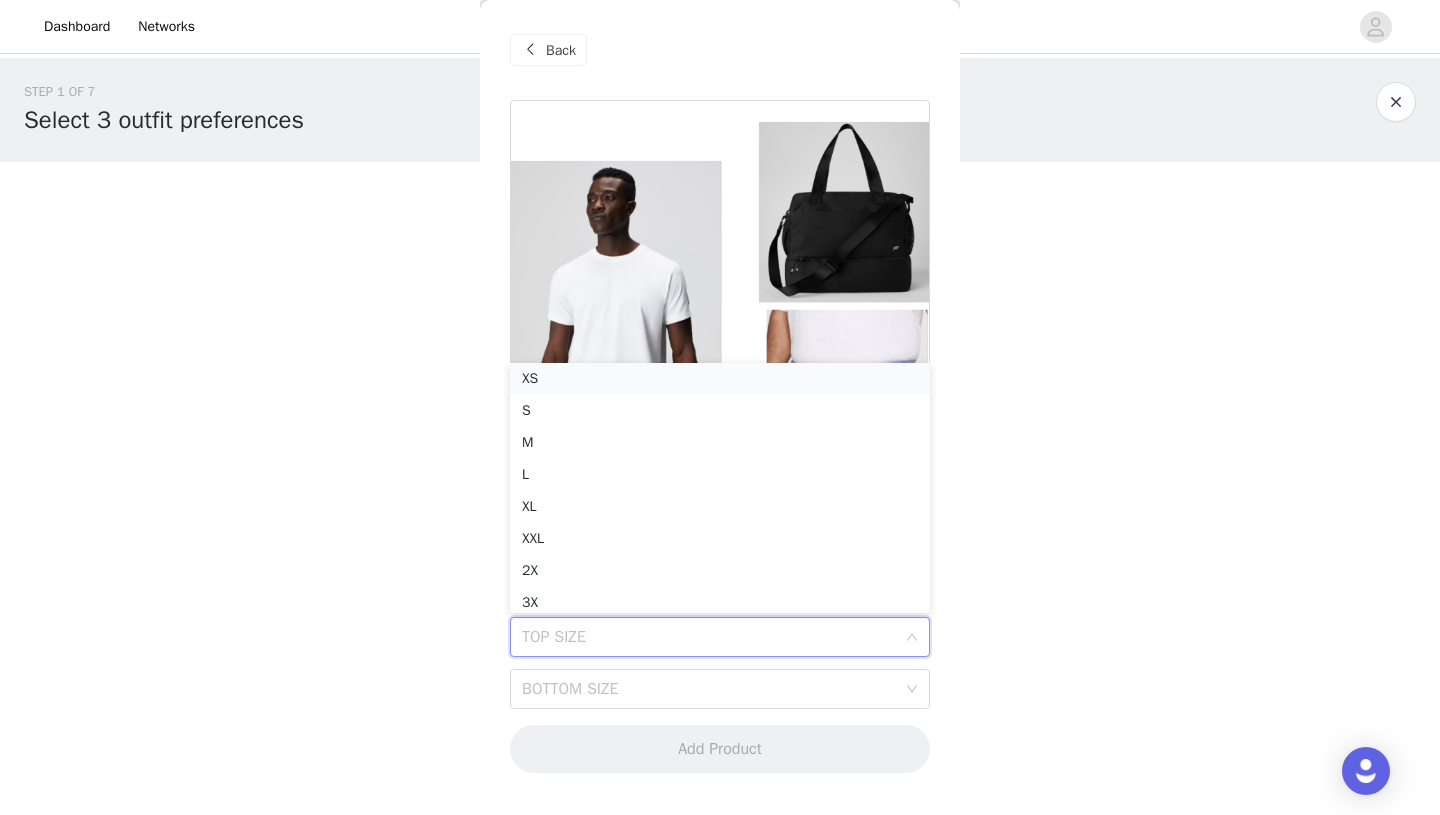 click on "XS" at bounding box center (720, 379) 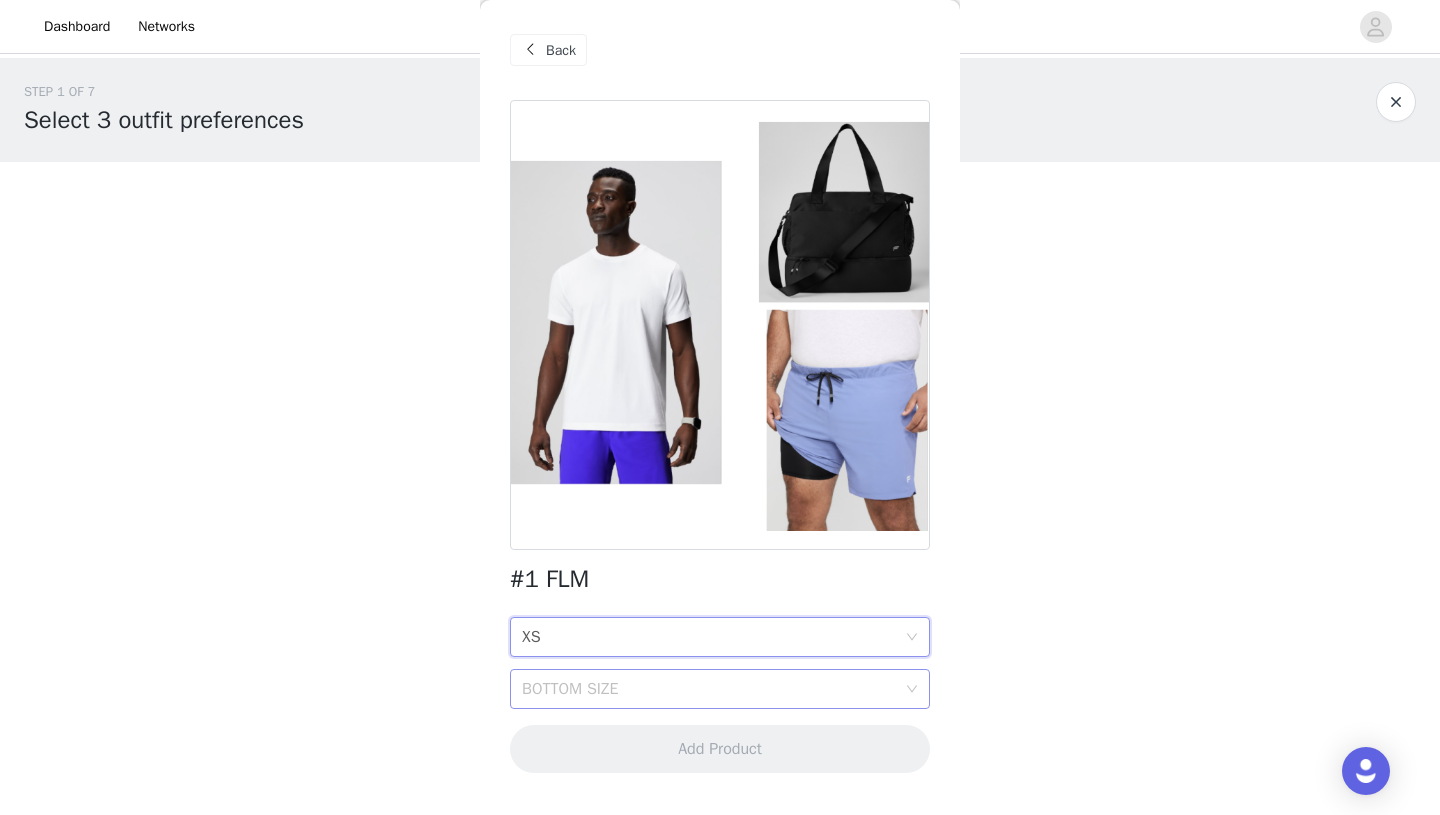 click on "BOTTOM SIZE" at bounding box center (709, 689) 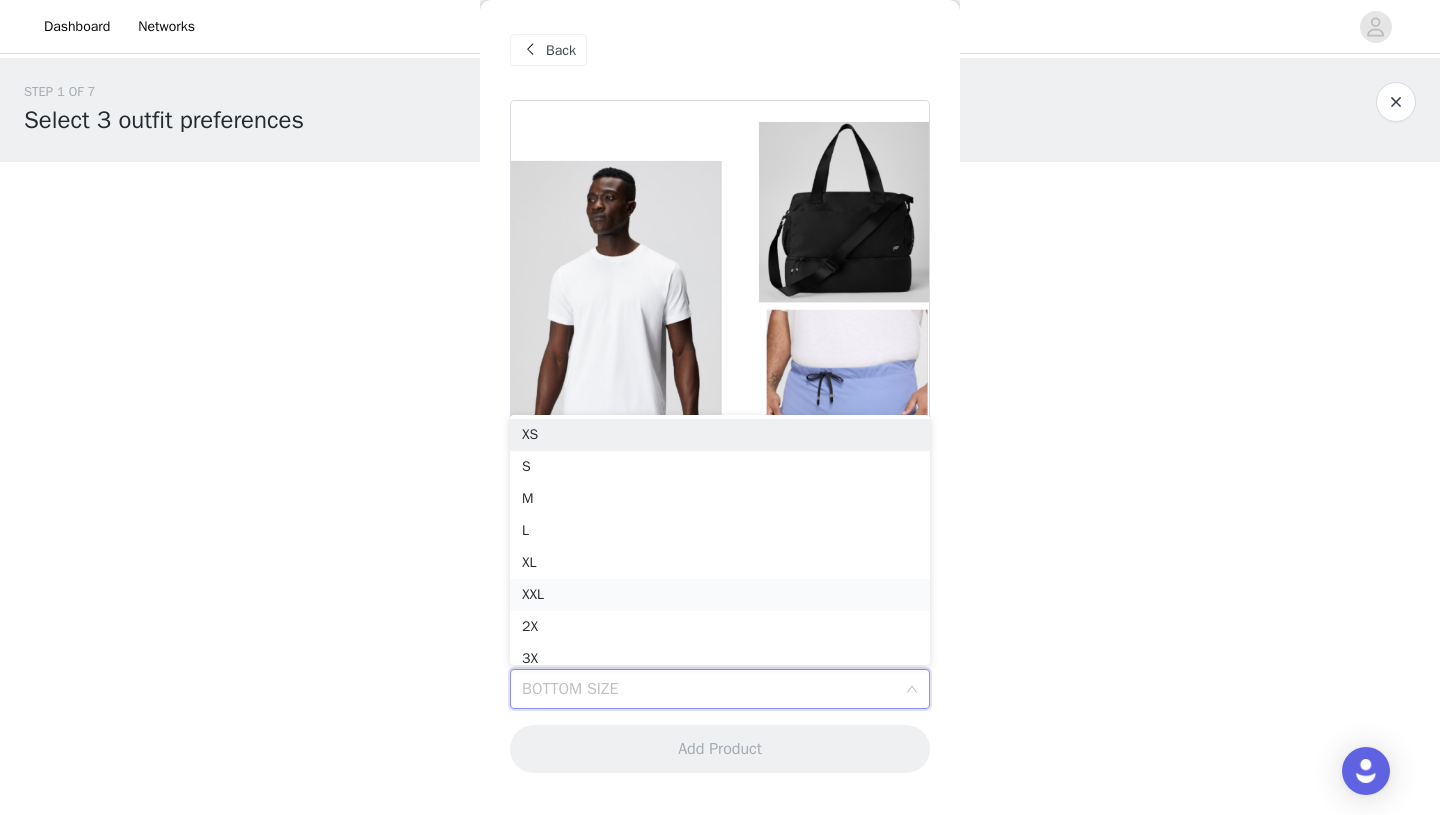scroll, scrollTop: 10, scrollLeft: 0, axis: vertical 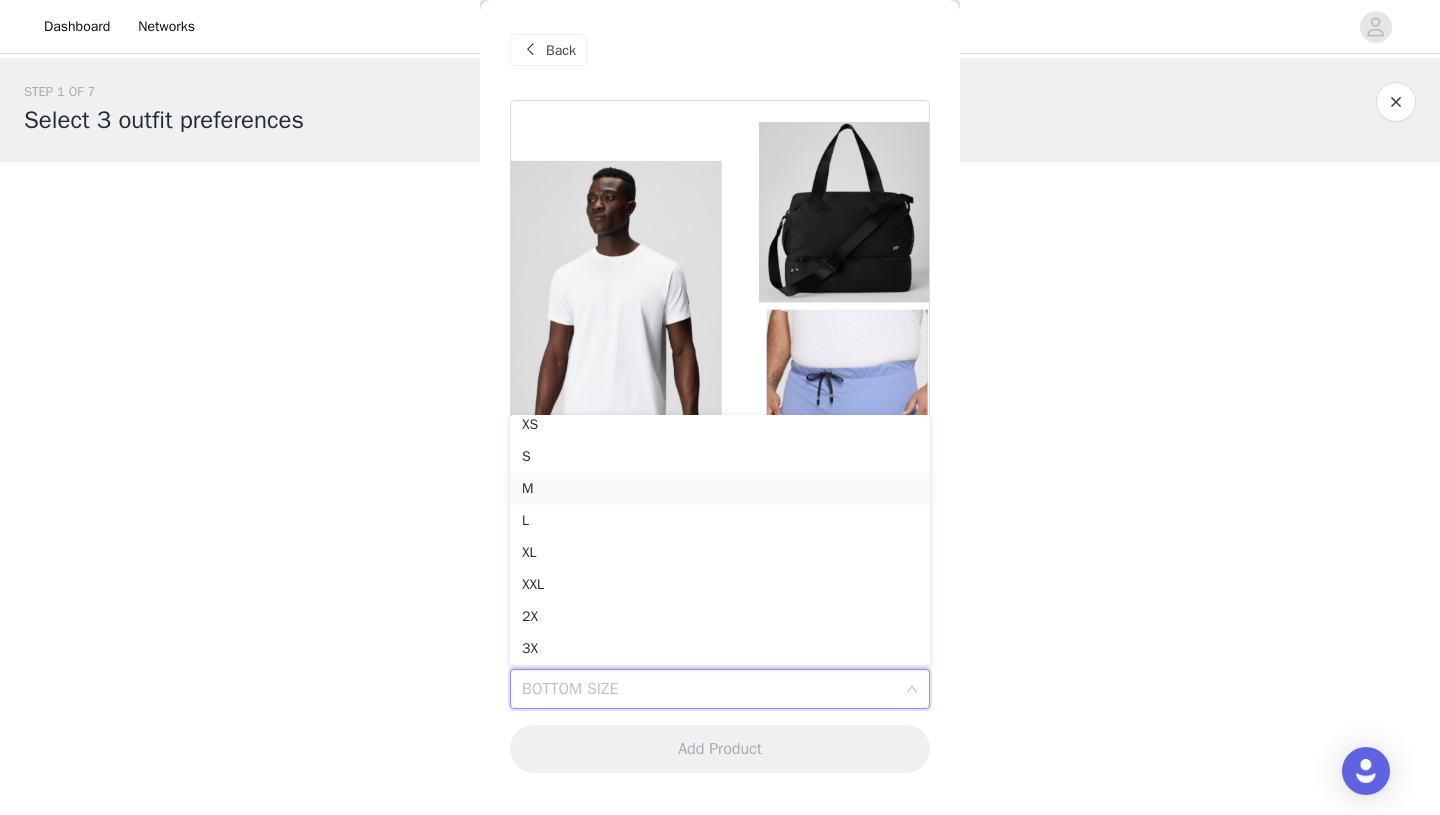 click on "M" at bounding box center (720, 489) 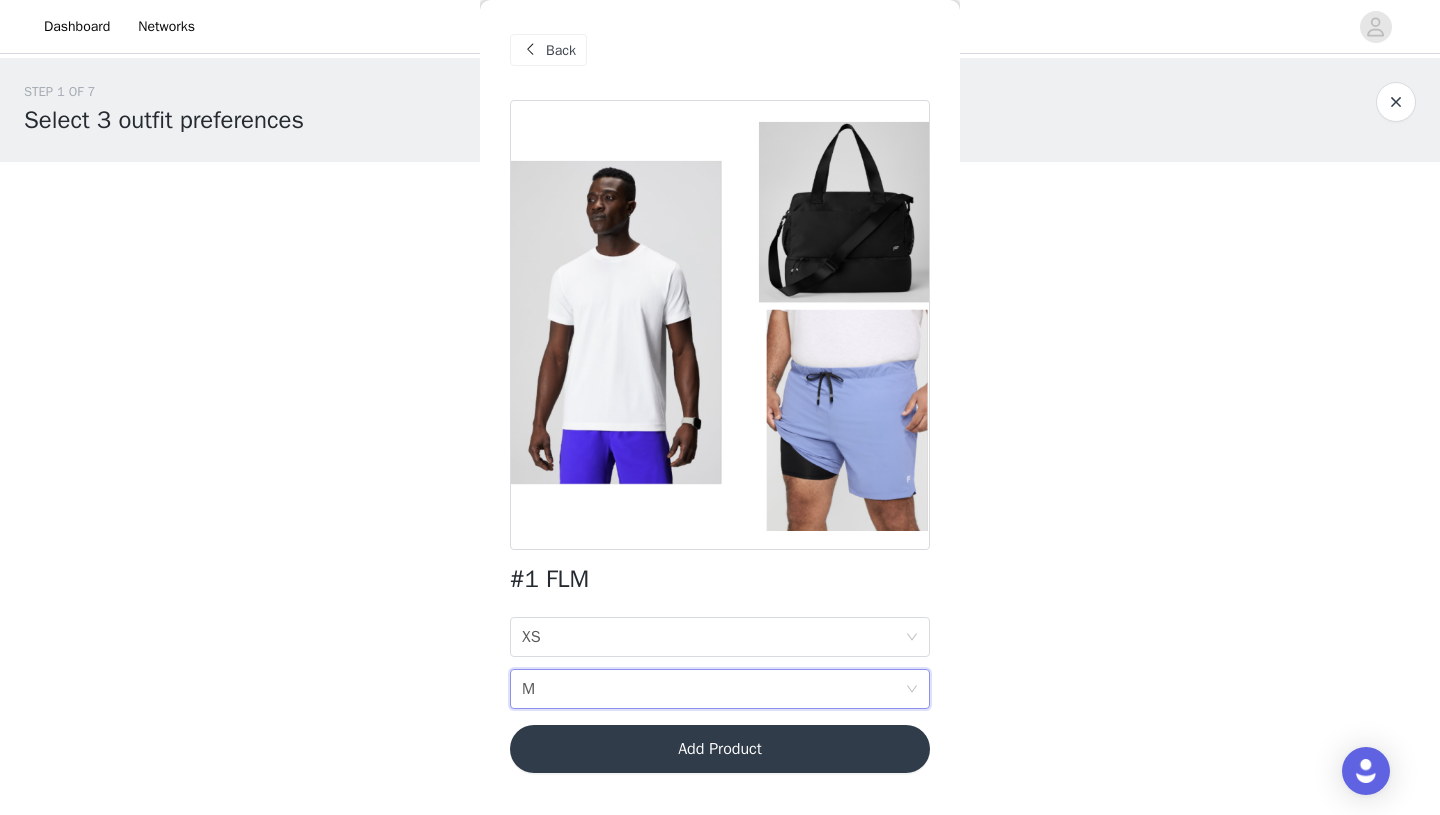 click on "Add Product" at bounding box center (720, 749) 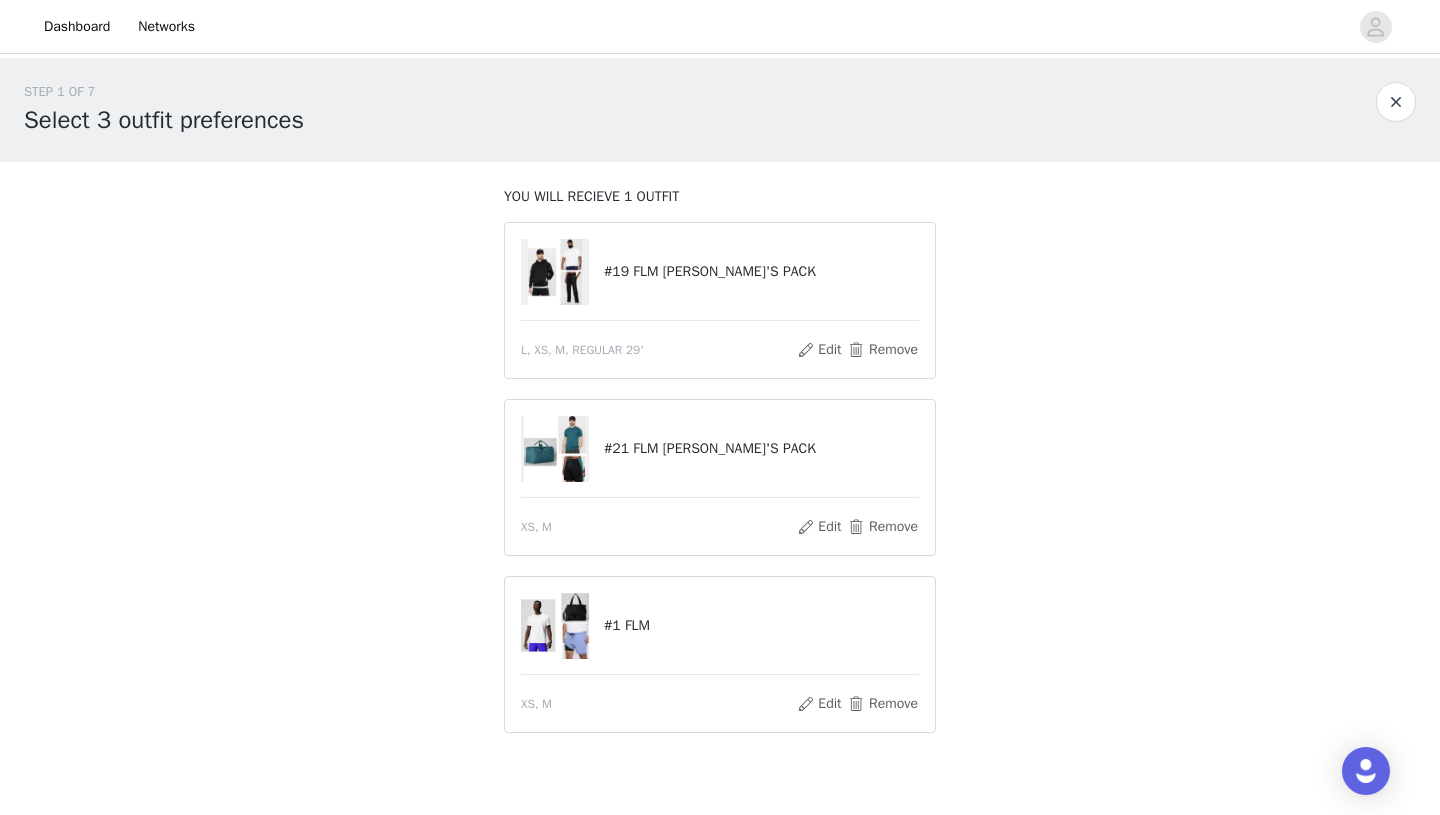 scroll, scrollTop: 106, scrollLeft: 0, axis: vertical 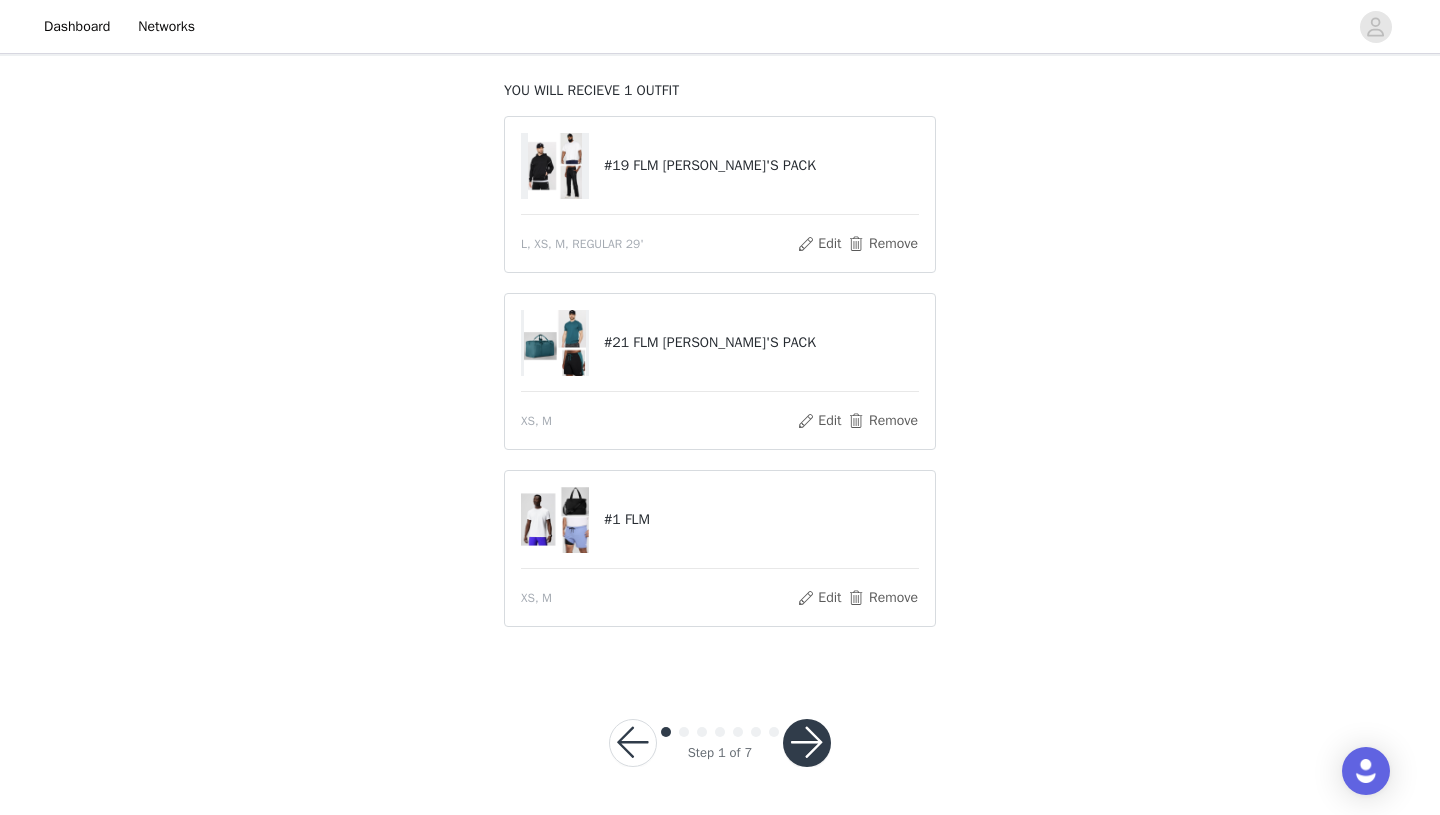 click at bounding box center [807, 743] 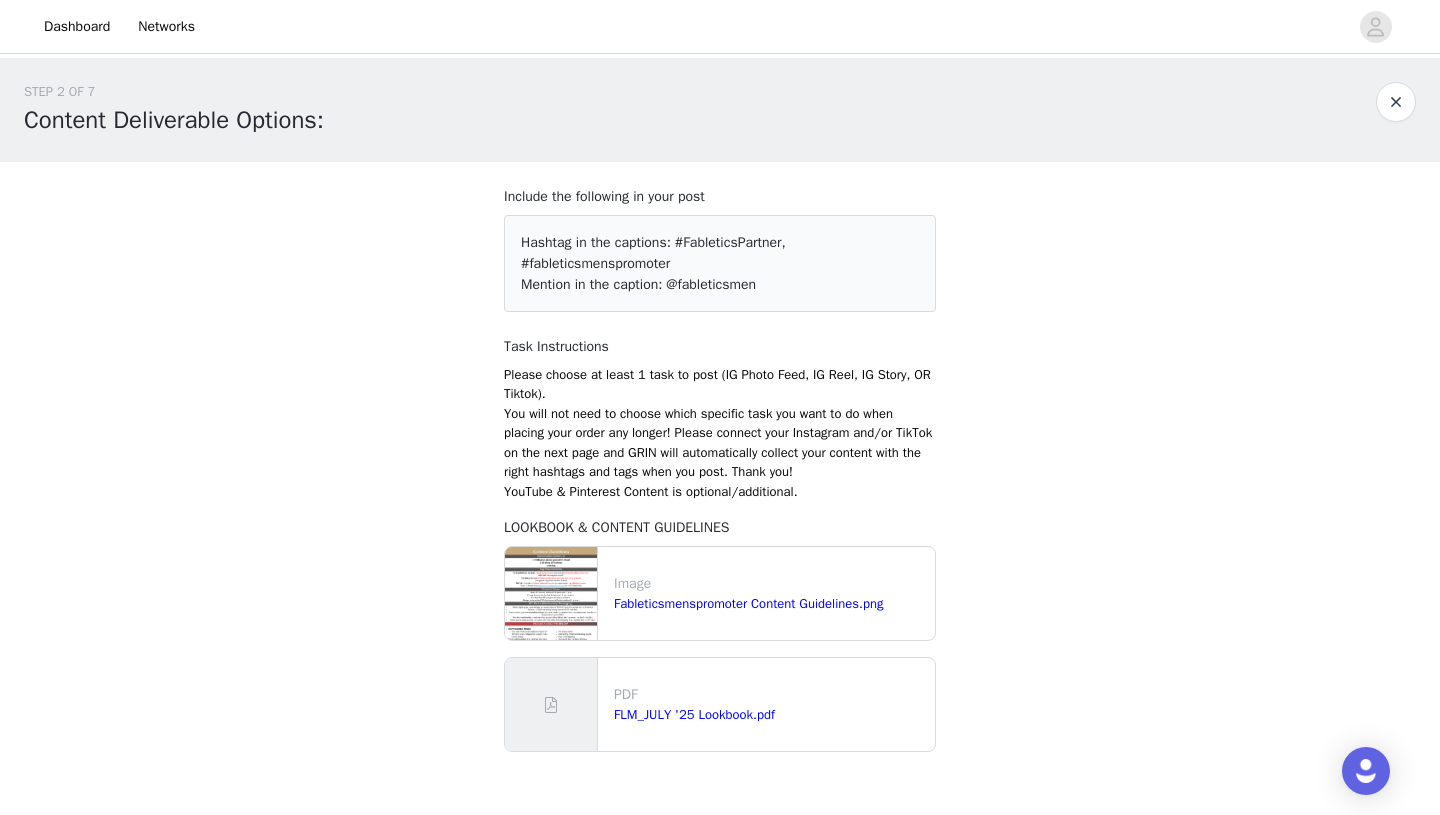 scroll, scrollTop: 123, scrollLeft: 0, axis: vertical 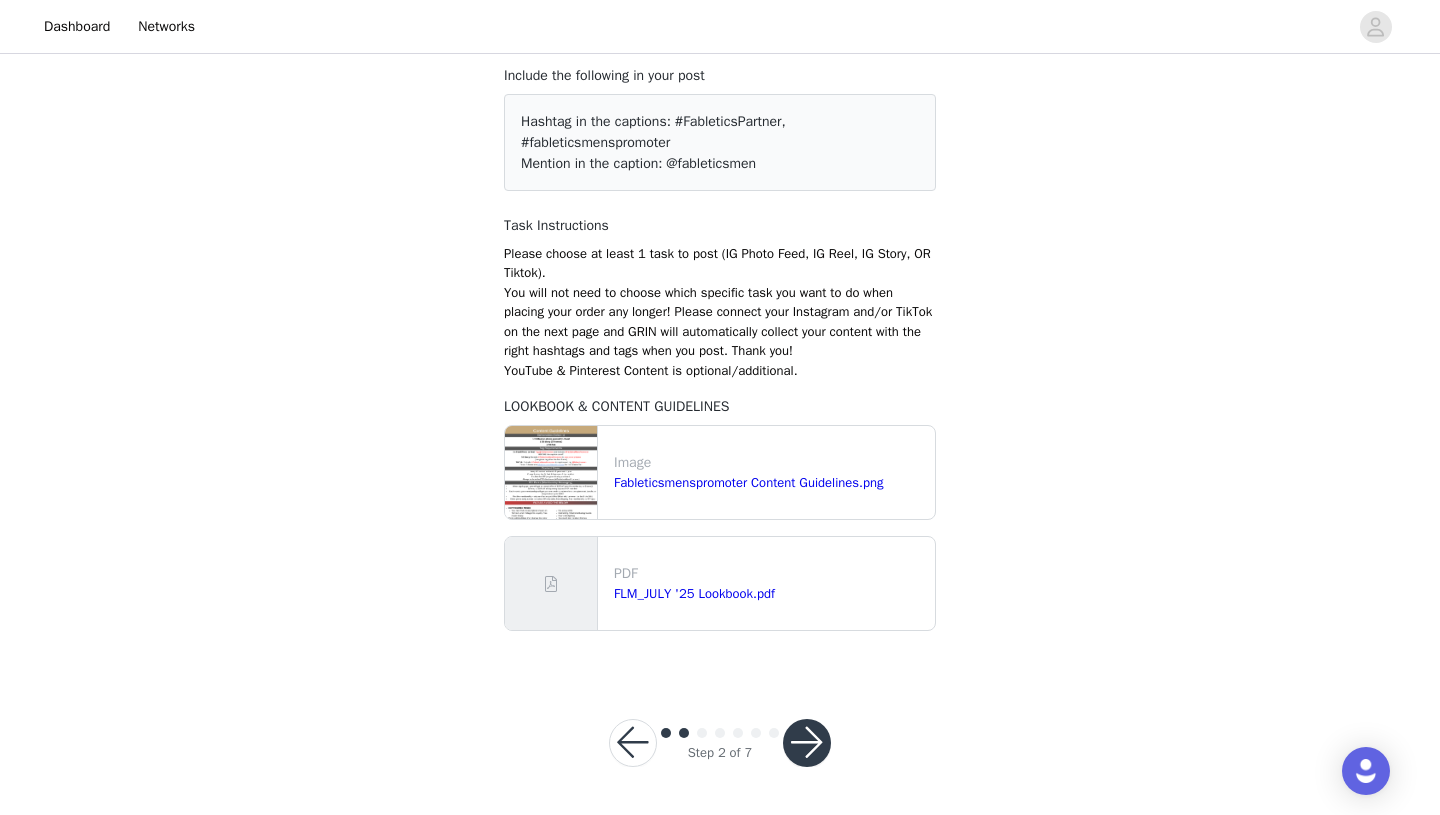 click at bounding box center [807, 743] 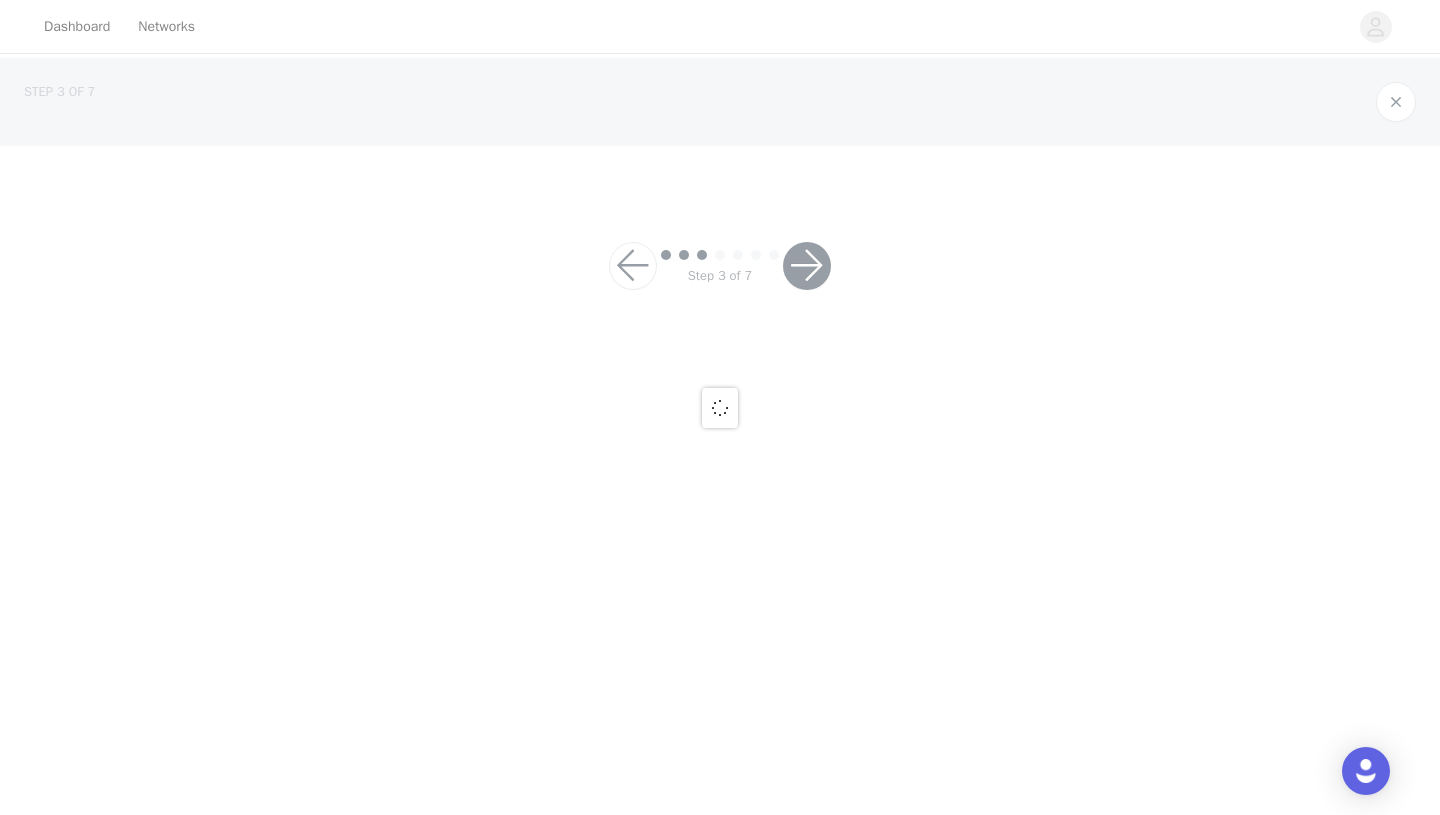 scroll, scrollTop: 0, scrollLeft: 0, axis: both 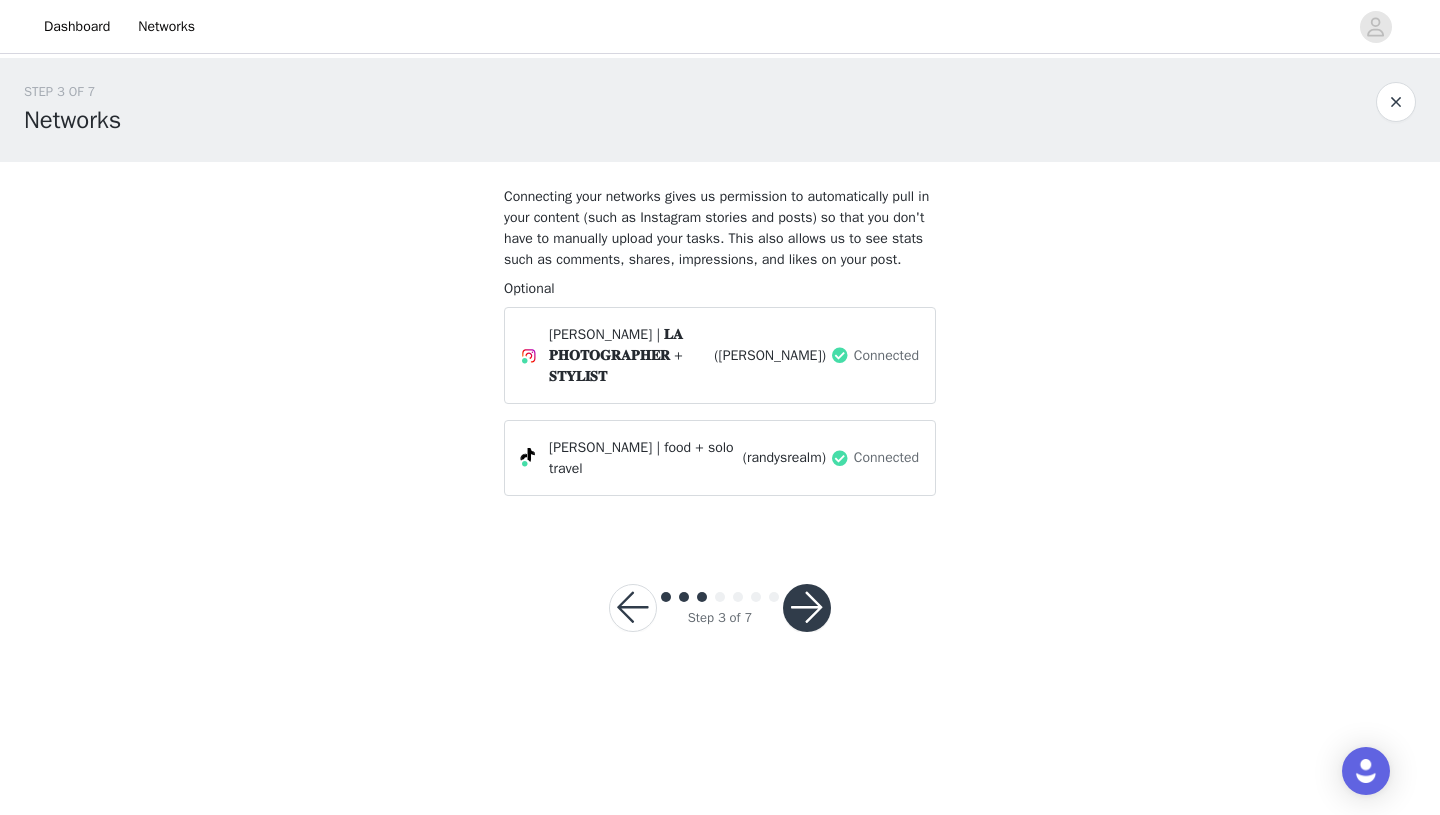 click at bounding box center (807, 608) 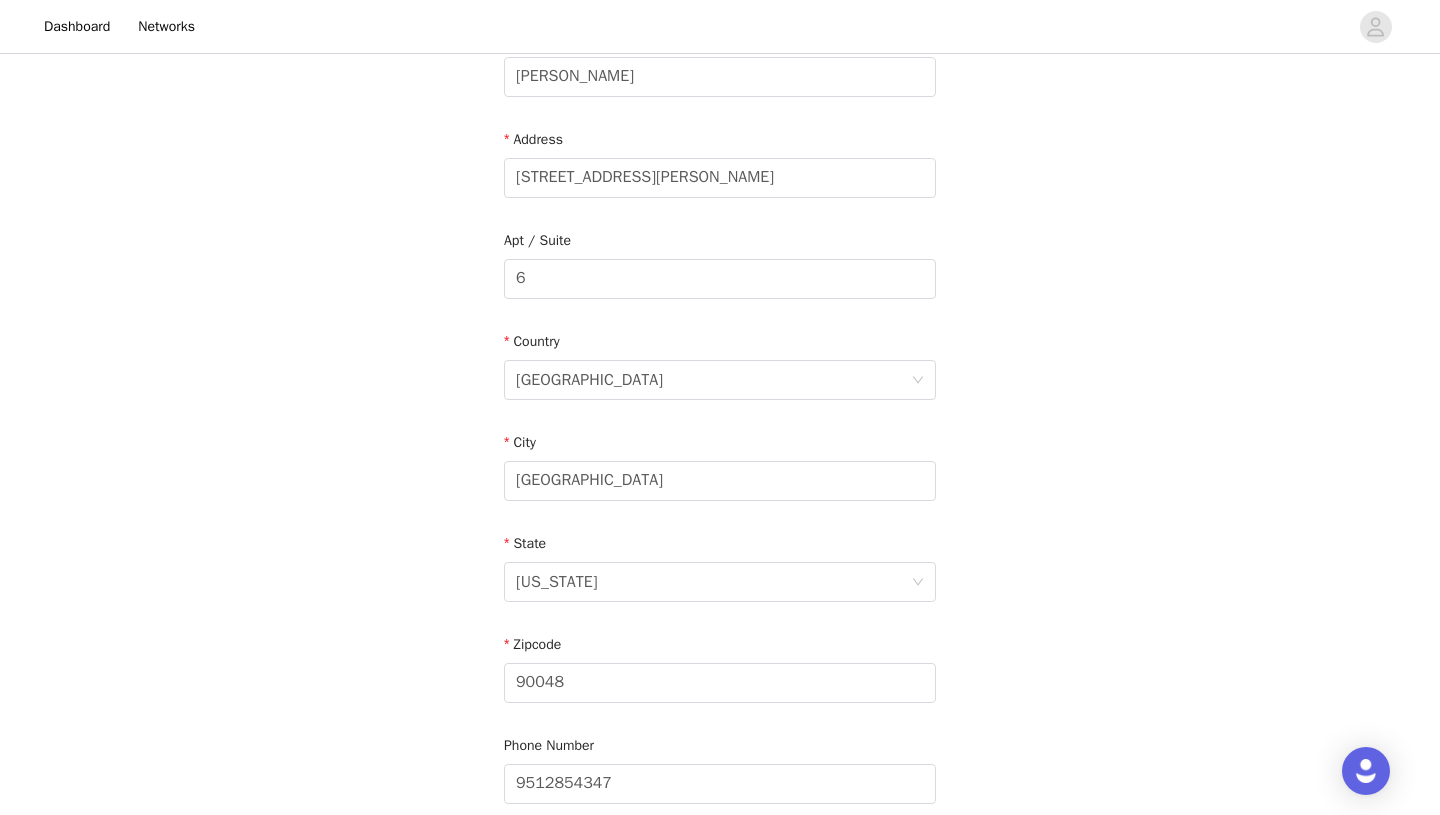 scroll, scrollTop: 549, scrollLeft: 0, axis: vertical 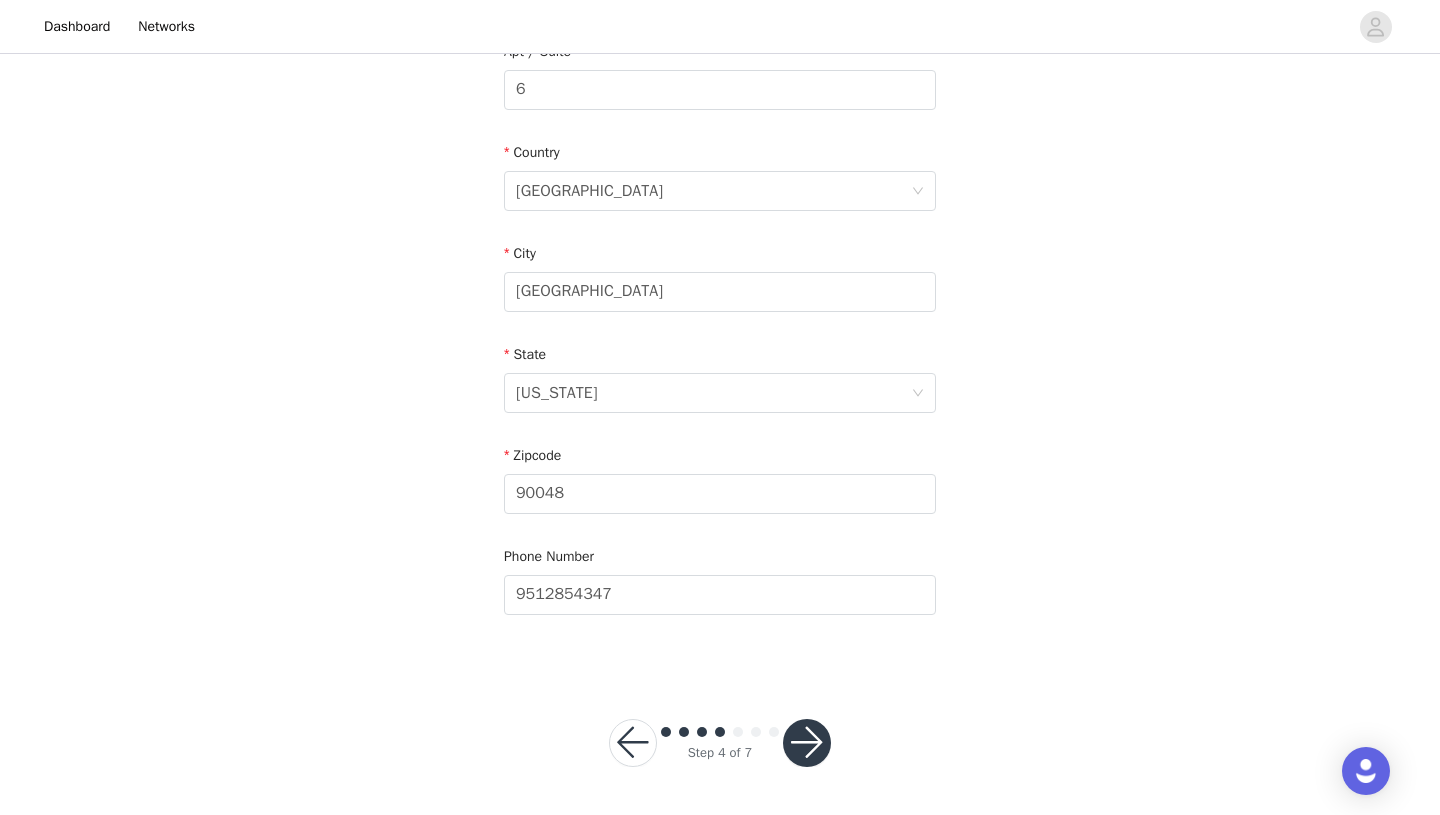 click at bounding box center [807, 743] 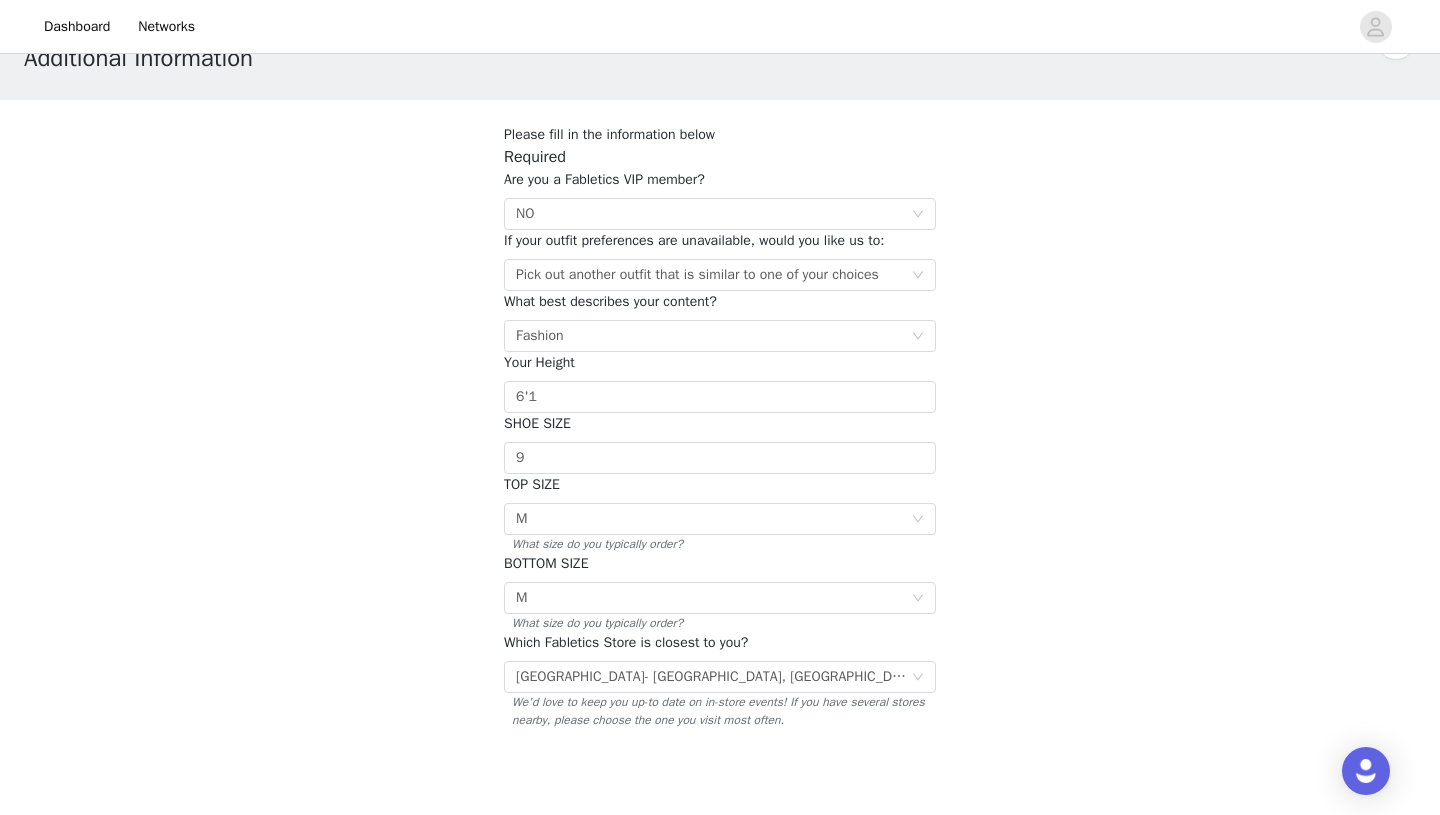 scroll, scrollTop: 187, scrollLeft: 0, axis: vertical 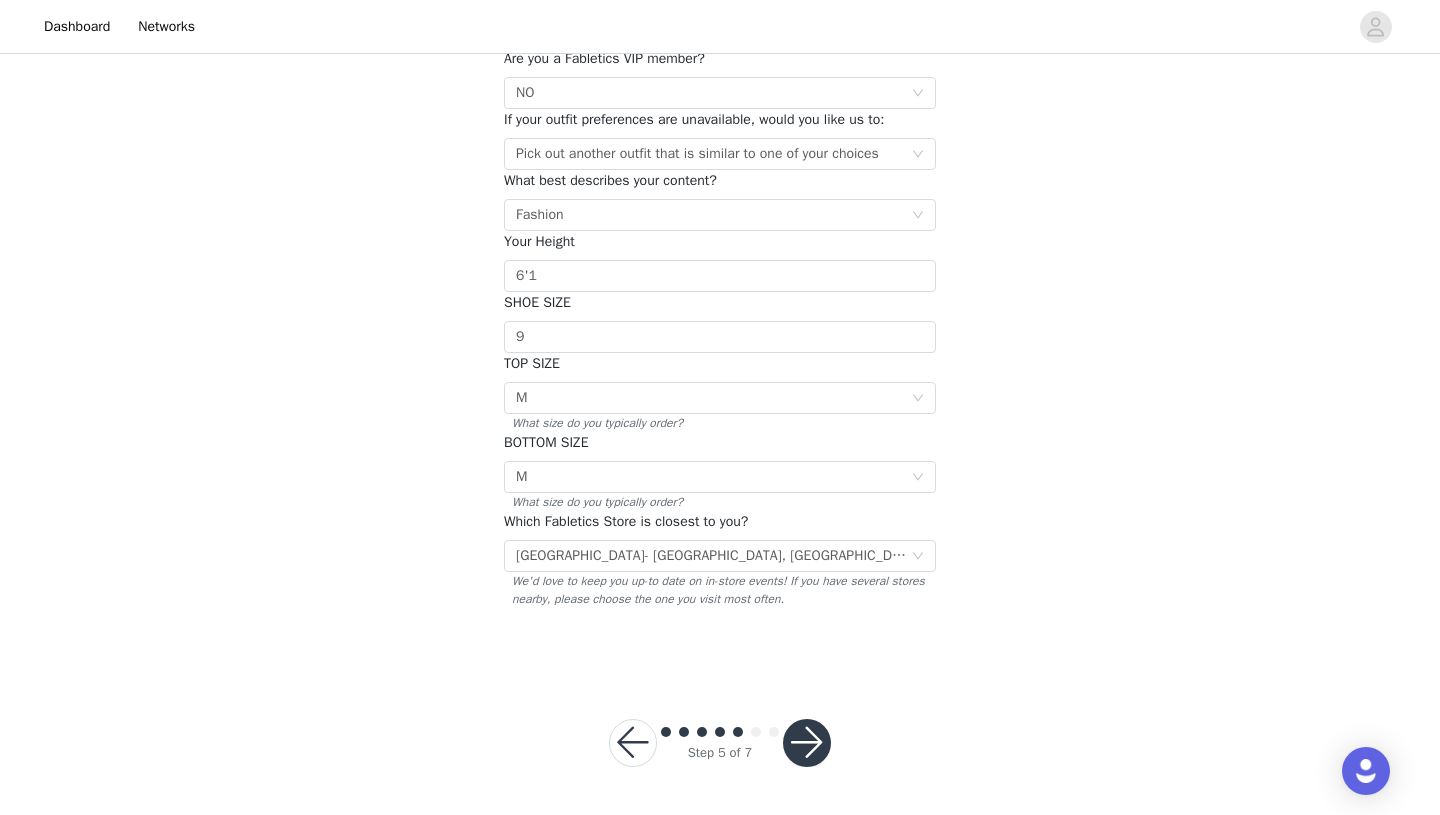 click at bounding box center [807, 743] 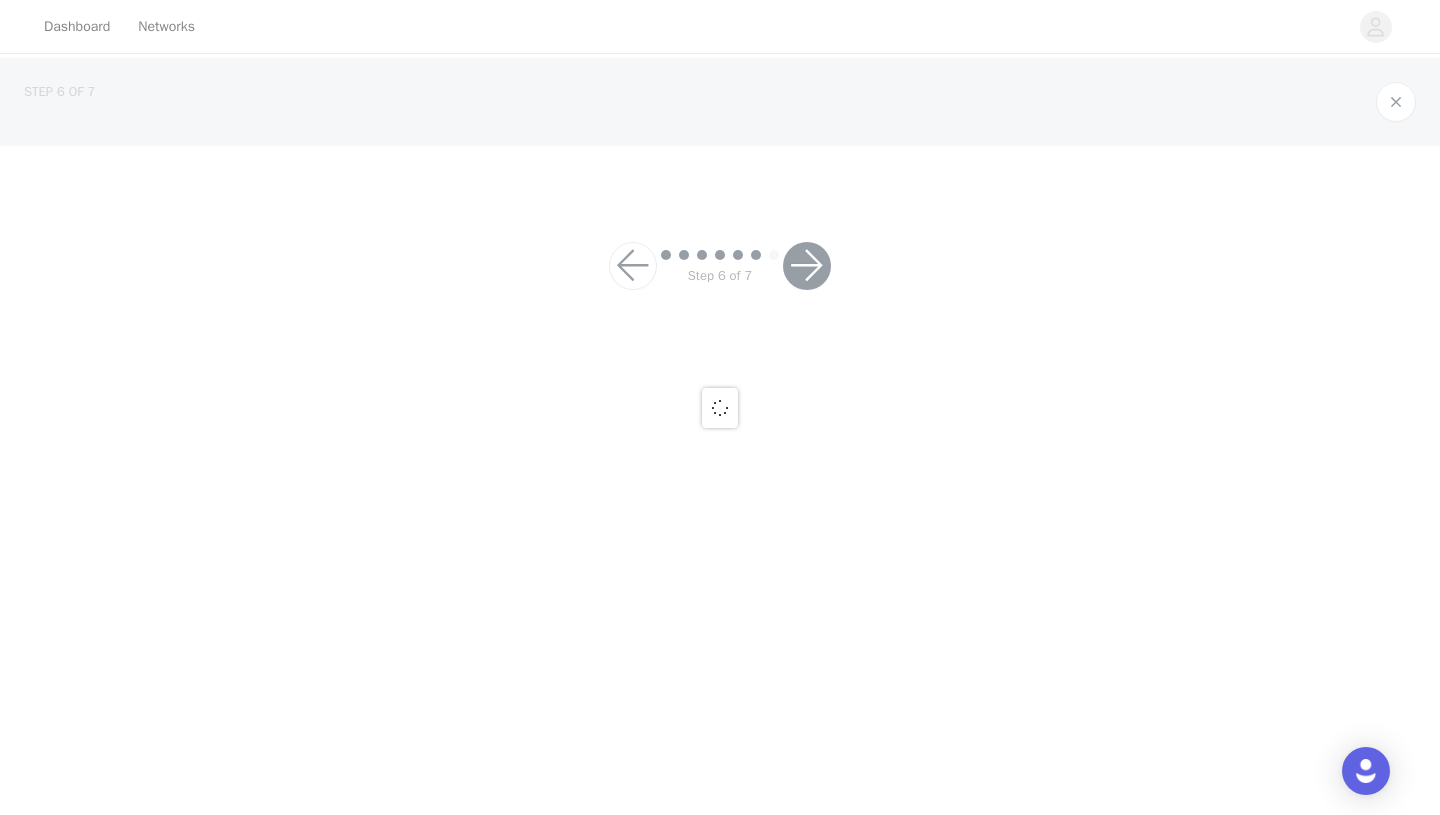 scroll, scrollTop: 0, scrollLeft: 0, axis: both 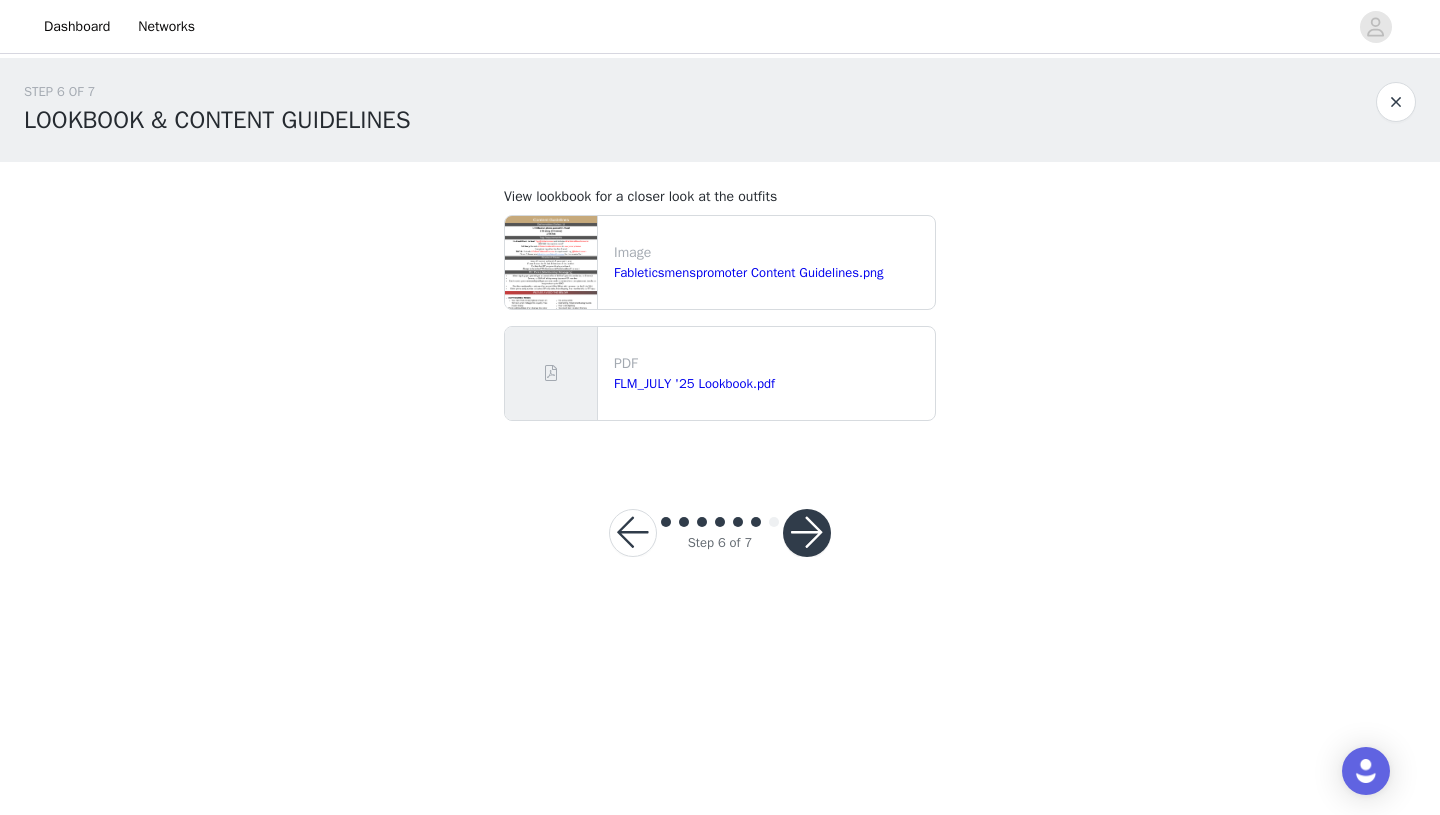 click at bounding box center [807, 533] 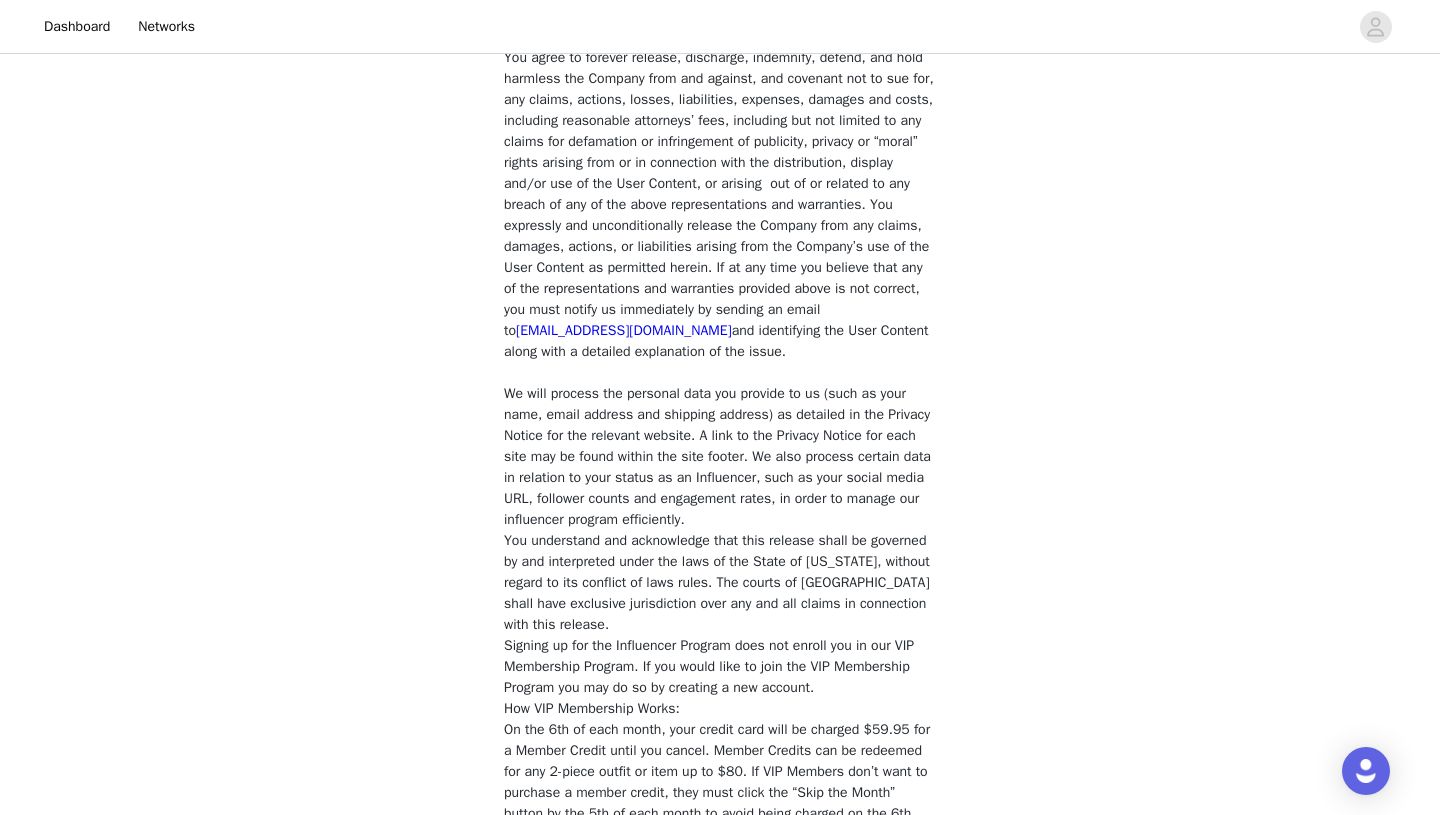 scroll, scrollTop: 1601, scrollLeft: 0, axis: vertical 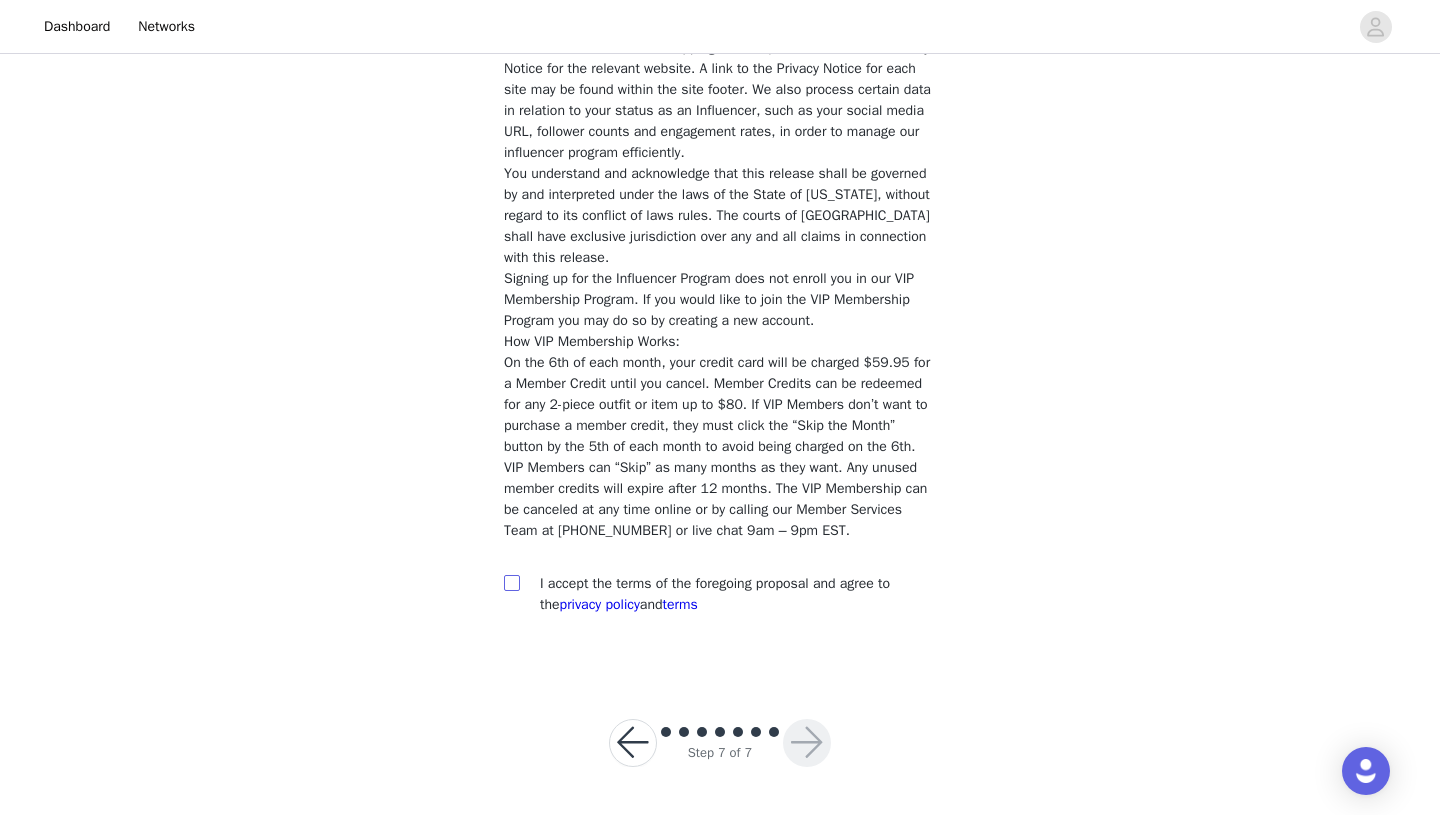 click at bounding box center [511, 582] 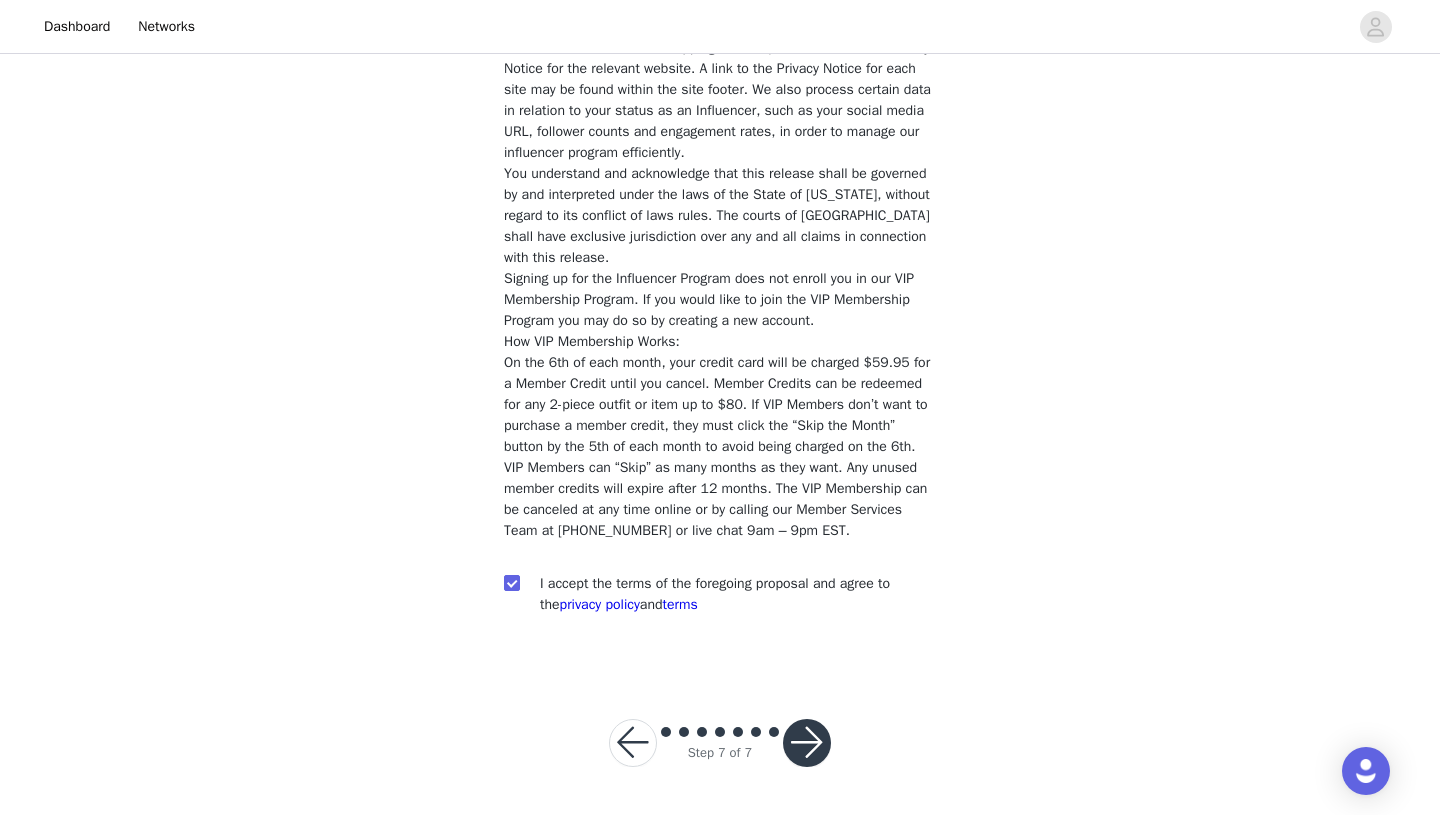 click at bounding box center (807, 743) 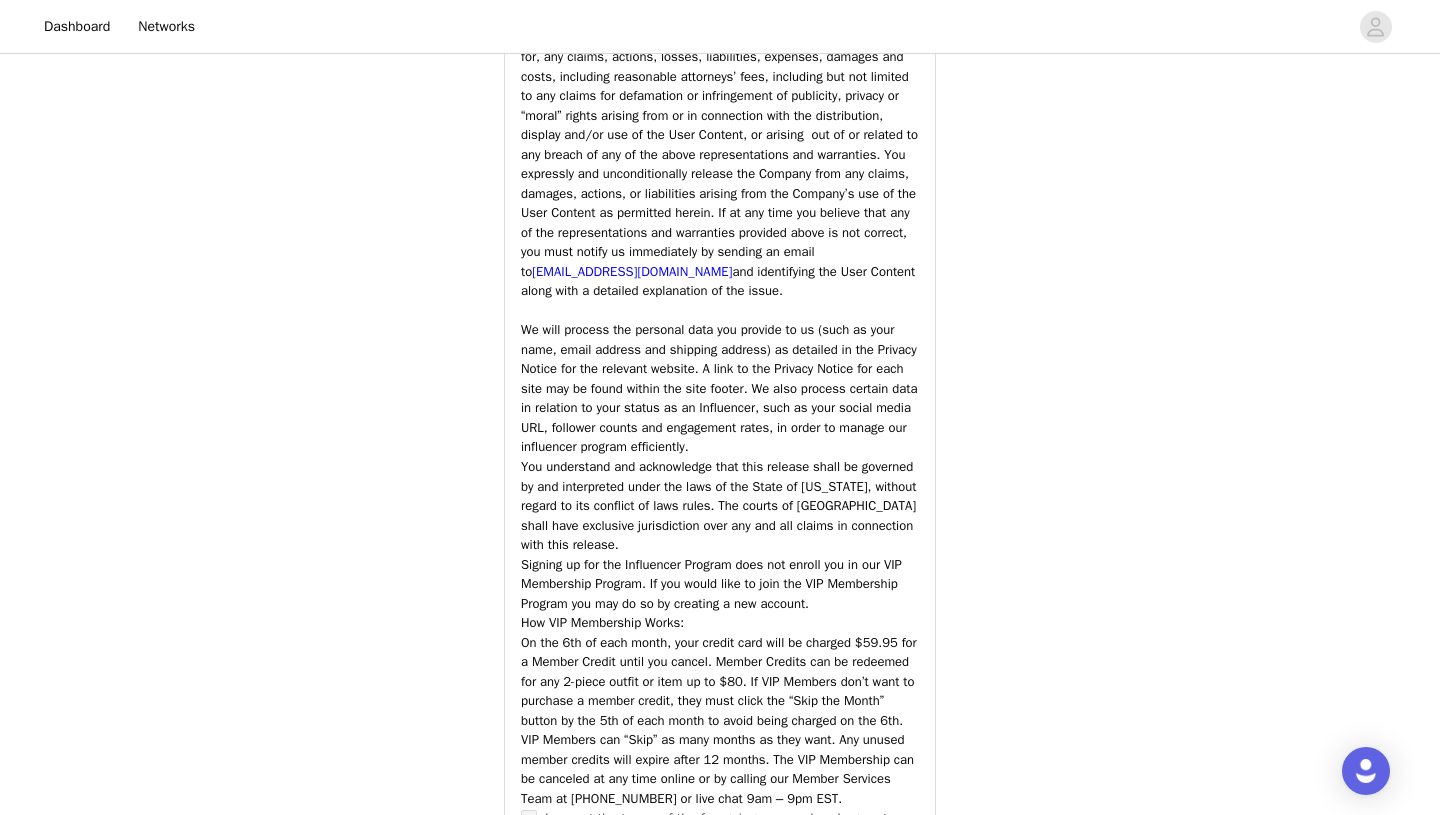 scroll, scrollTop: 2993, scrollLeft: 0, axis: vertical 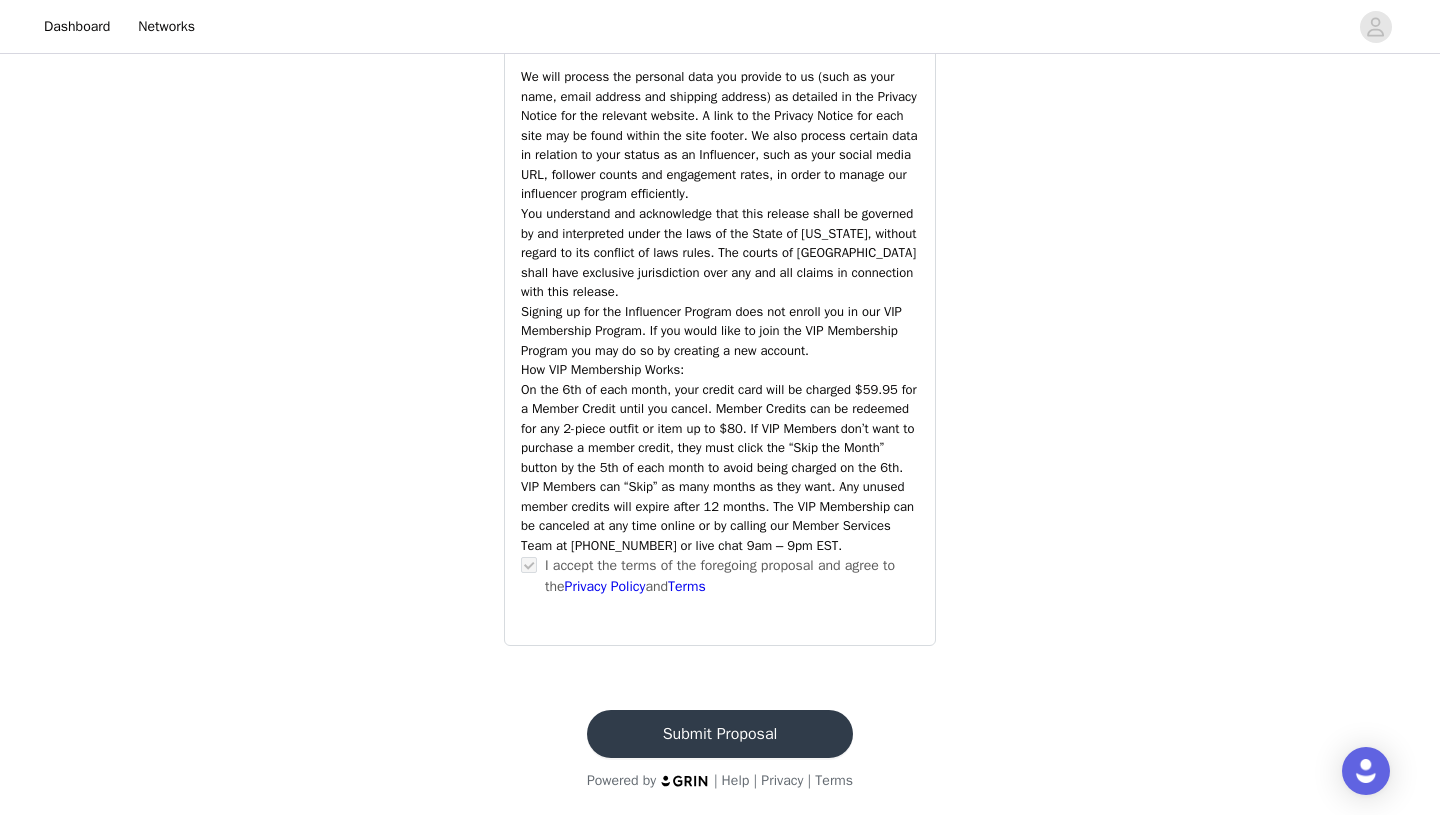 click on "Submit Proposal" at bounding box center [720, 734] 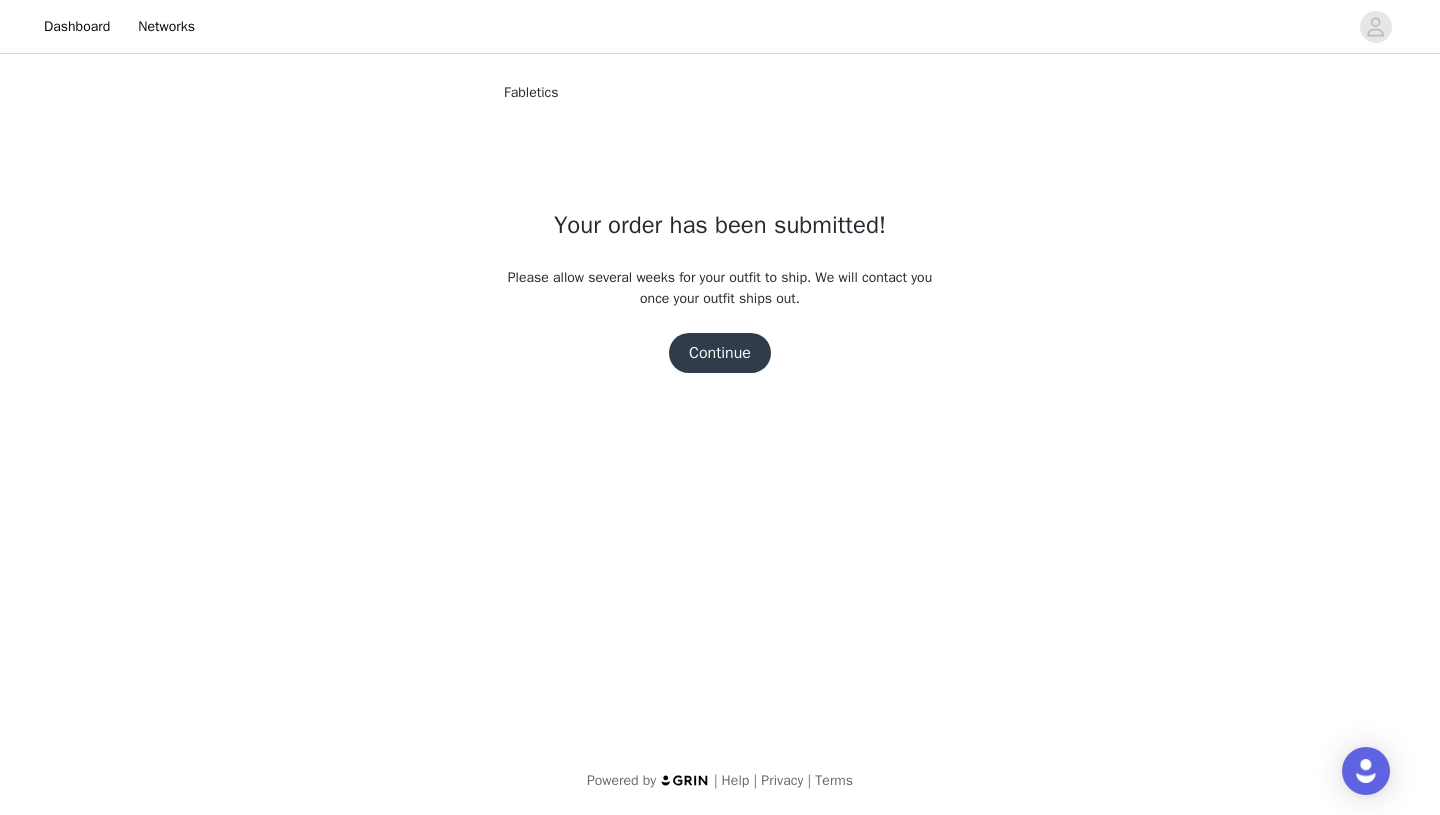 scroll, scrollTop: 0, scrollLeft: 0, axis: both 